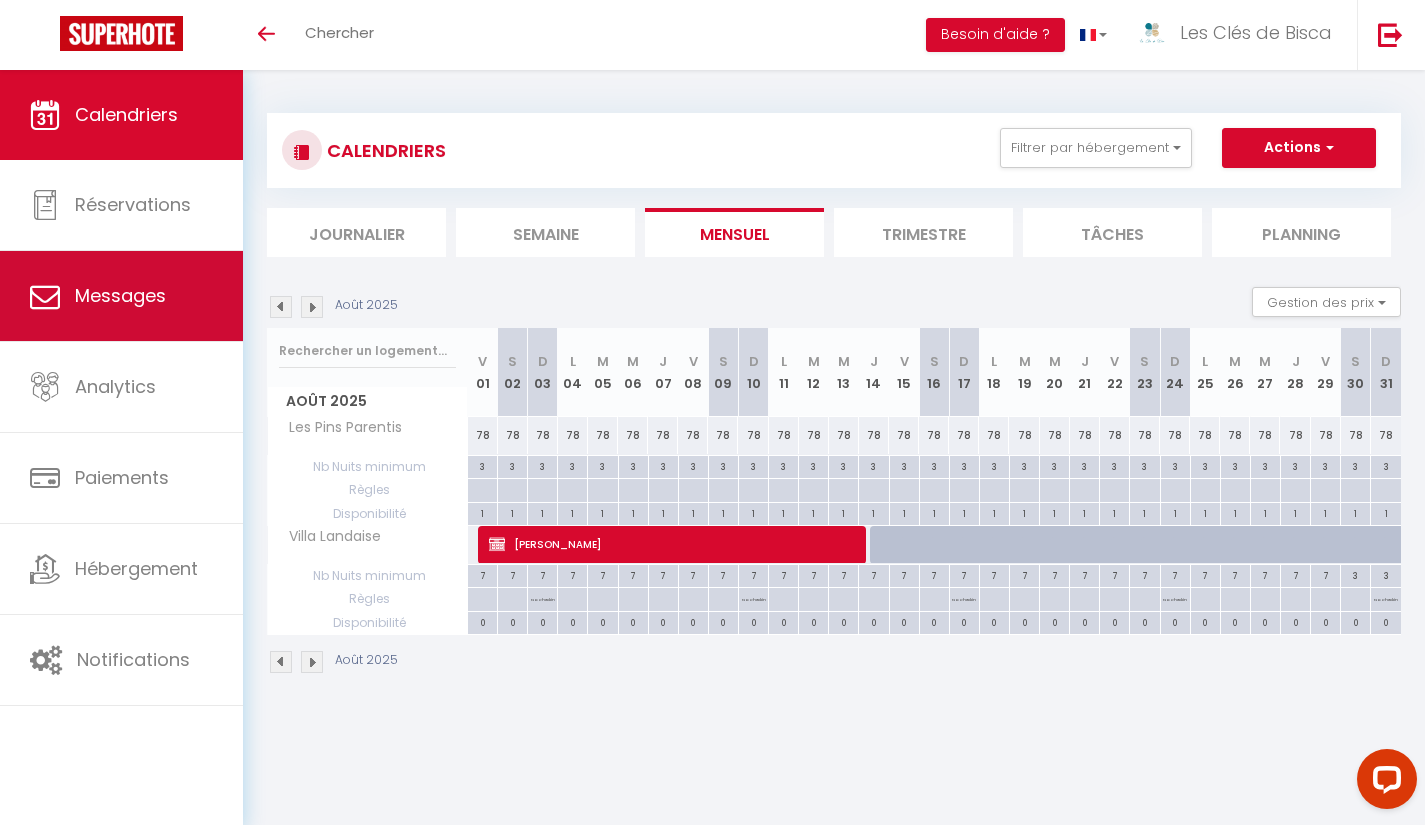 scroll, scrollTop: 0, scrollLeft: 0, axis: both 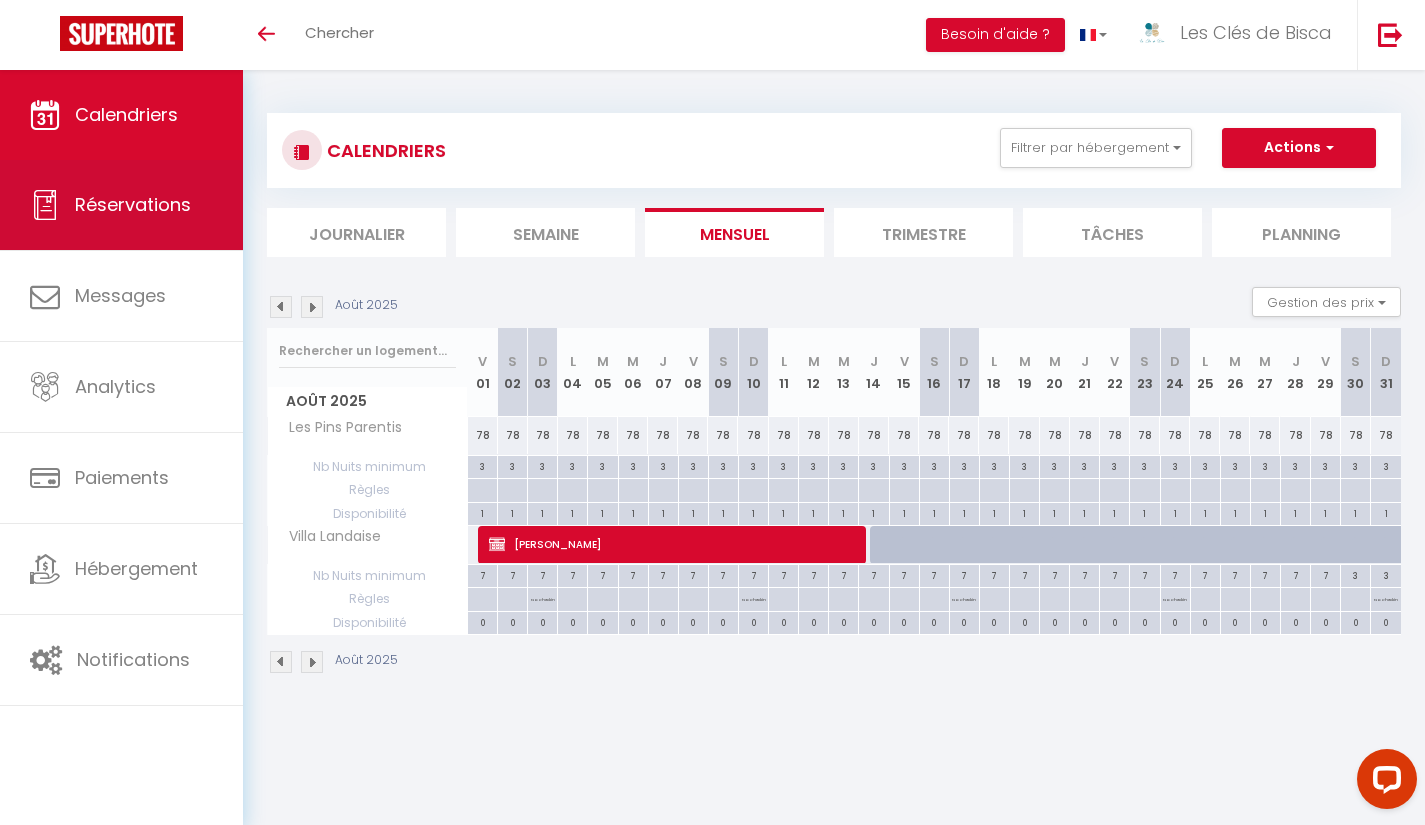 click on "Réservations" at bounding box center (133, 204) 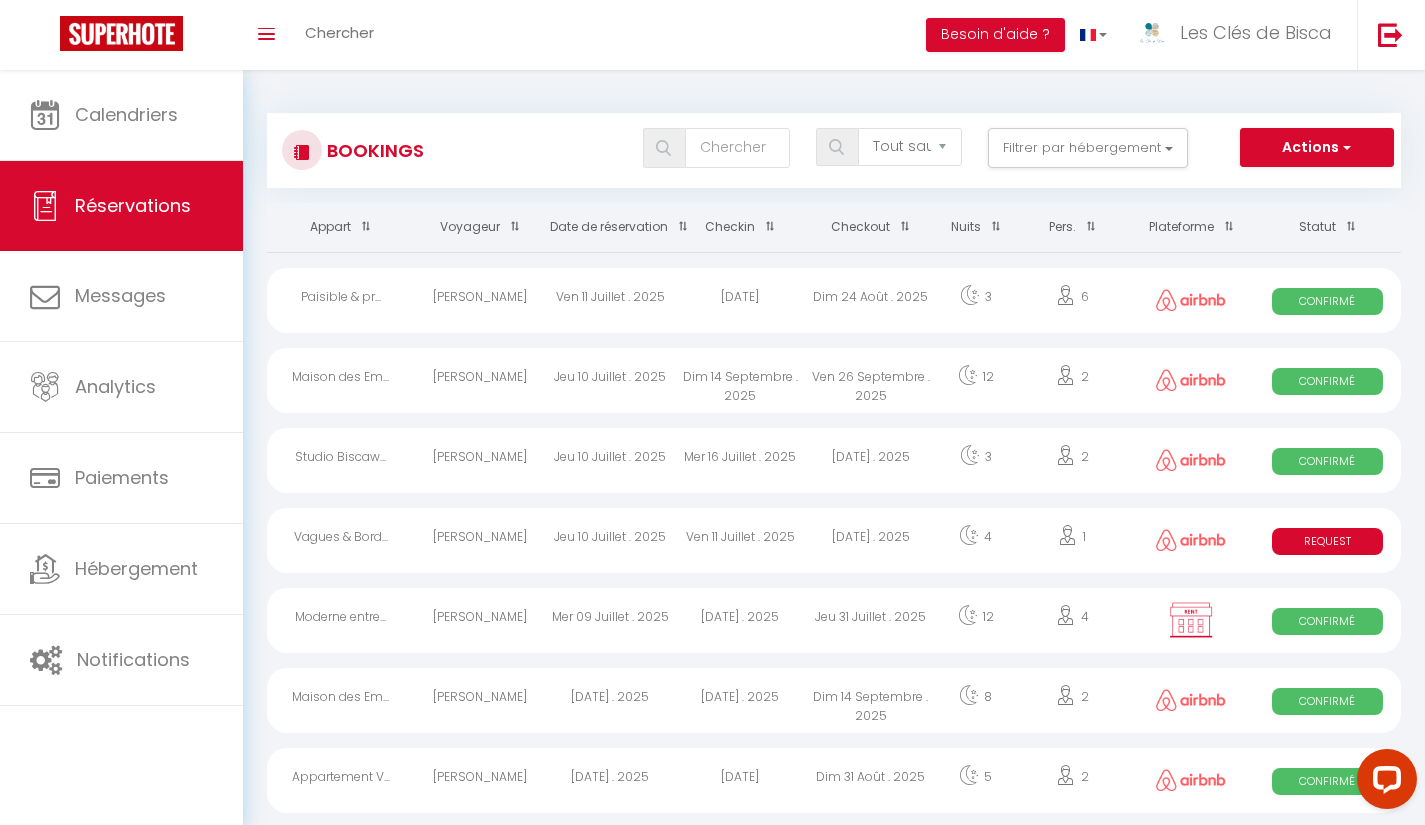 click at bounding box center (678, 226) 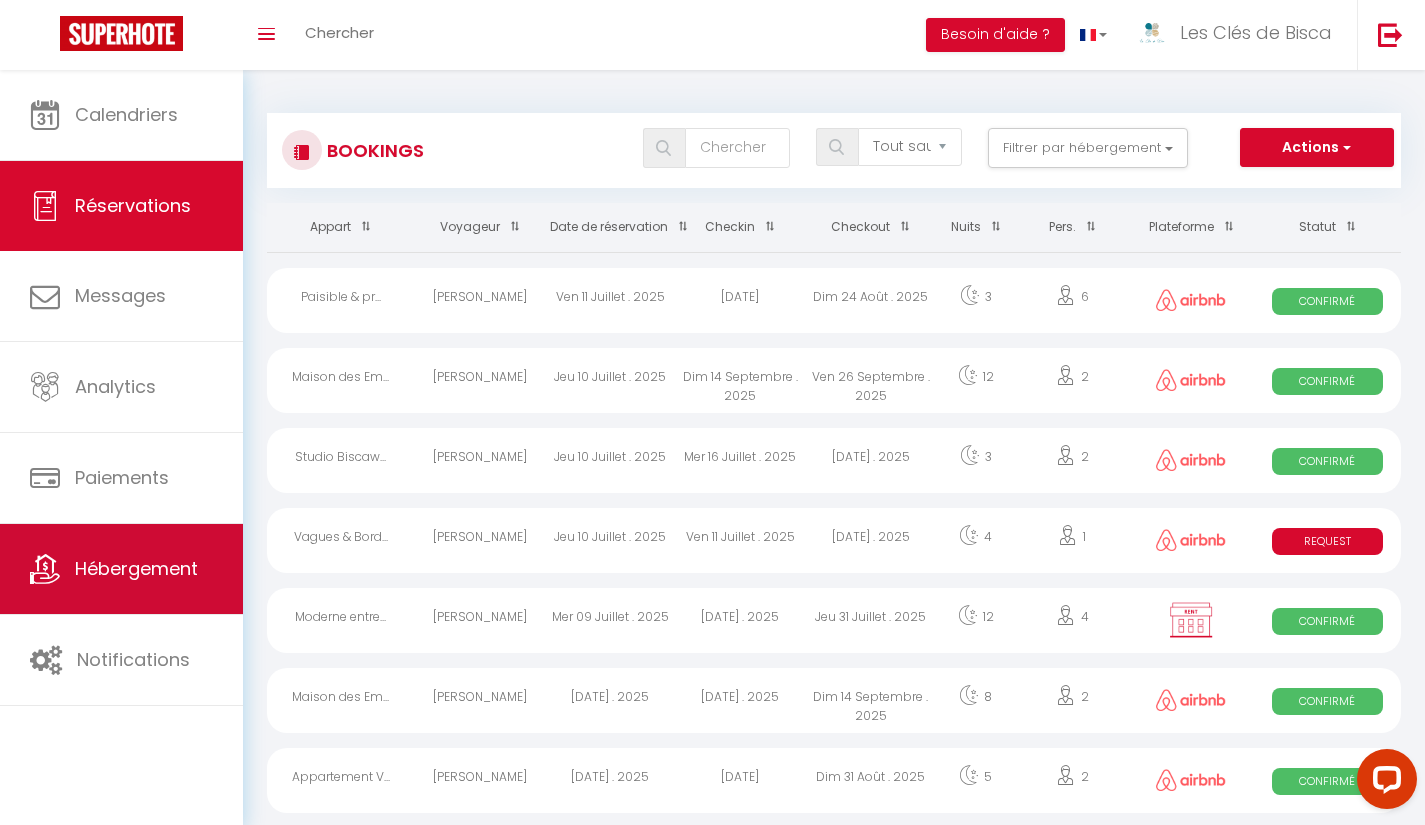 click on "Hébergement" at bounding box center [121, 569] 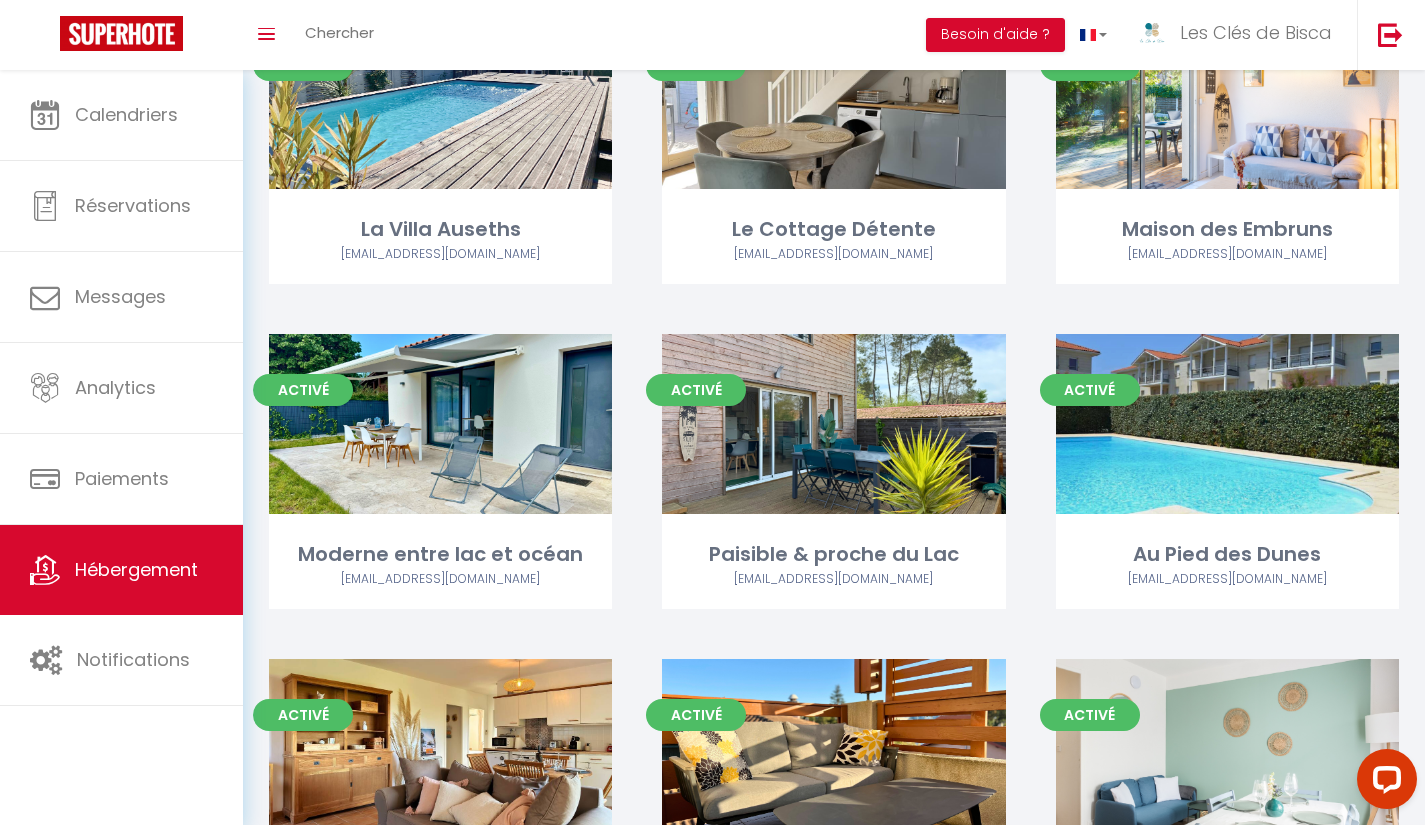 scroll, scrollTop: 1263, scrollLeft: 0, axis: vertical 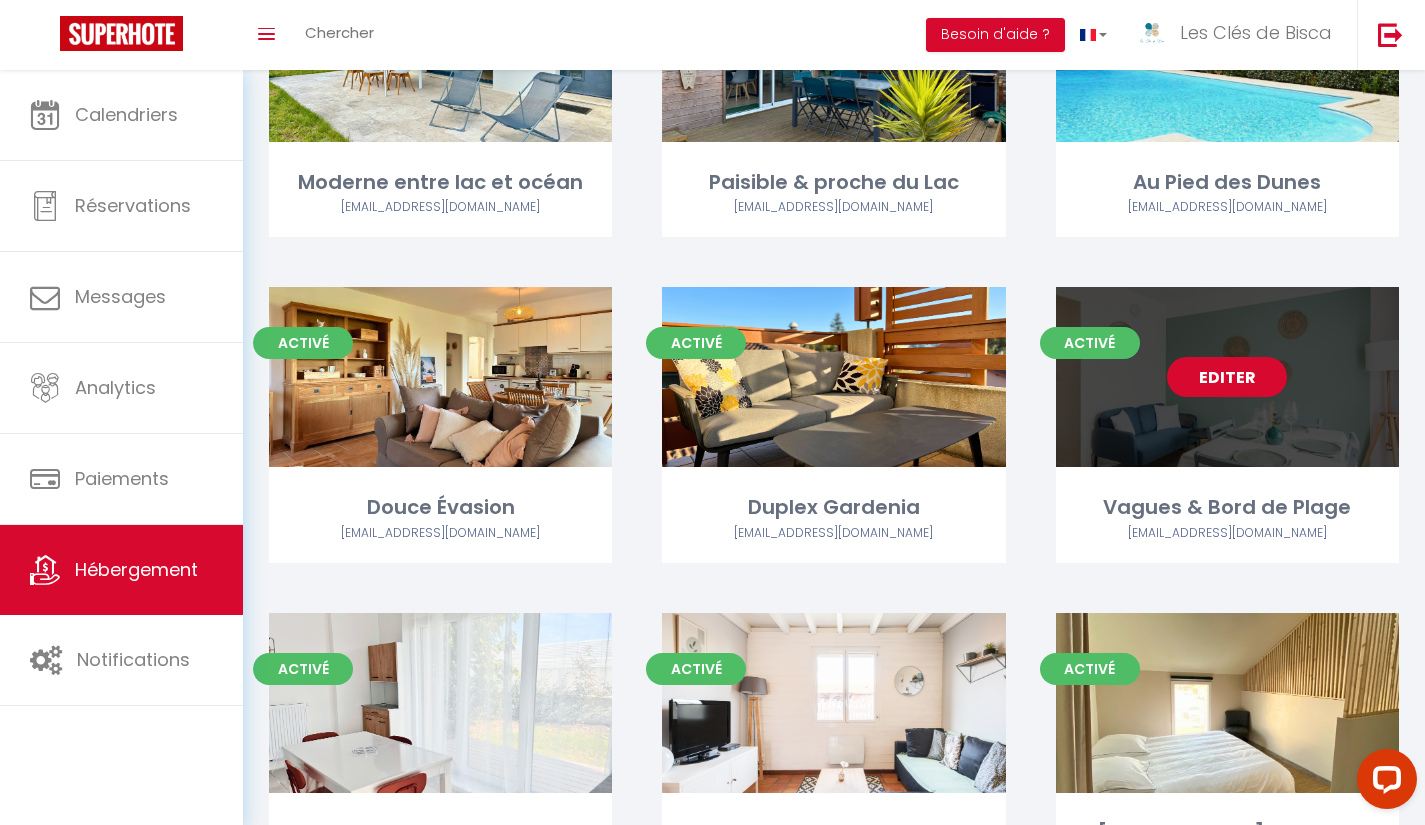 click on "Editer" at bounding box center (1227, 377) 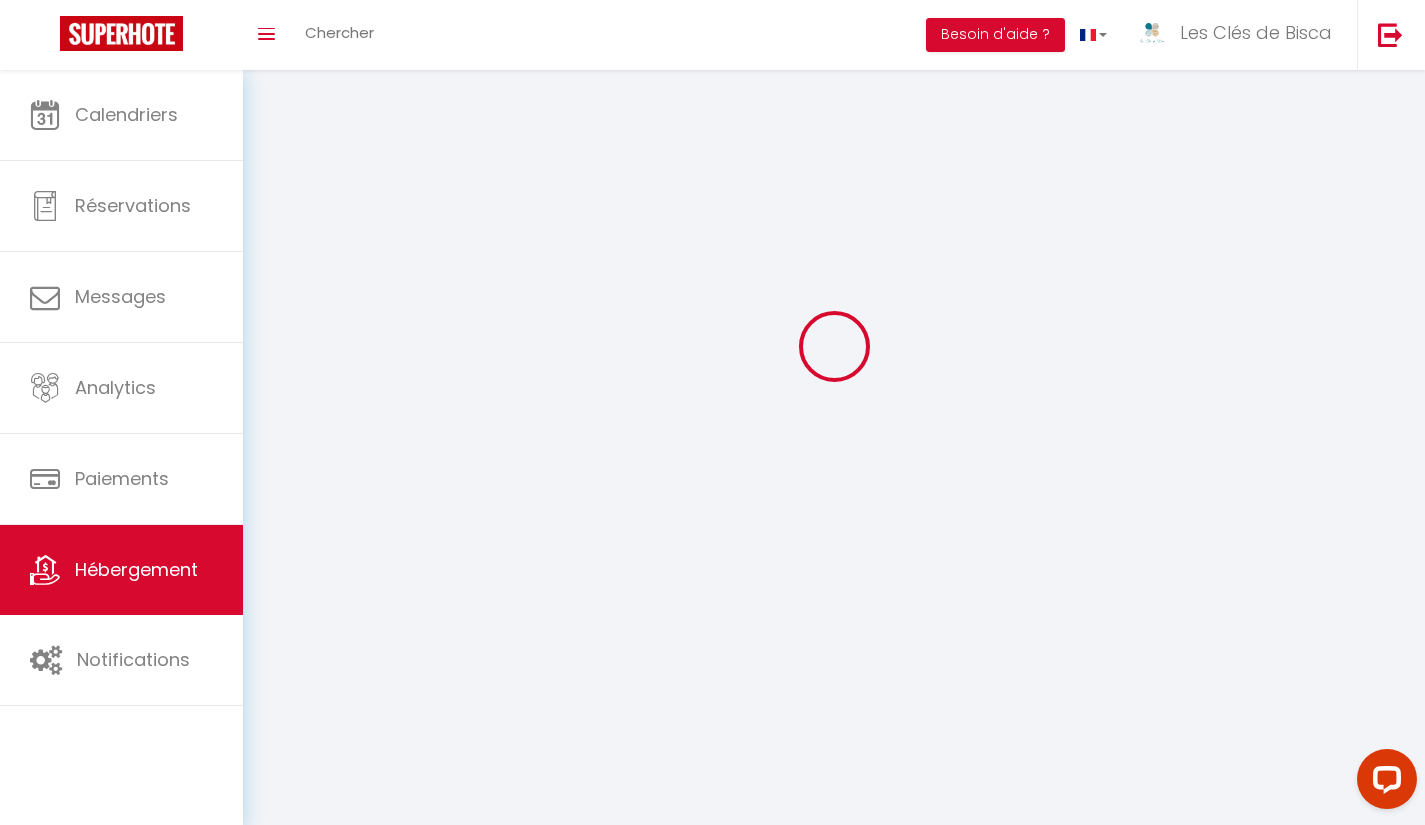 scroll, scrollTop: 0, scrollLeft: 0, axis: both 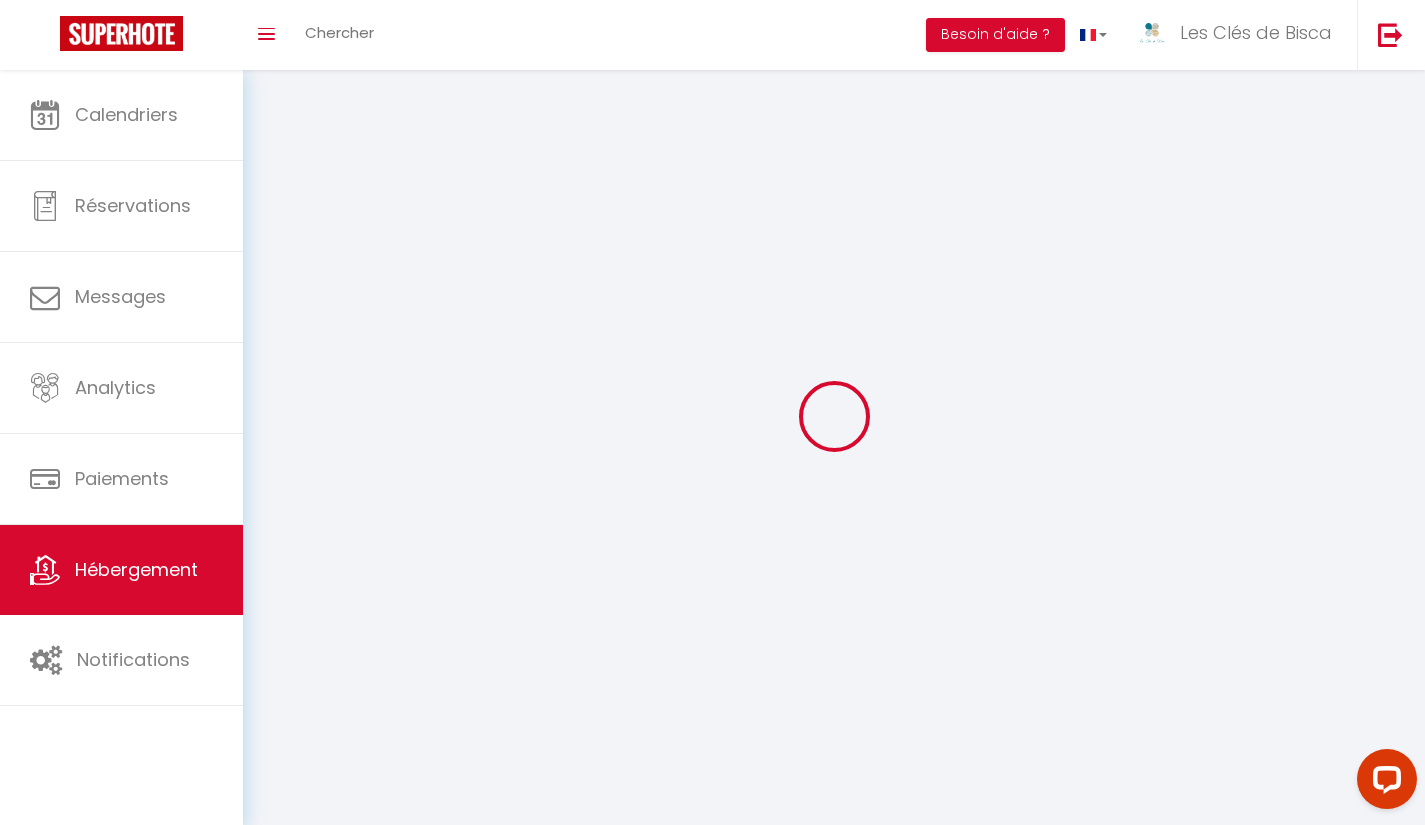 select on "+ 10 %" 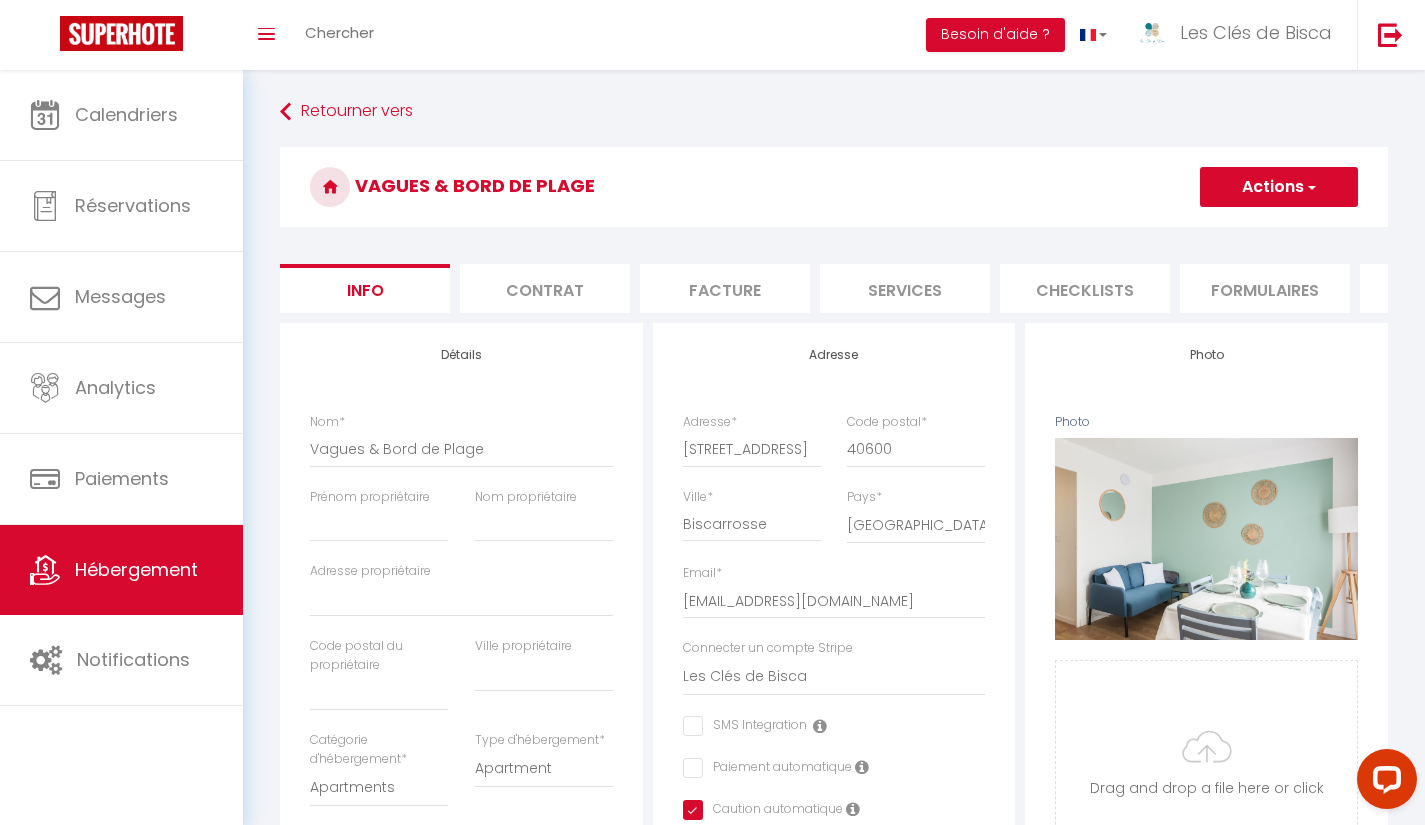 checkbox on "false" 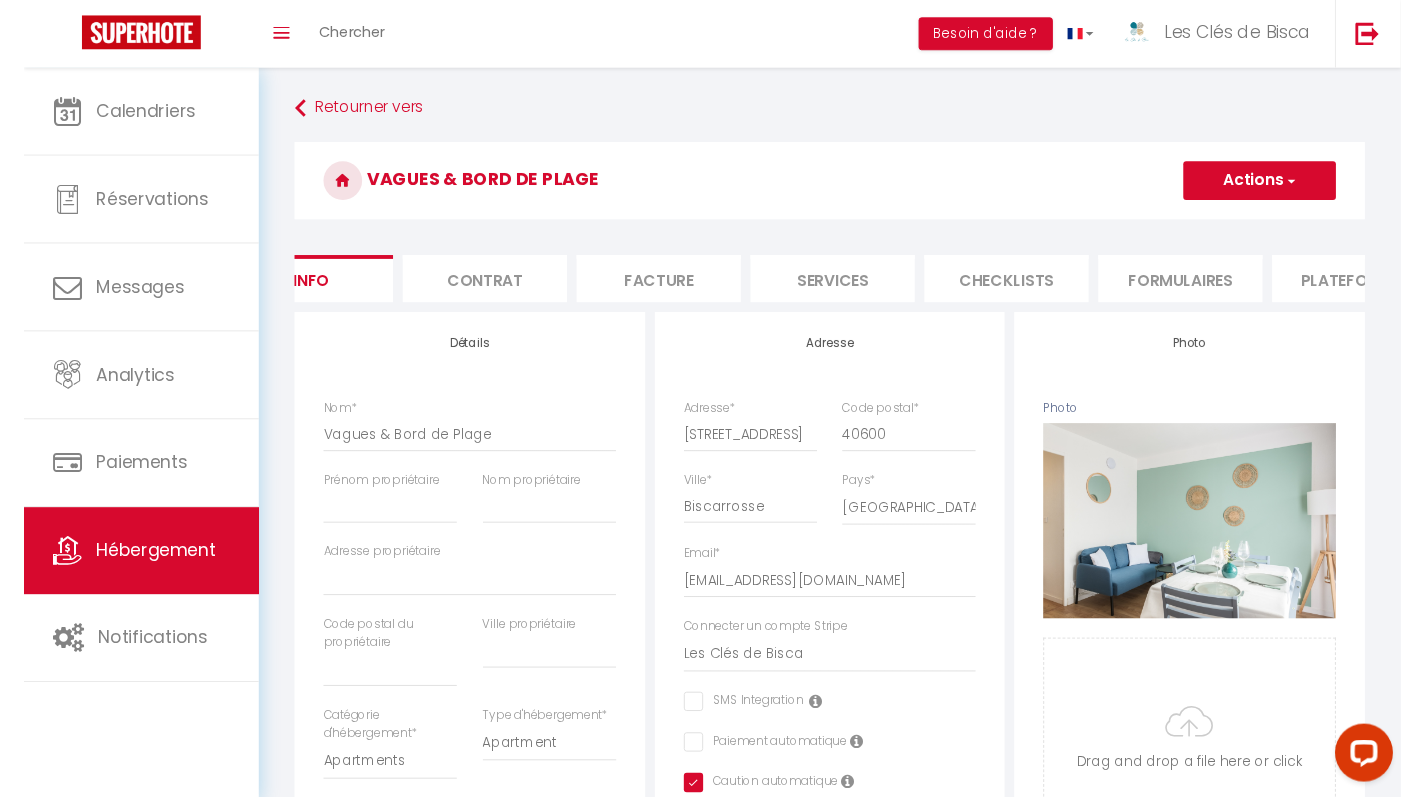 scroll, scrollTop: 0, scrollLeft: 682, axis: horizontal 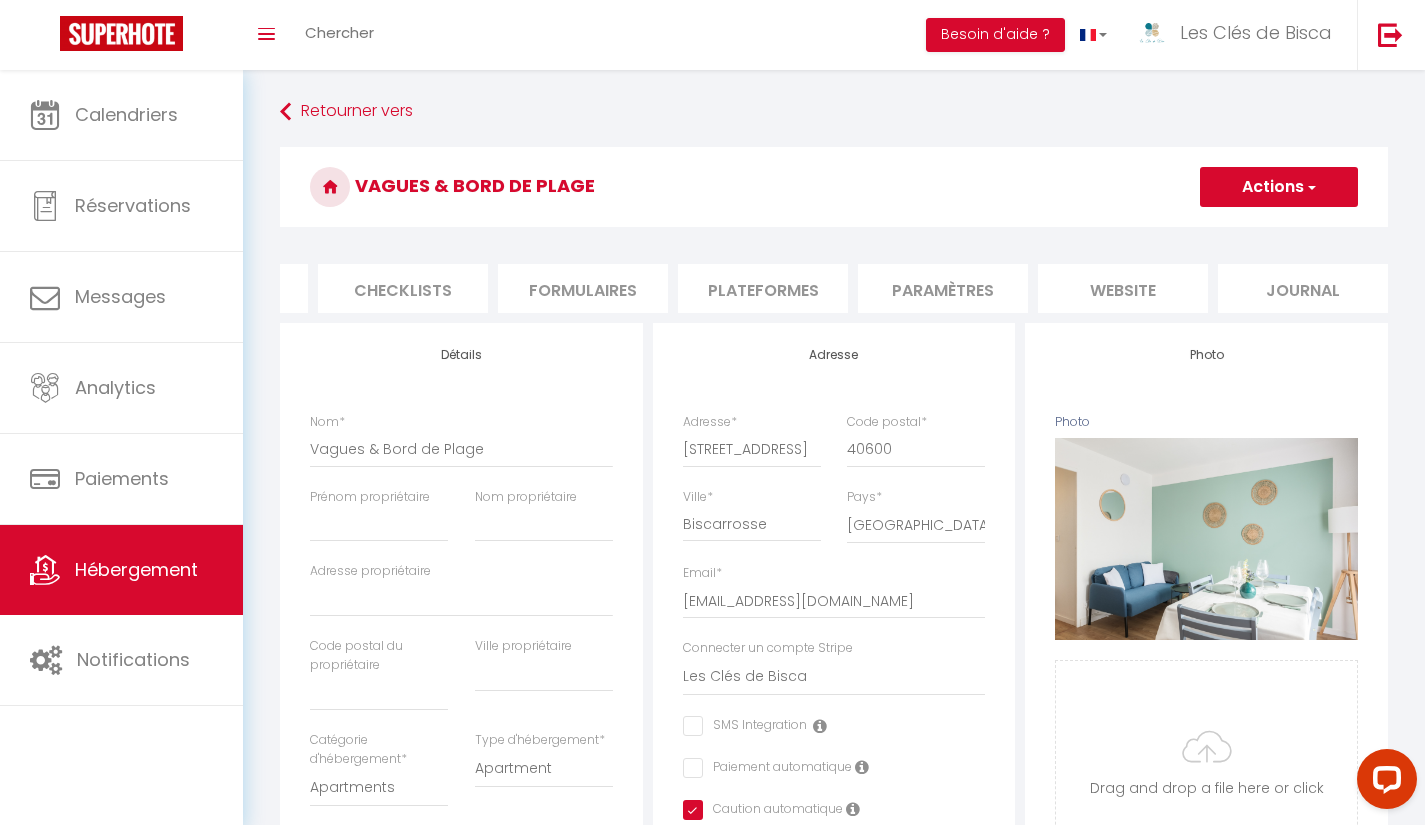 click on "Plateformes" at bounding box center [763, 288] 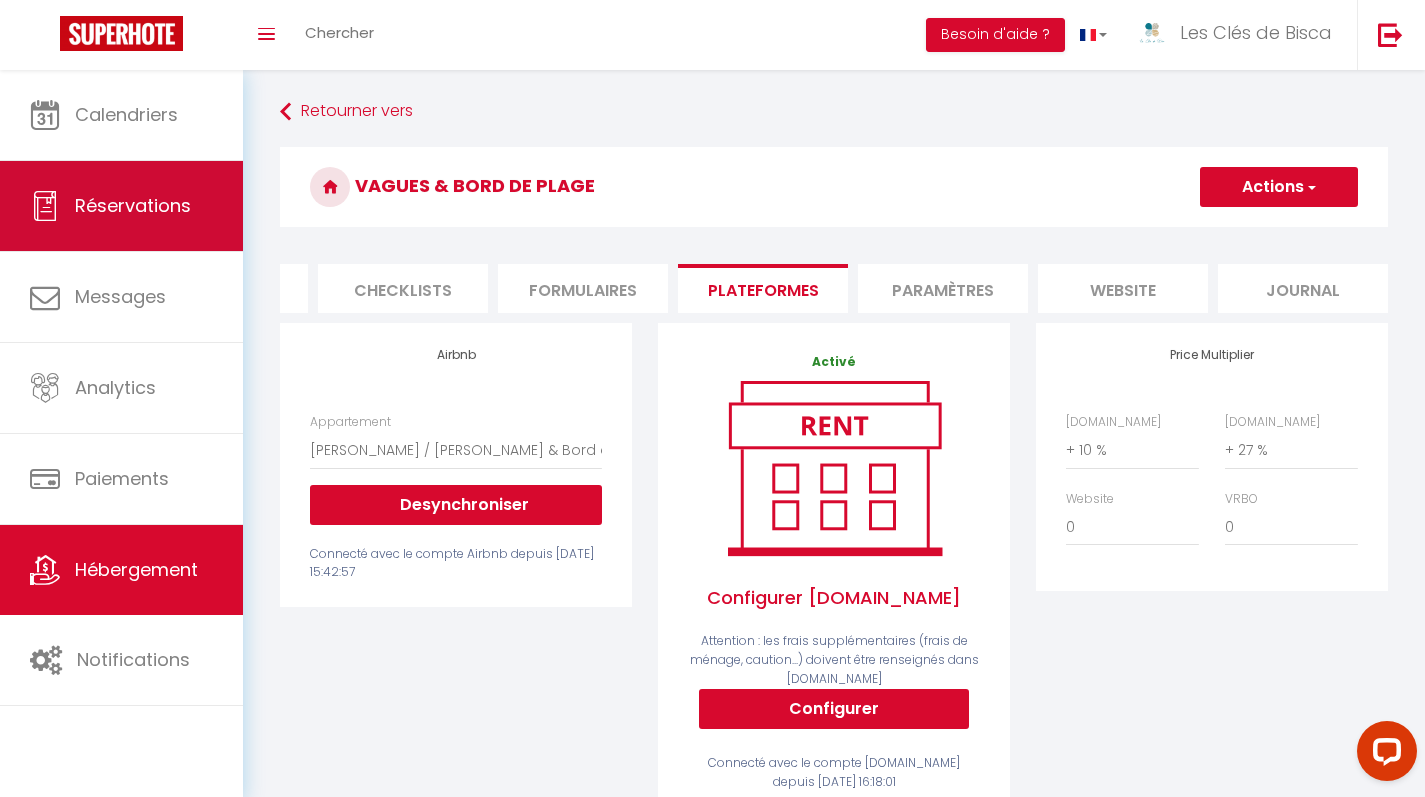click on "Réservations" at bounding box center [121, 206] 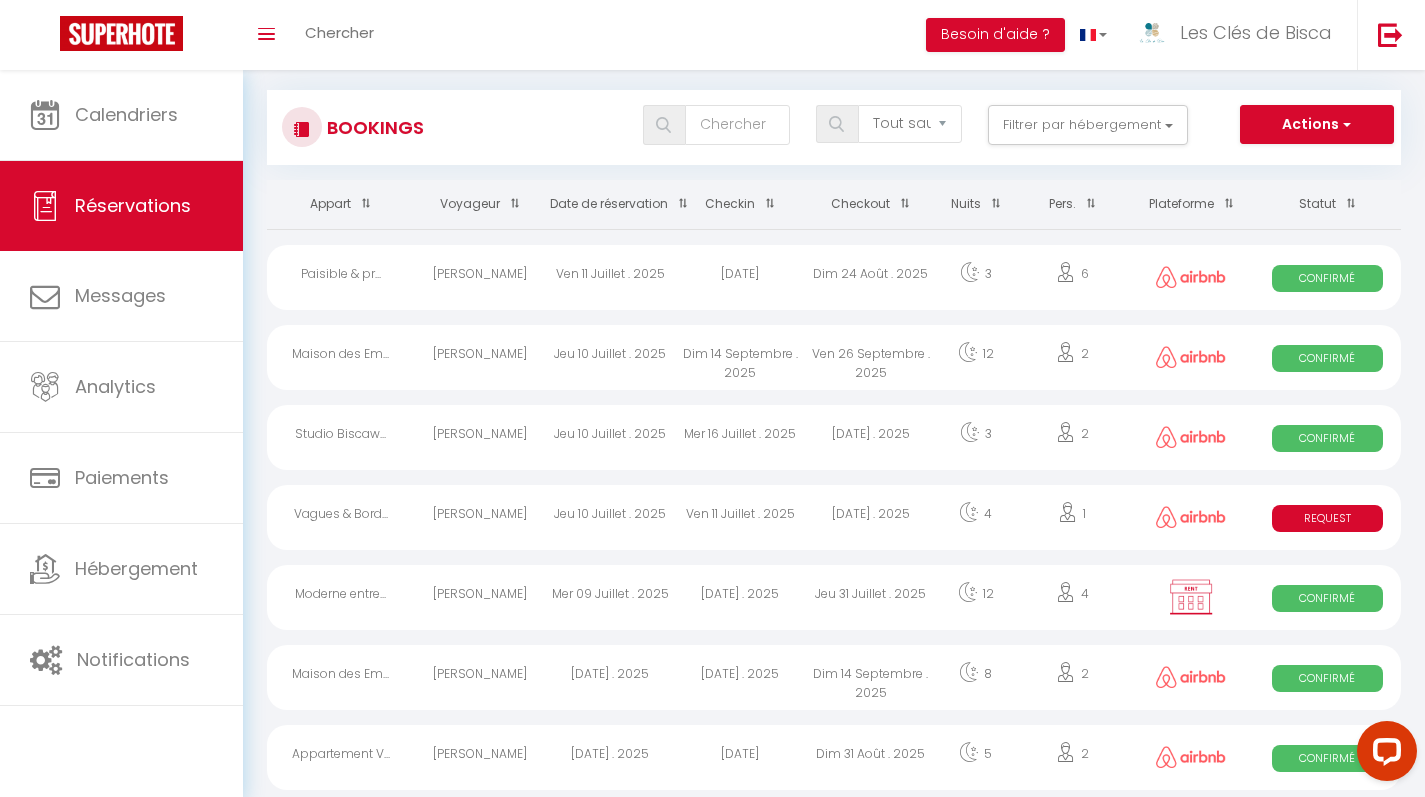 scroll, scrollTop: 37, scrollLeft: 0, axis: vertical 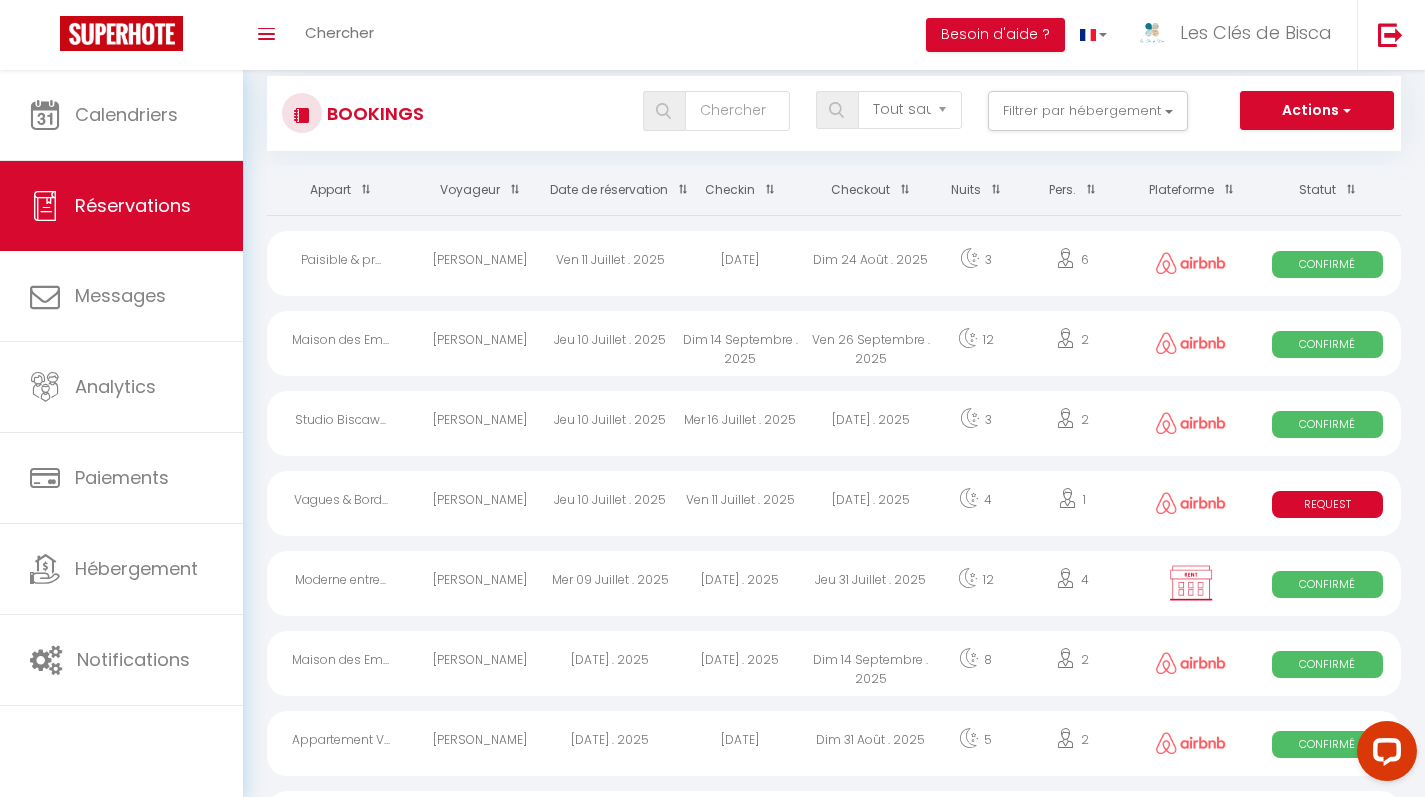 click on "Request" at bounding box center (1327, 504) 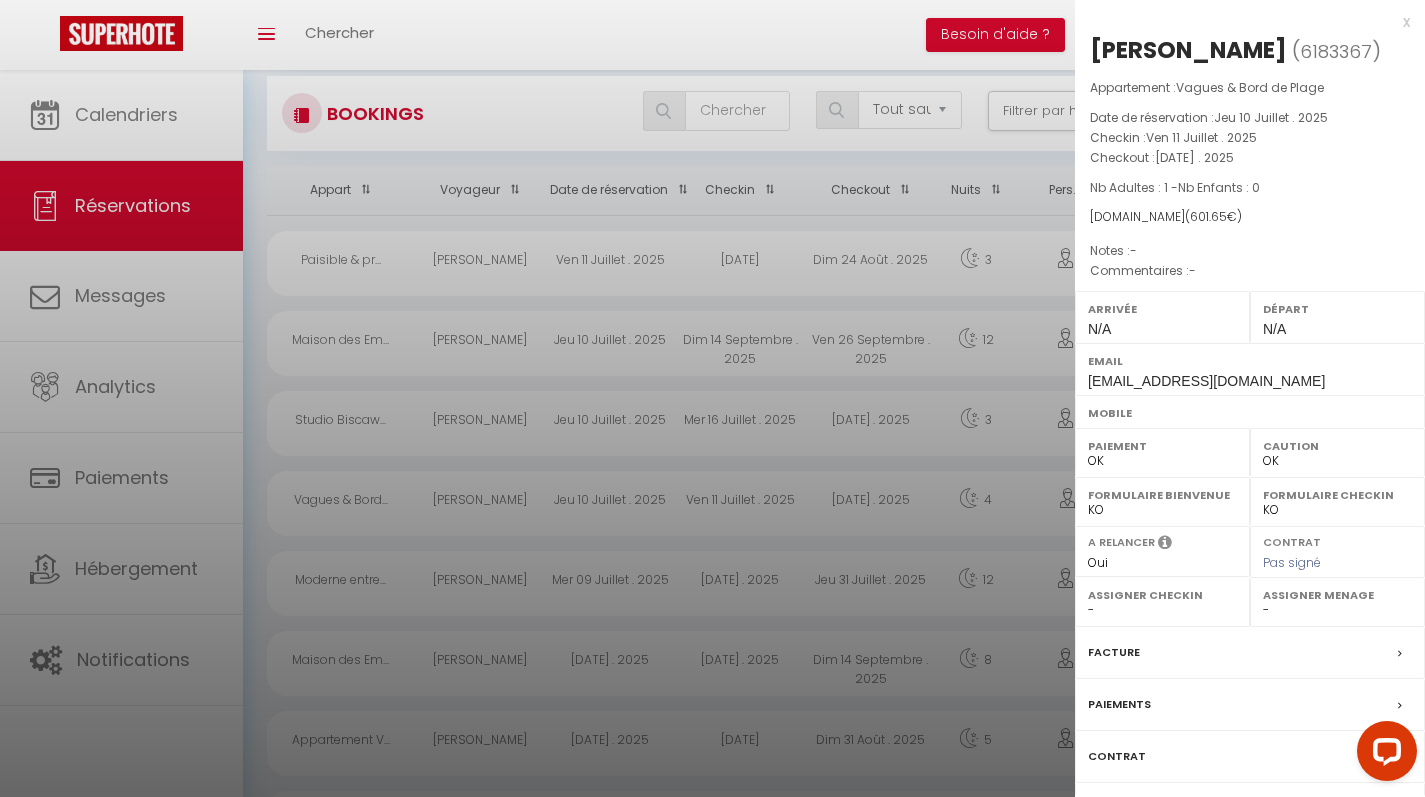 select on "39352" 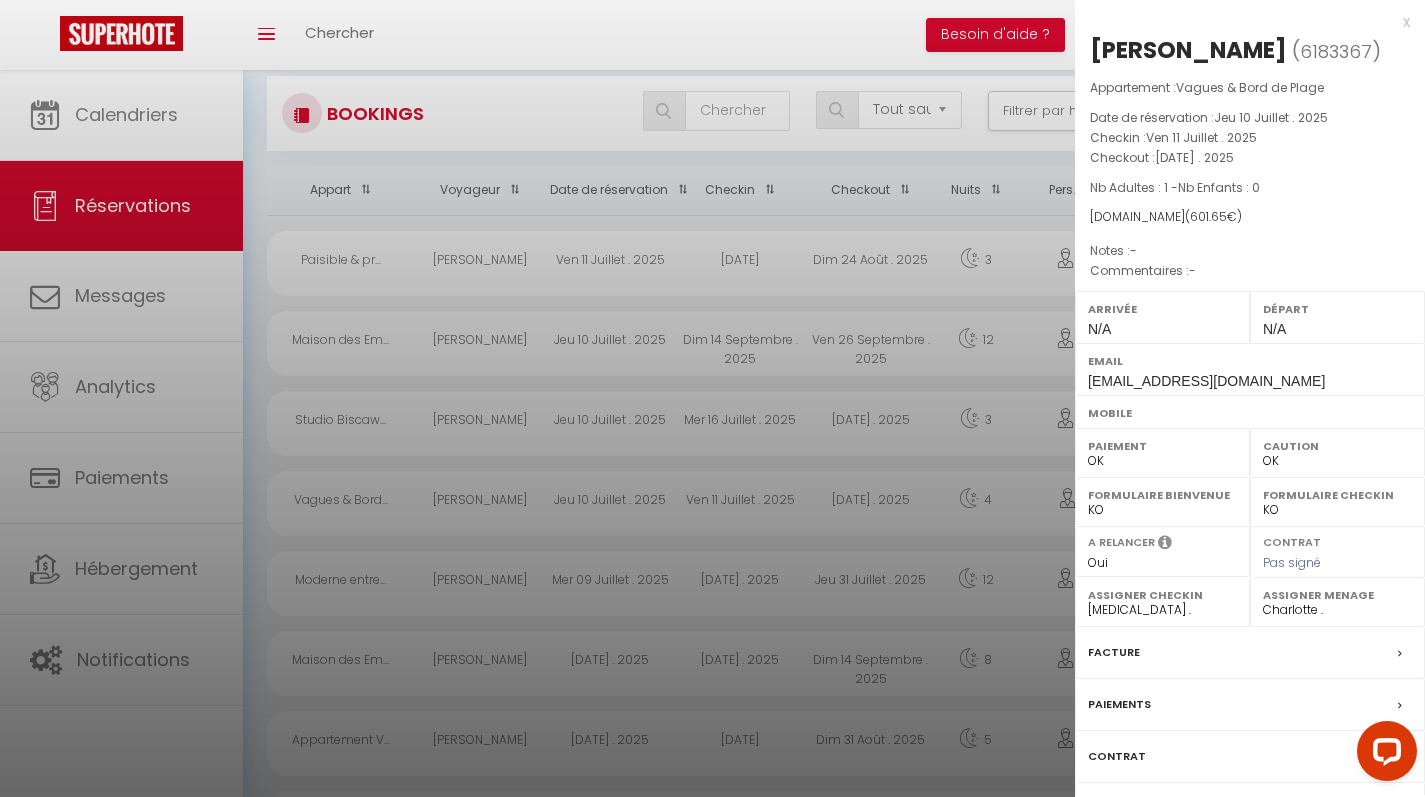 click on "x" at bounding box center (1242, 22) 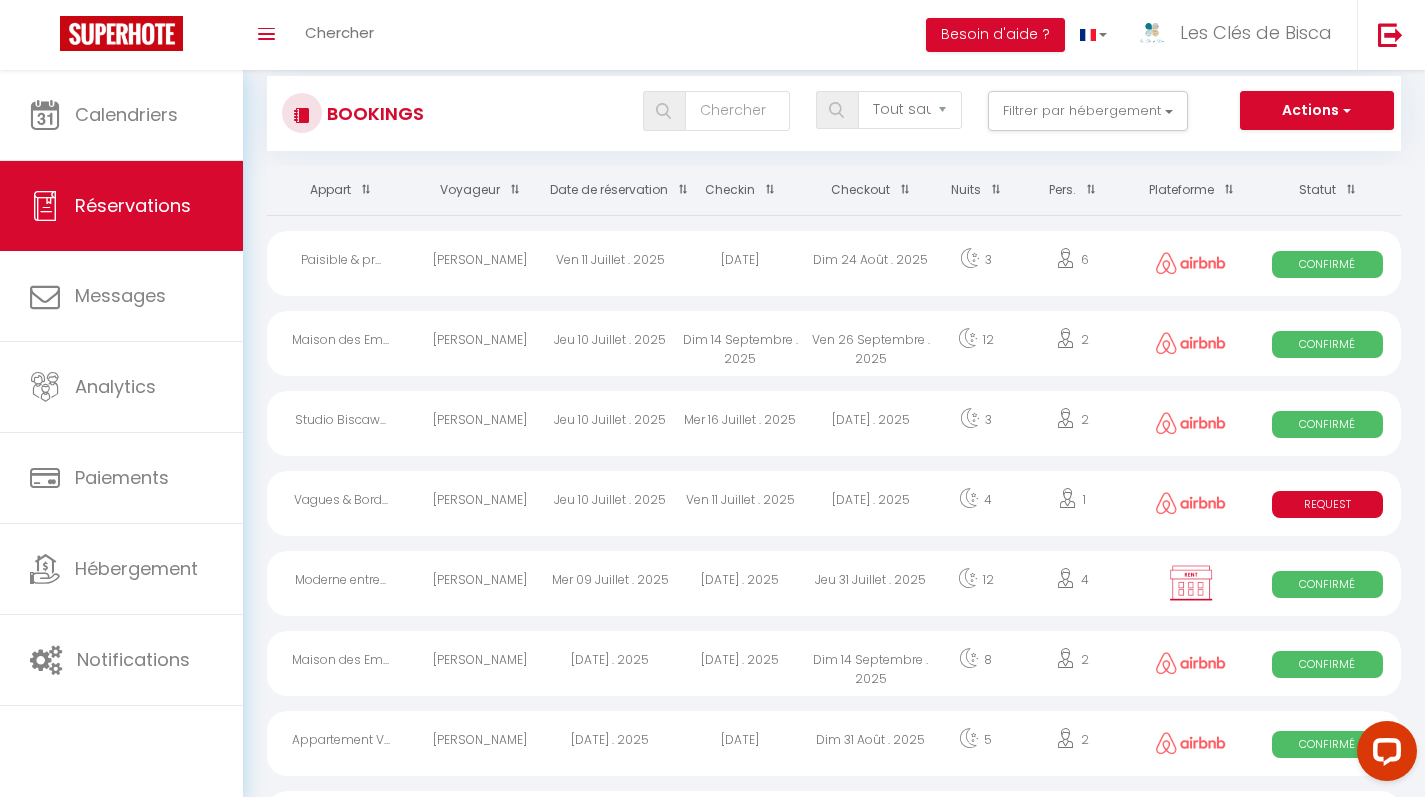 scroll, scrollTop: 184, scrollLeft: 0, axis: vertical 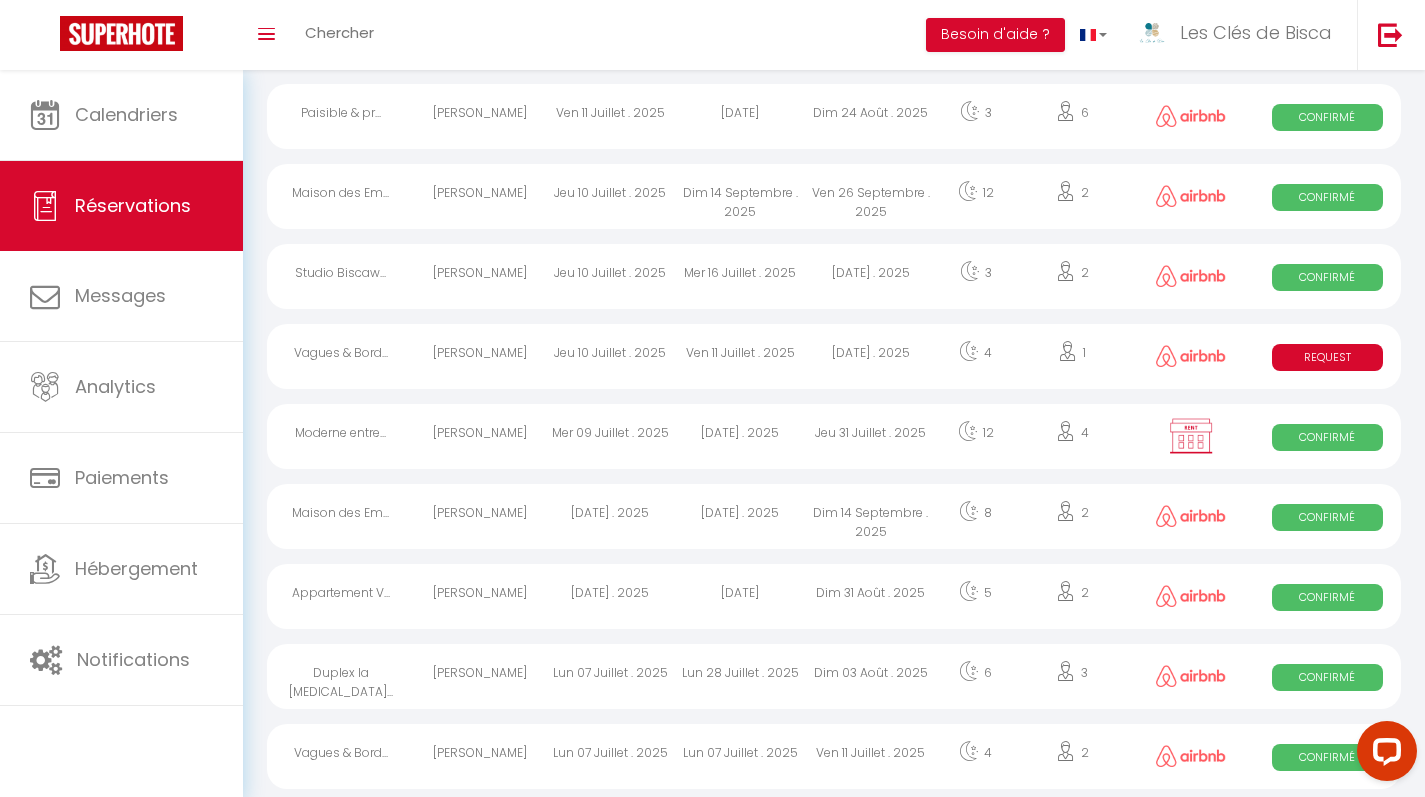 click on "Request" at bounding box center (1327, 357) 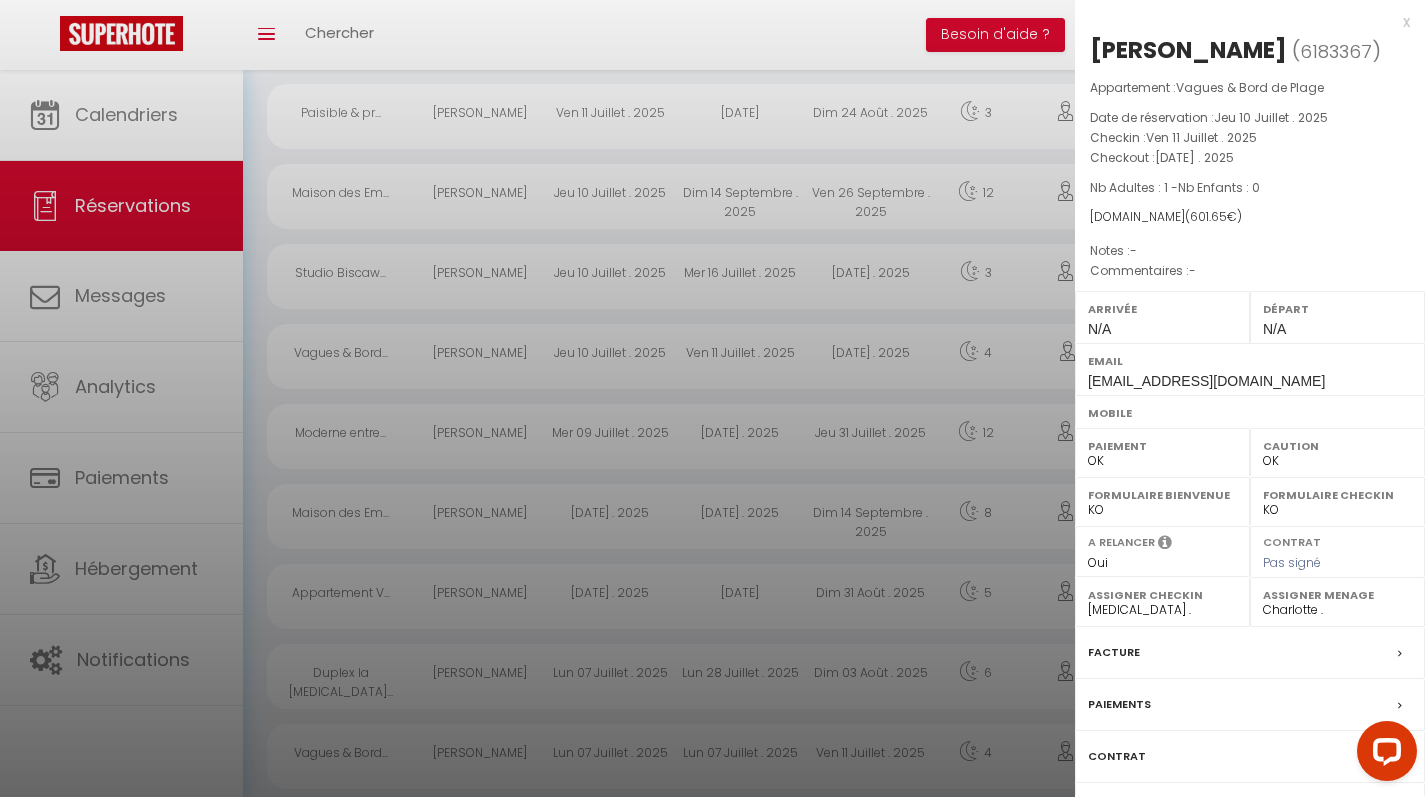 click on "x" at bounding box center (1242, 22) 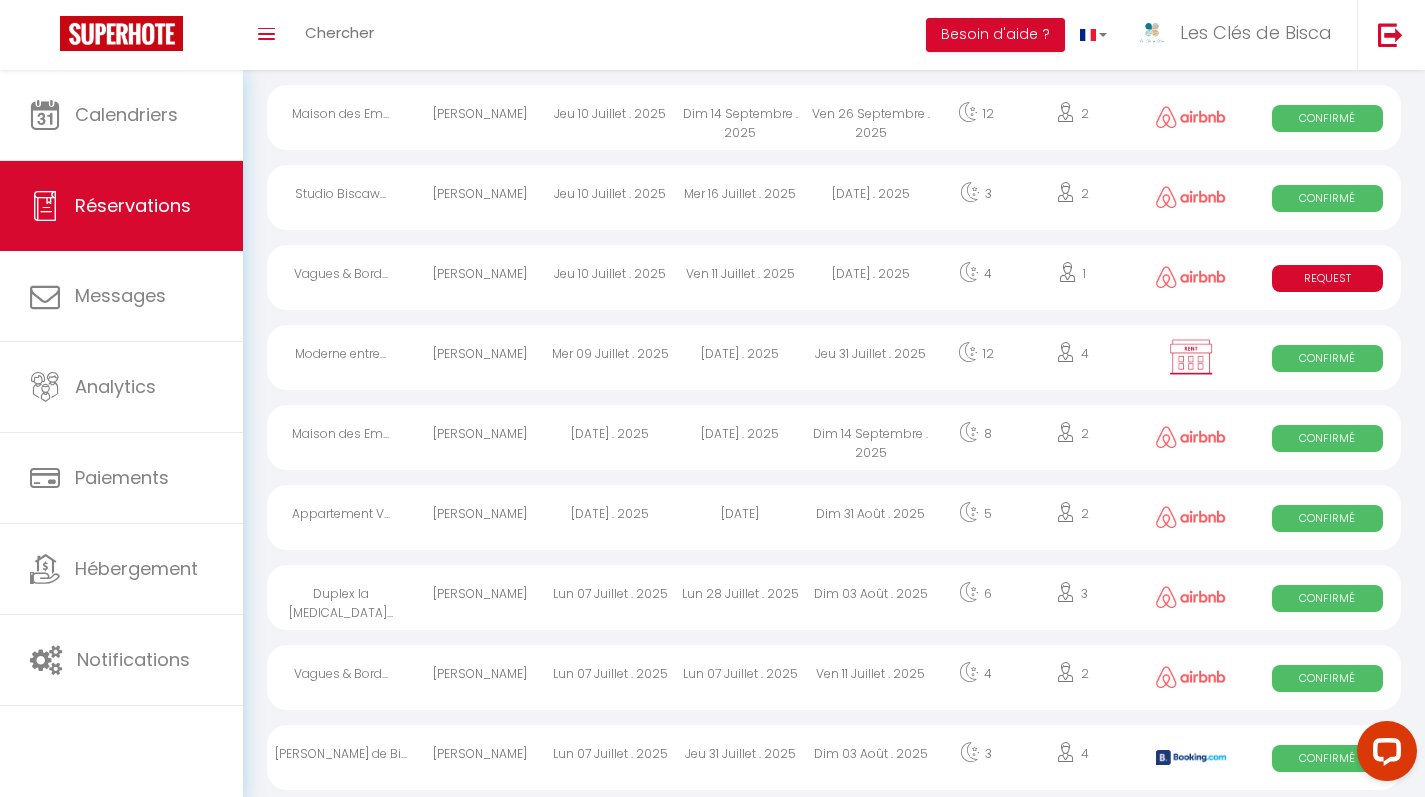 scroll, scrollTop: 95, scrollLeft: 0, axis: vertical 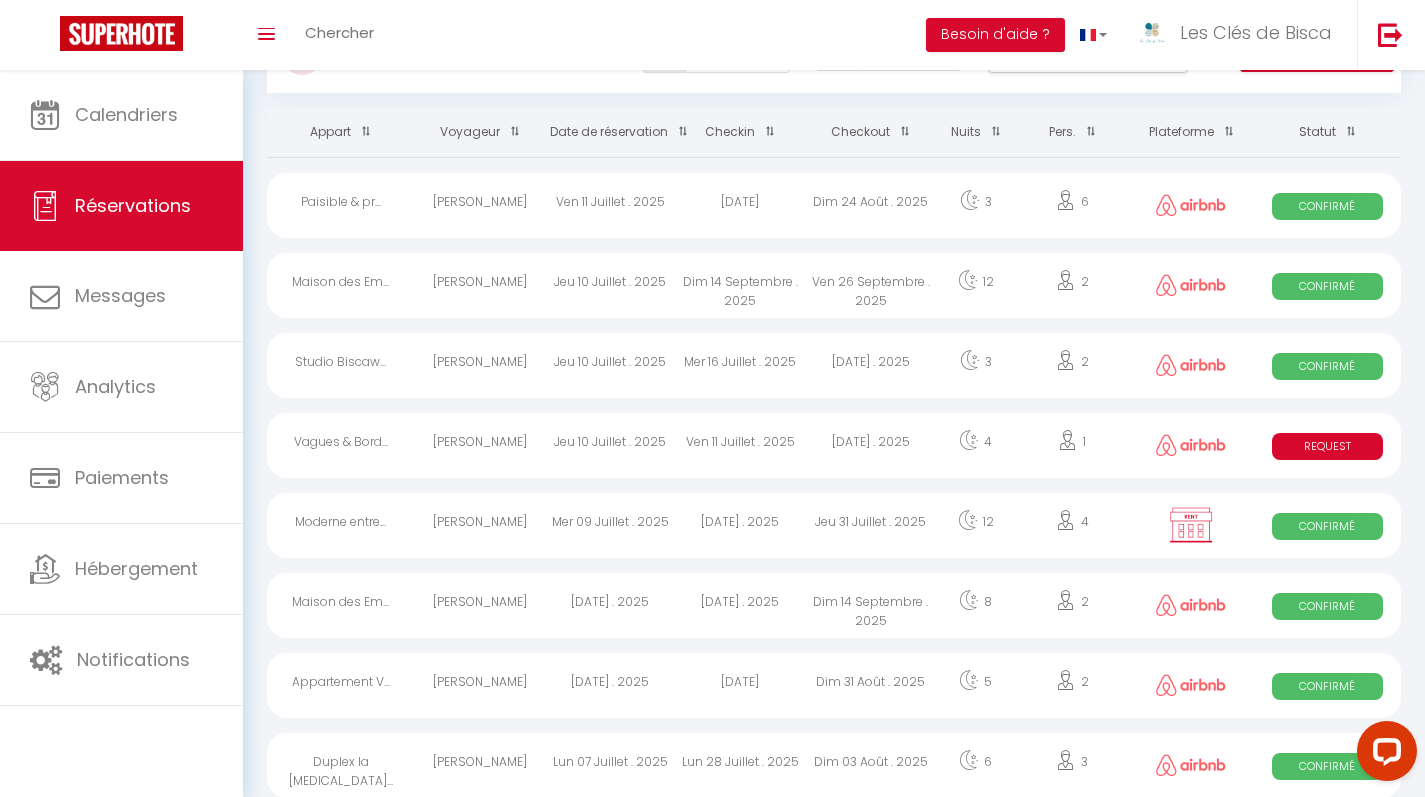click on "Jeu 10 Juillet . 2025" at bounding box center [610, 445] 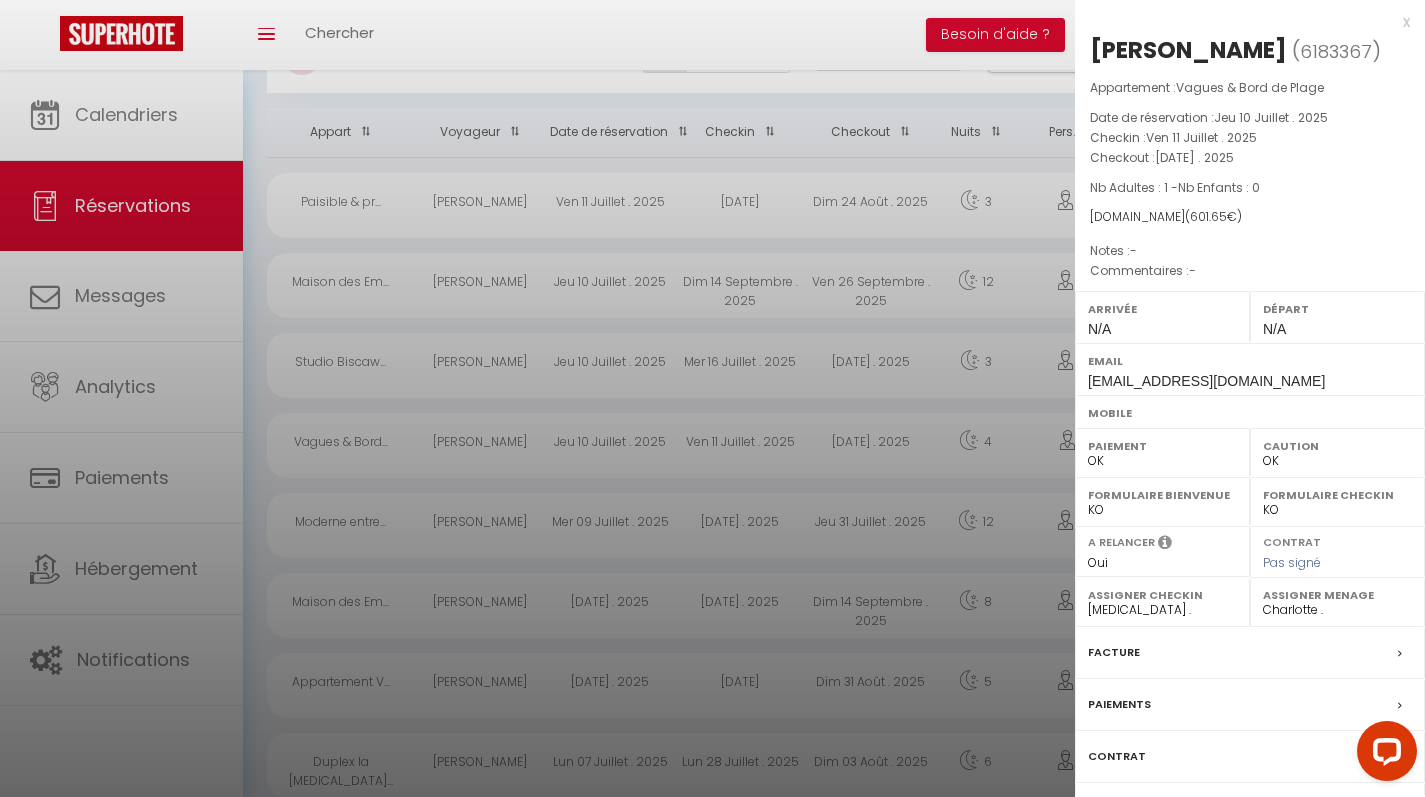 scroll, scrollTop: 111, scrollLeft: 0, axis: vertical 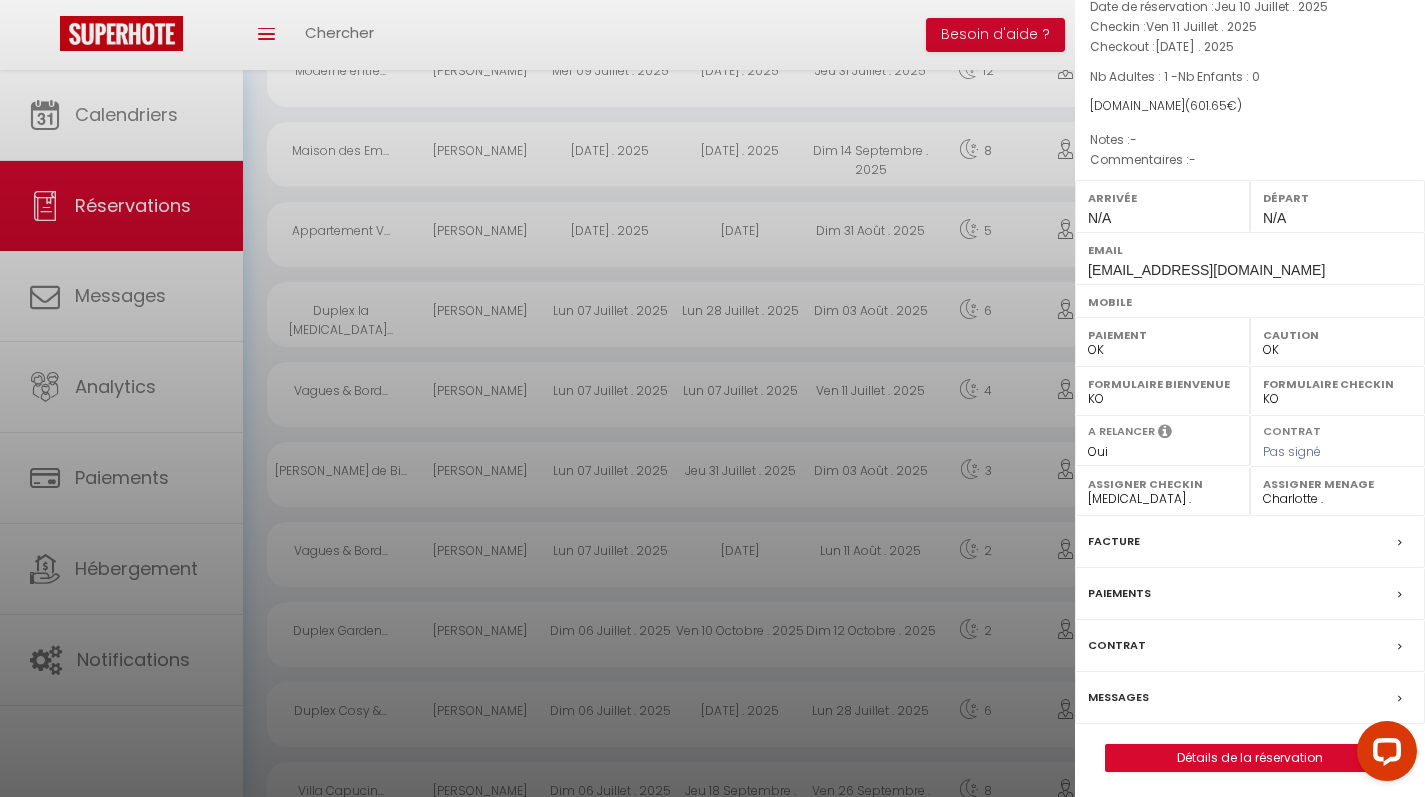 click on "Détails de la réservation" at bounding box center [1250, 758] 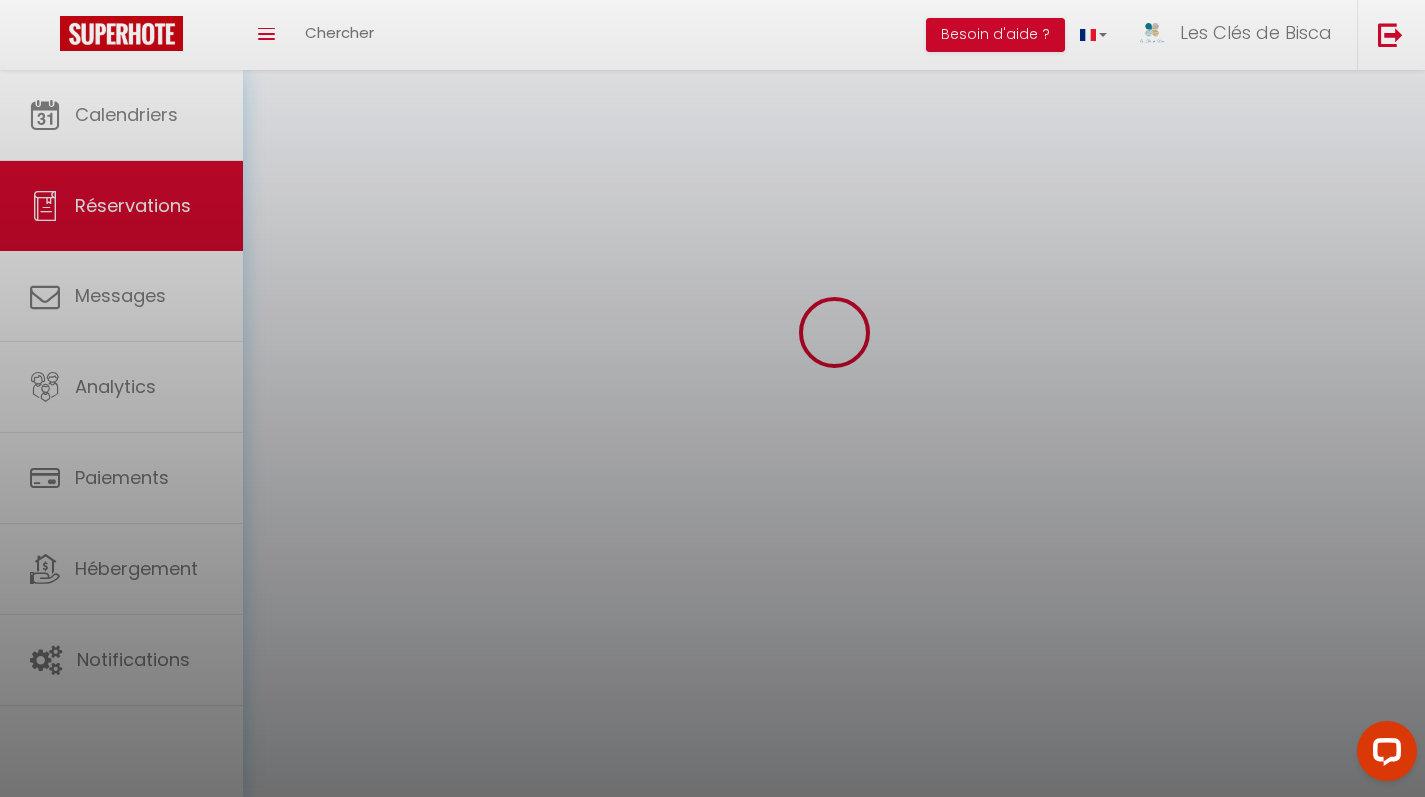 scroll, scrollTop: 0, scrollLeft: 0, axis: both 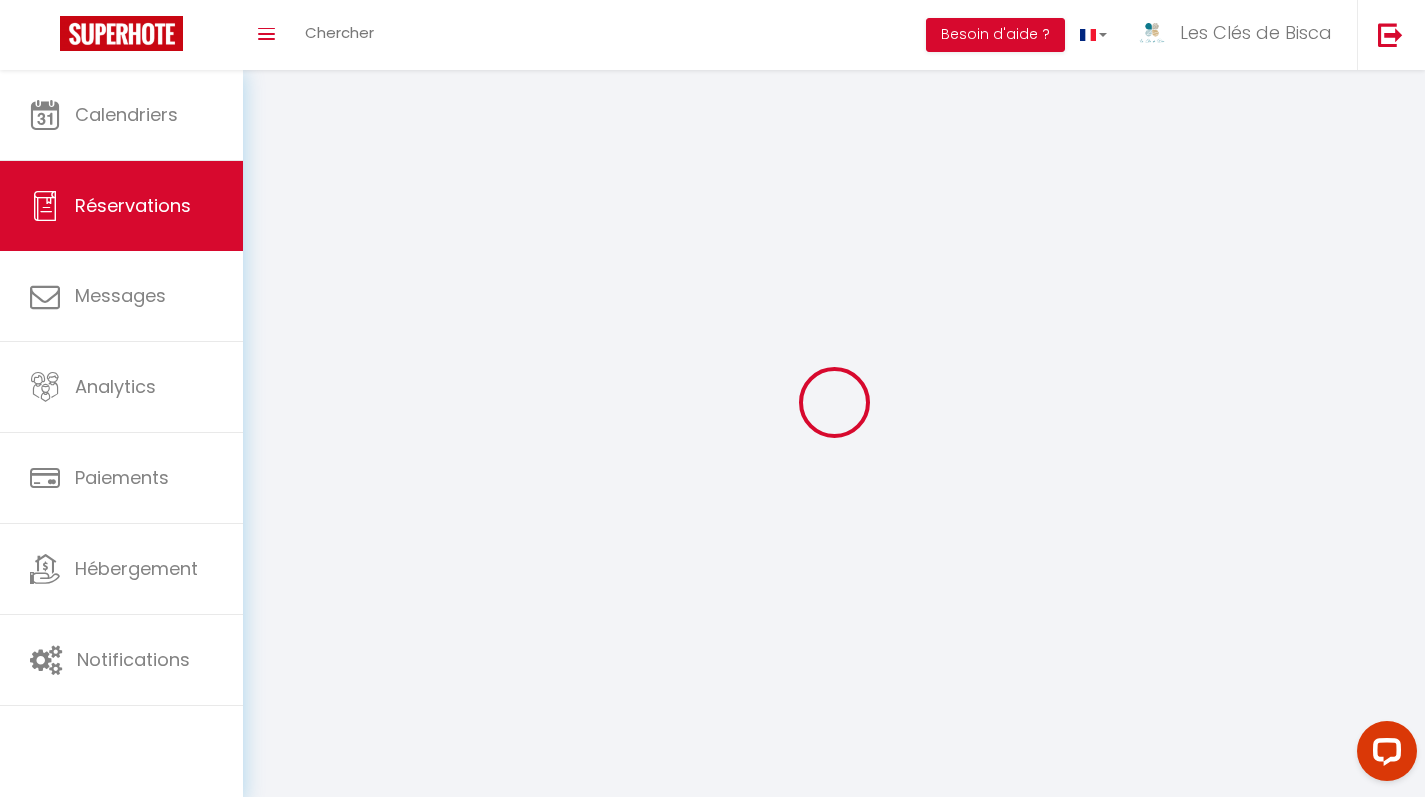 type on "[PERSON_NAME]" 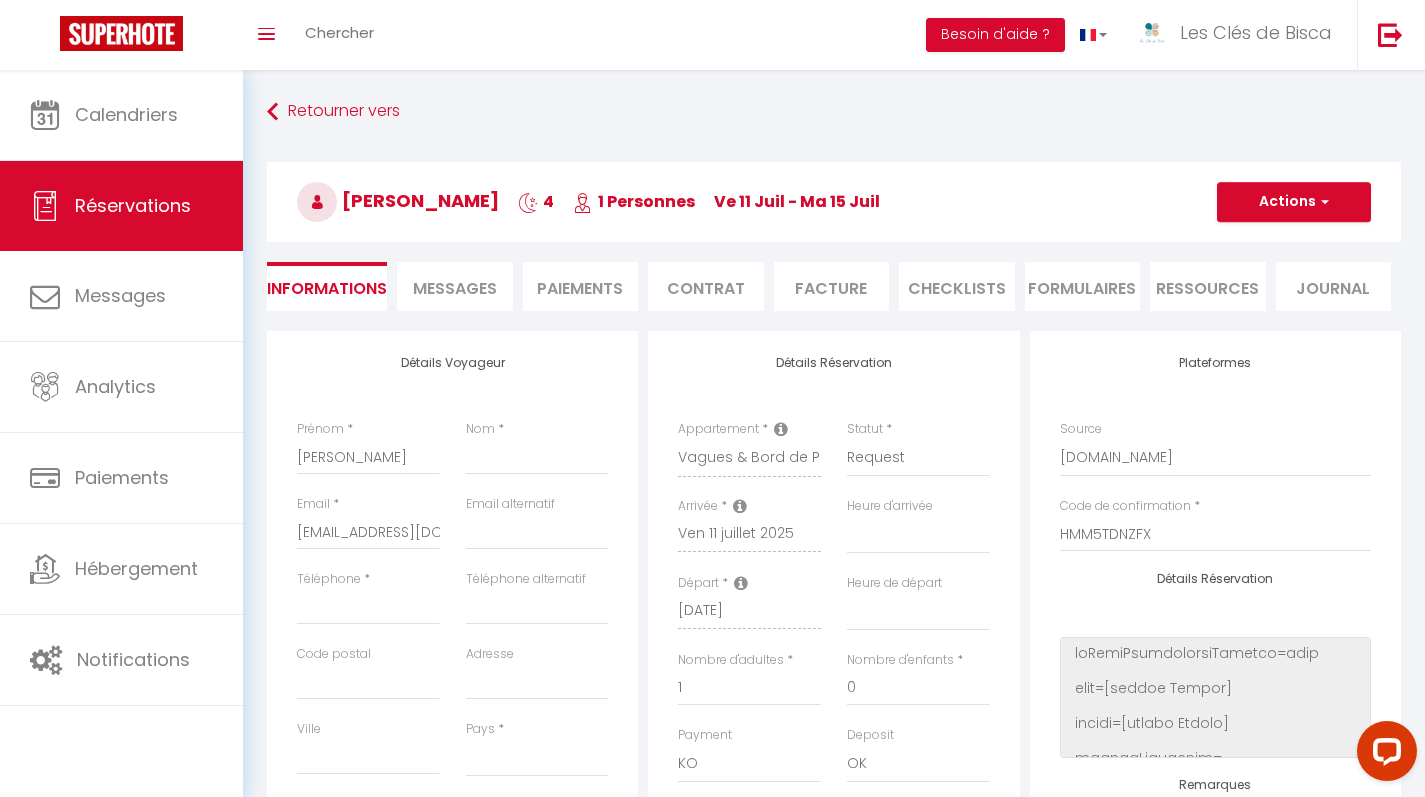 select 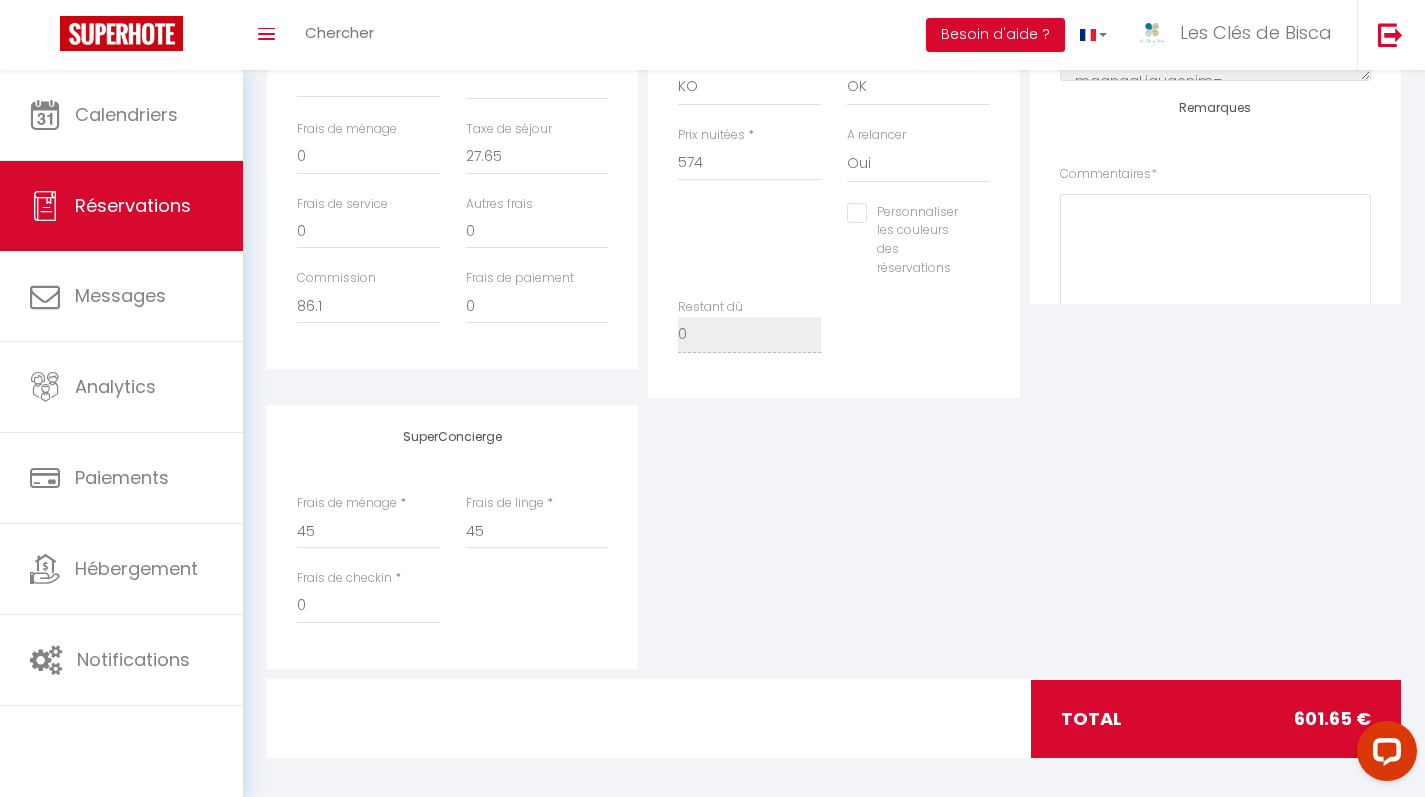 scroll, scrollTop: 24, scrollLeft: 0, axis: vertical 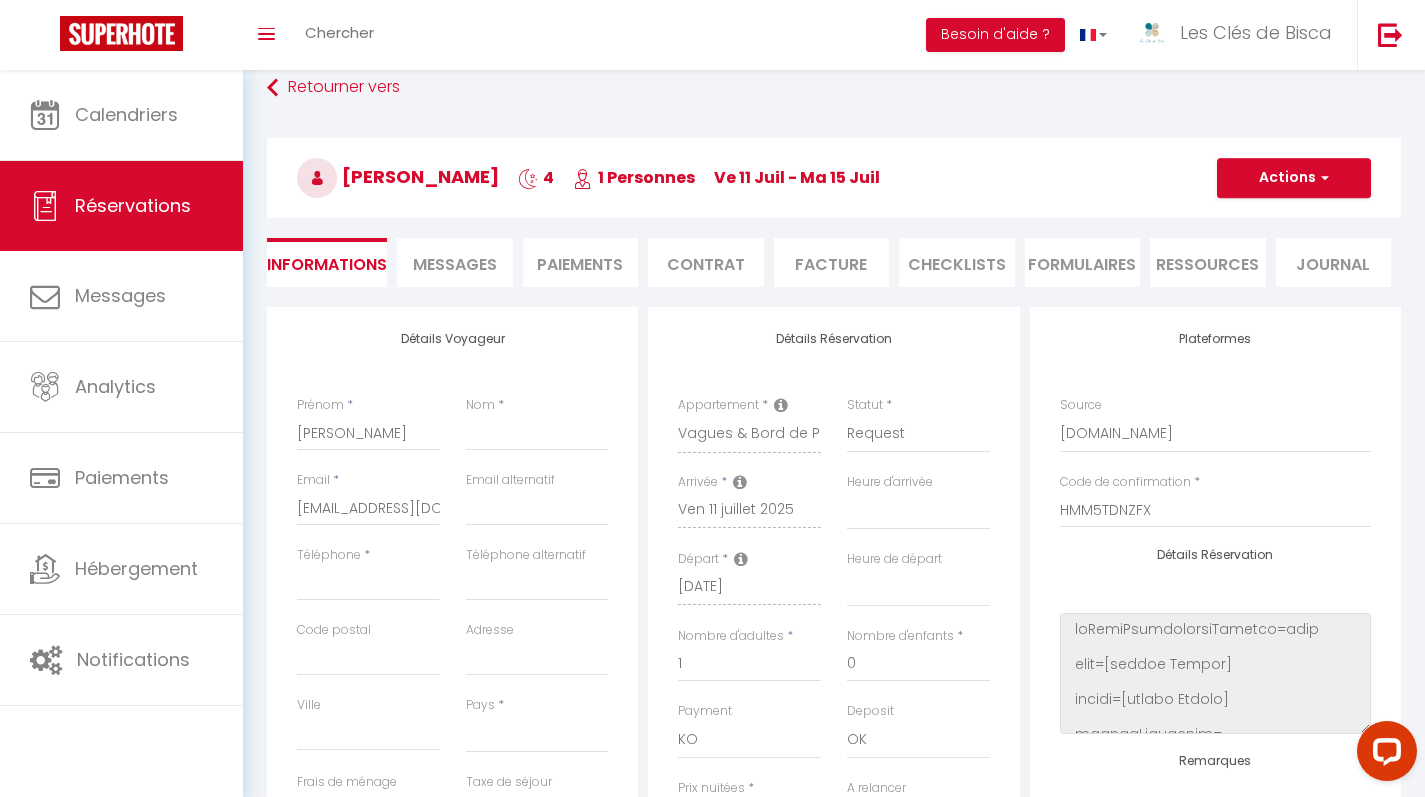 click on "Actions" at bounding box center [1294, 178] 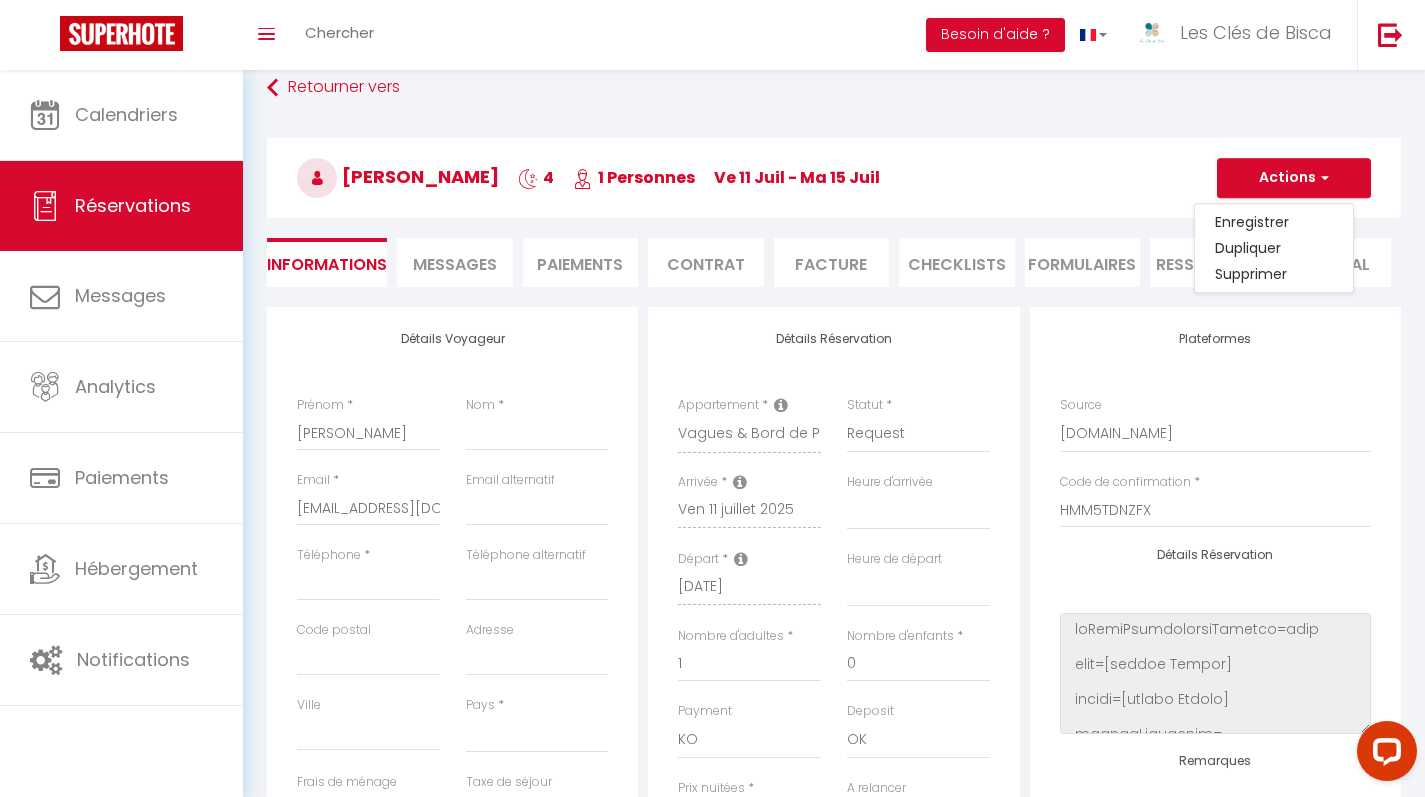 click on "Samira      4    1 Personnes
[DATE] - [DATE]" at bounding box center (834, 178) 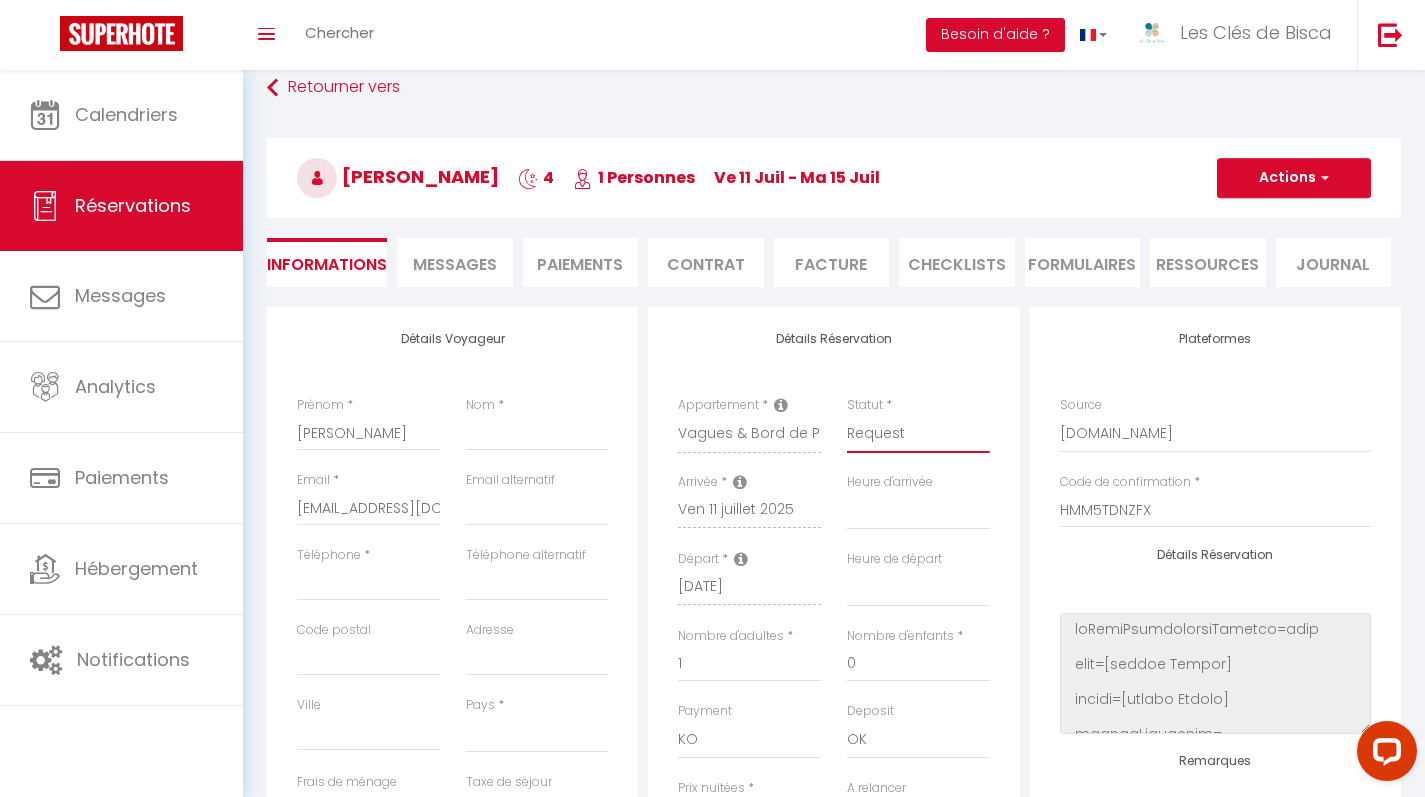 select on "1" 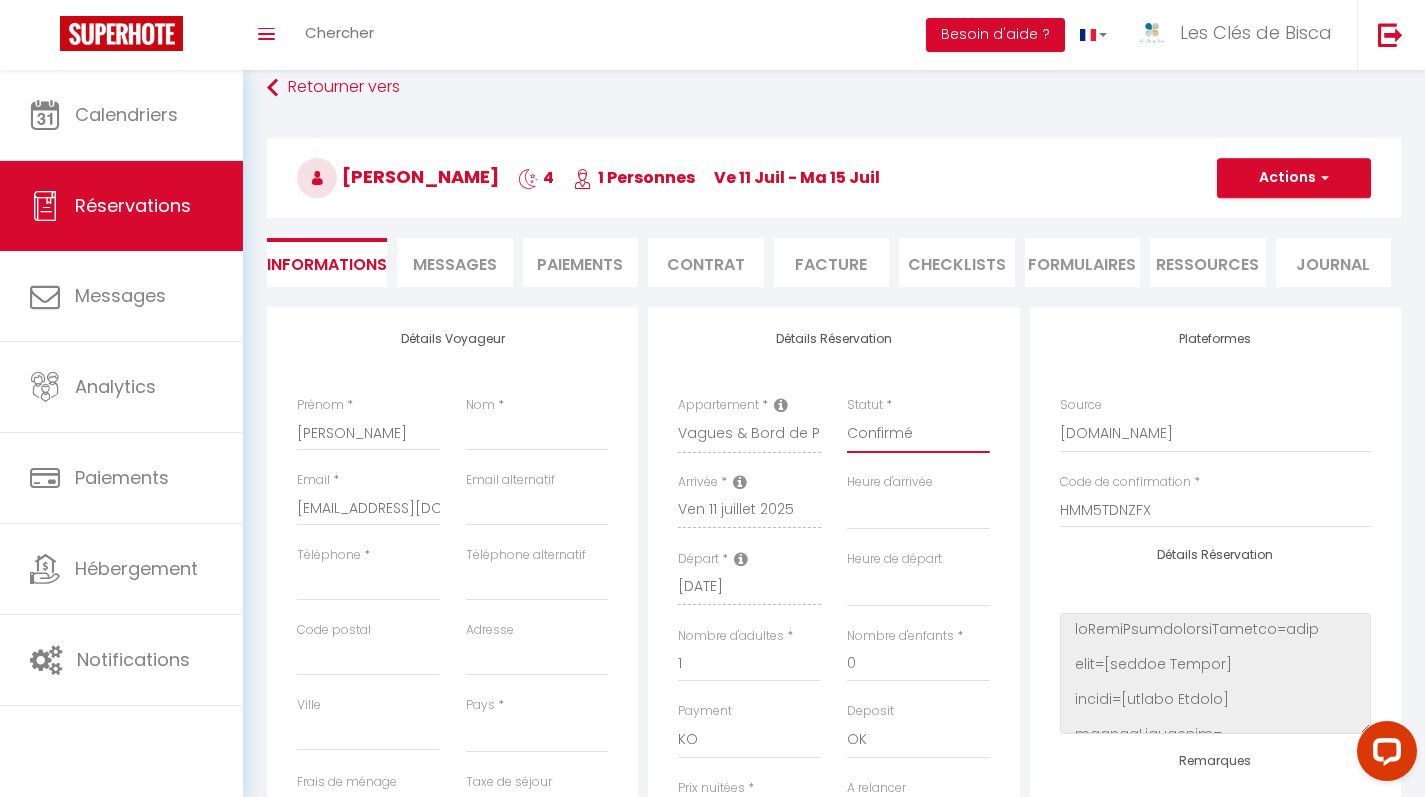 select 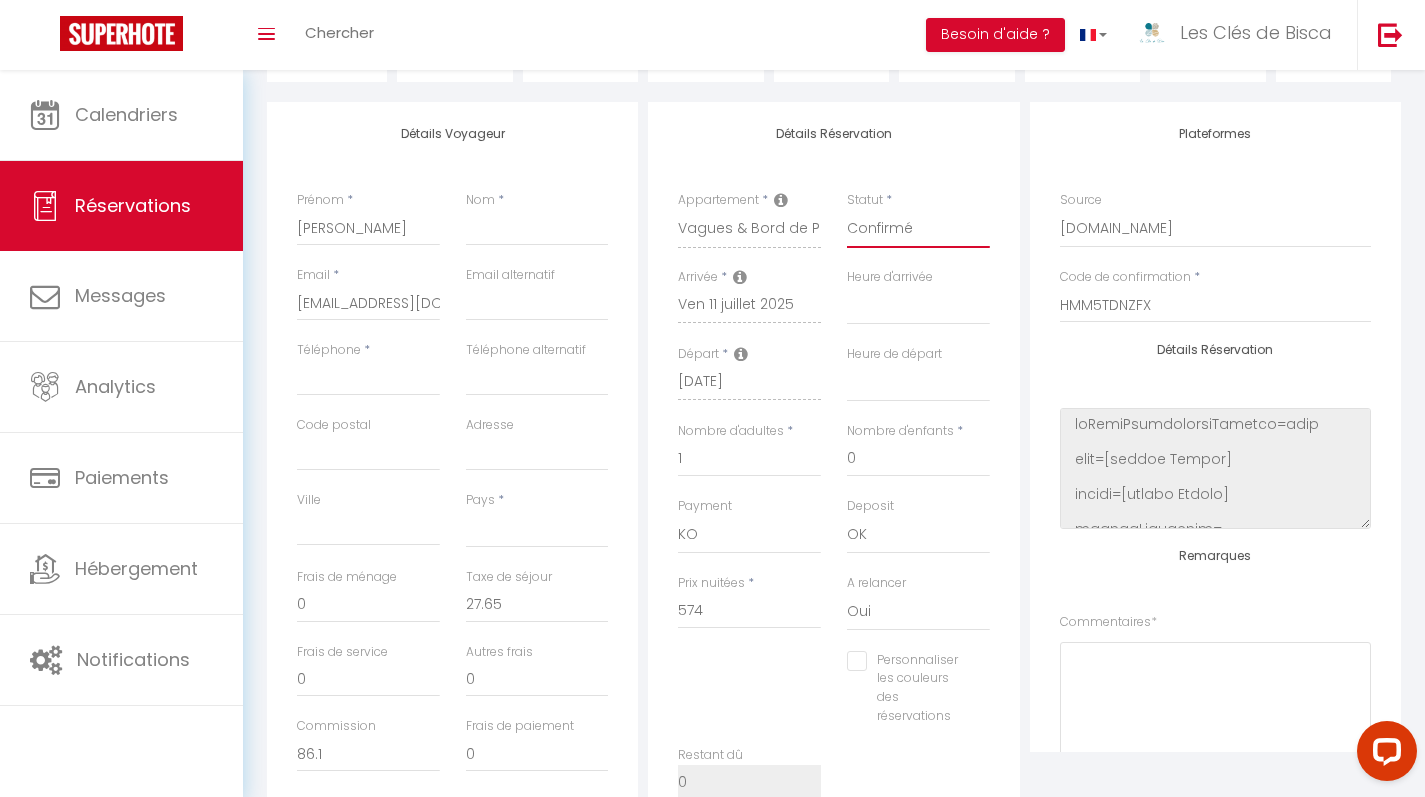 scroll, scrollTop: 0, scrollLeft: 0, axis: both 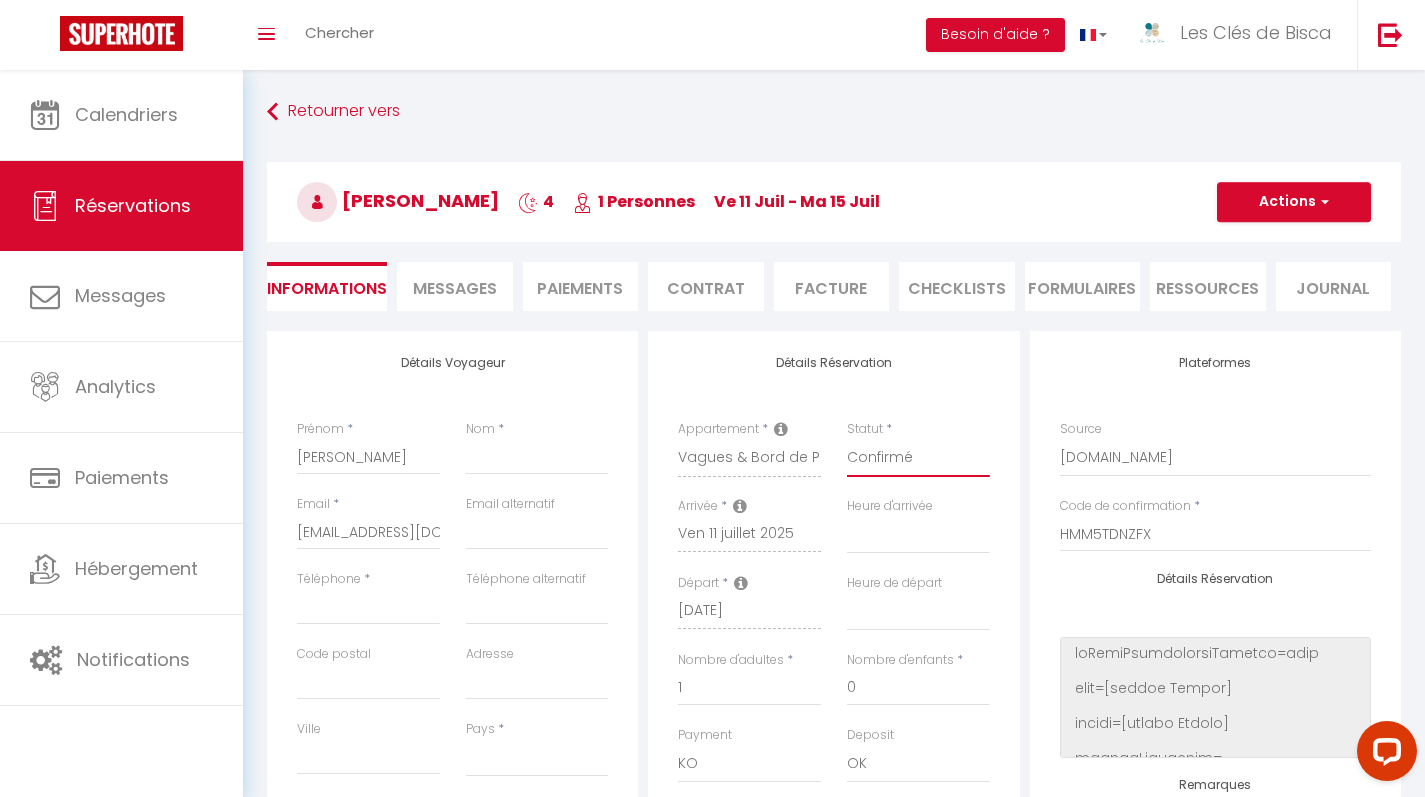 click on "Actions" at bounding box center [1294, 202] 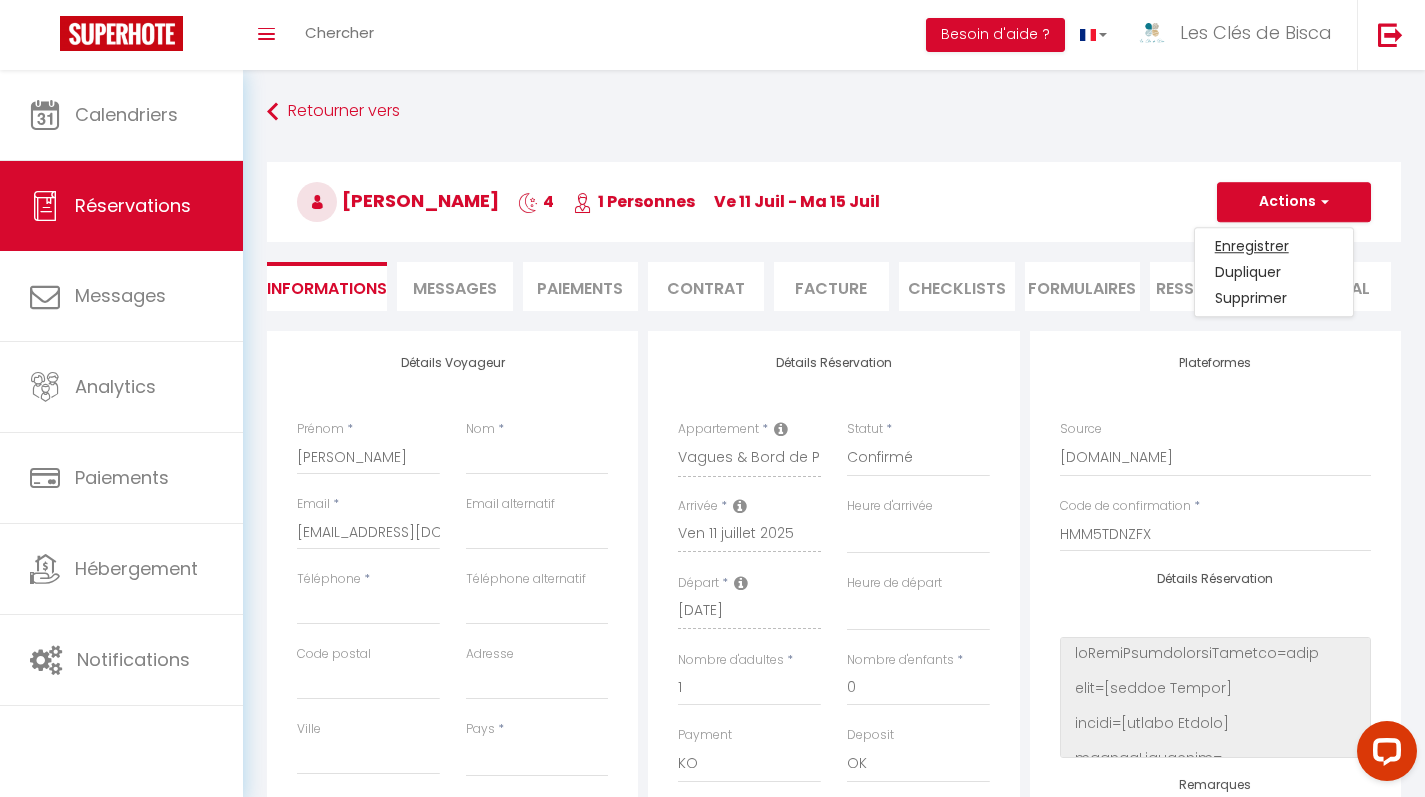 click on "Enregistrer" at bounding box center (1274, 246) 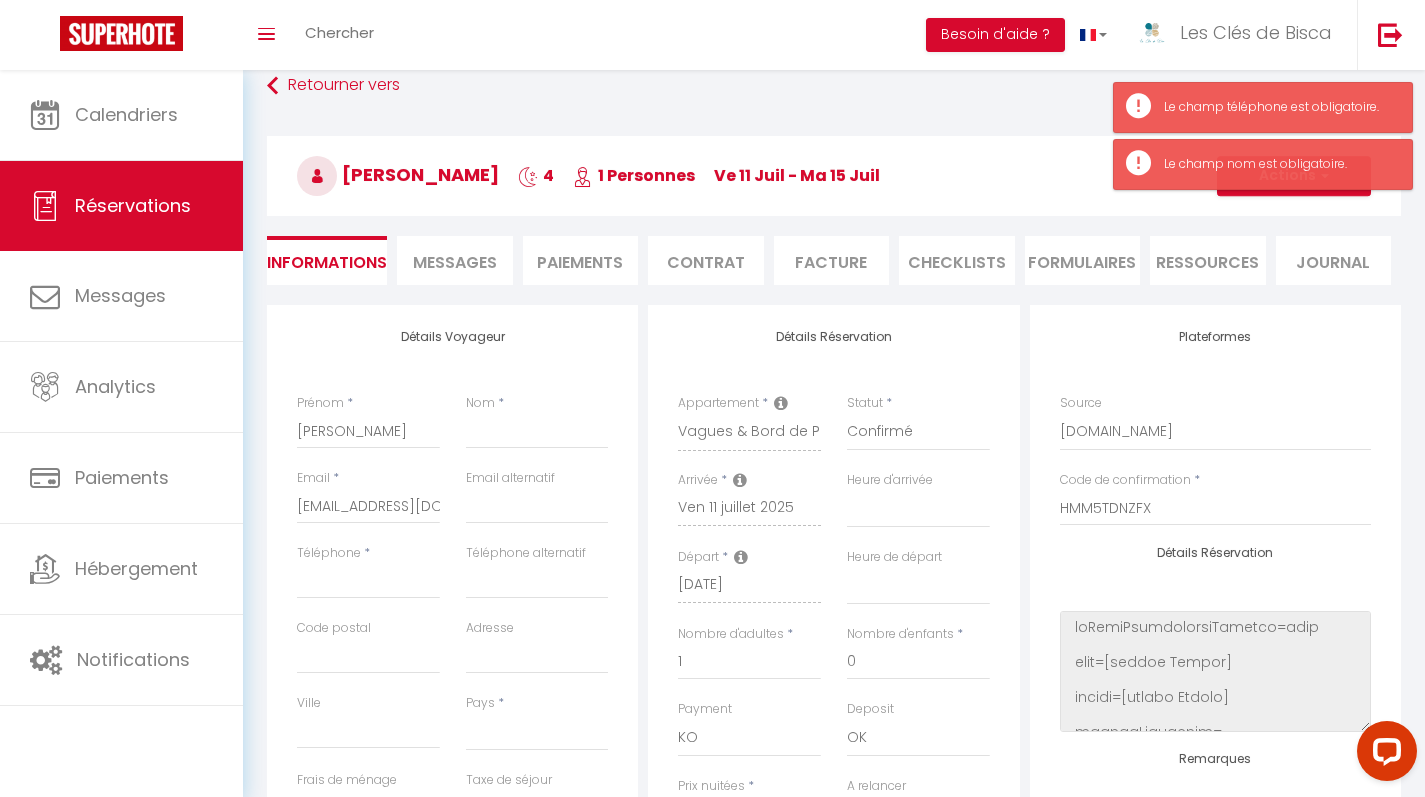 scroll, scrollTop: 169, scrollLeft: 0, axis: vertical 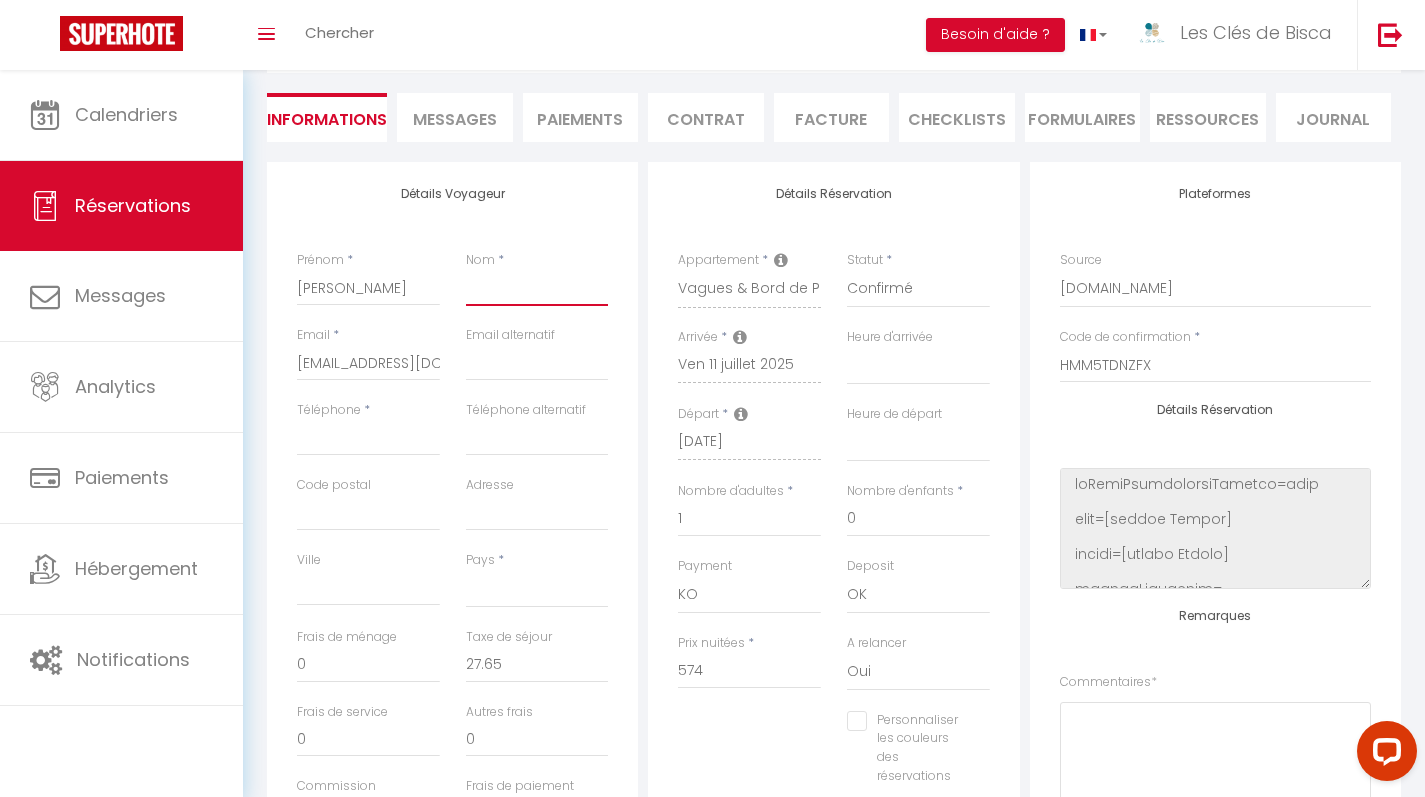 type on "R" 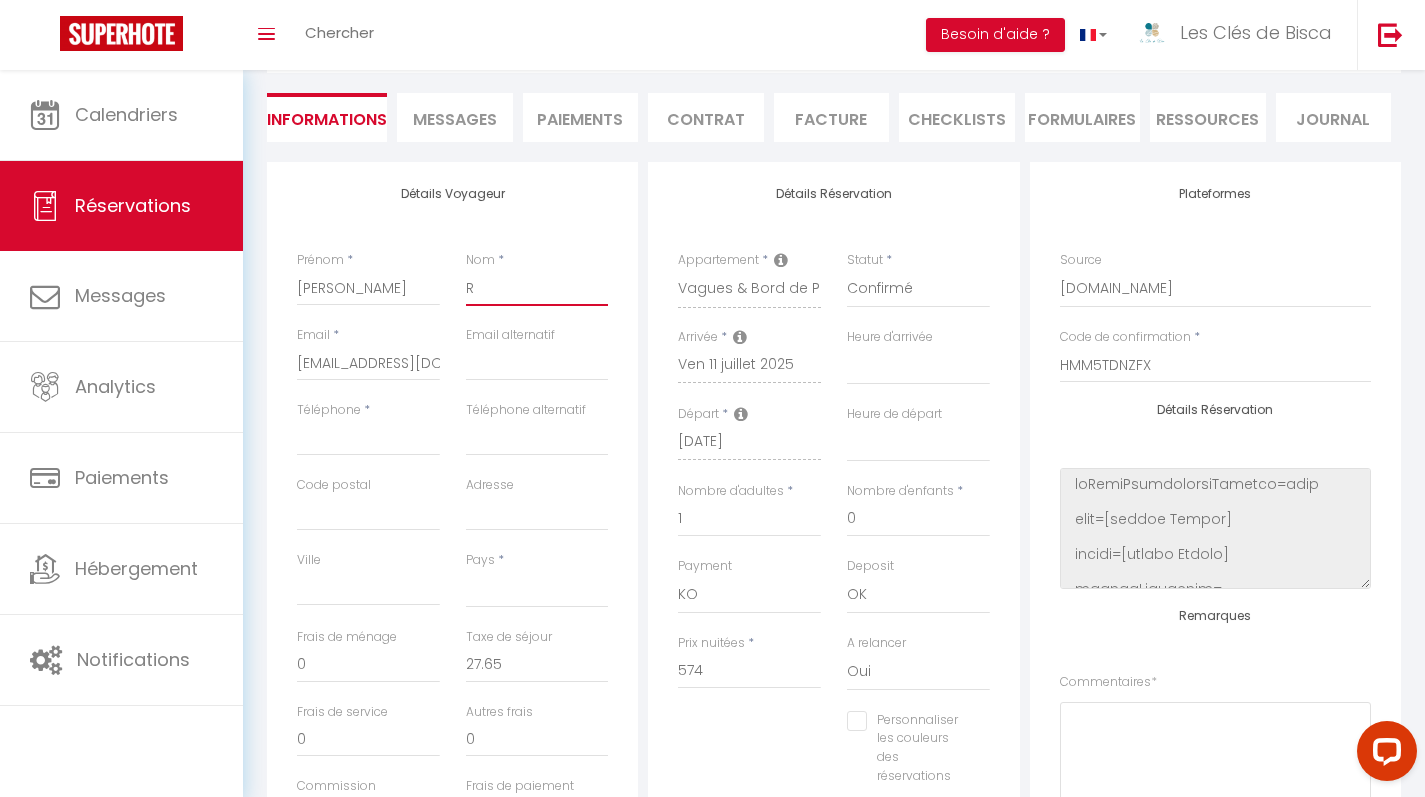 select 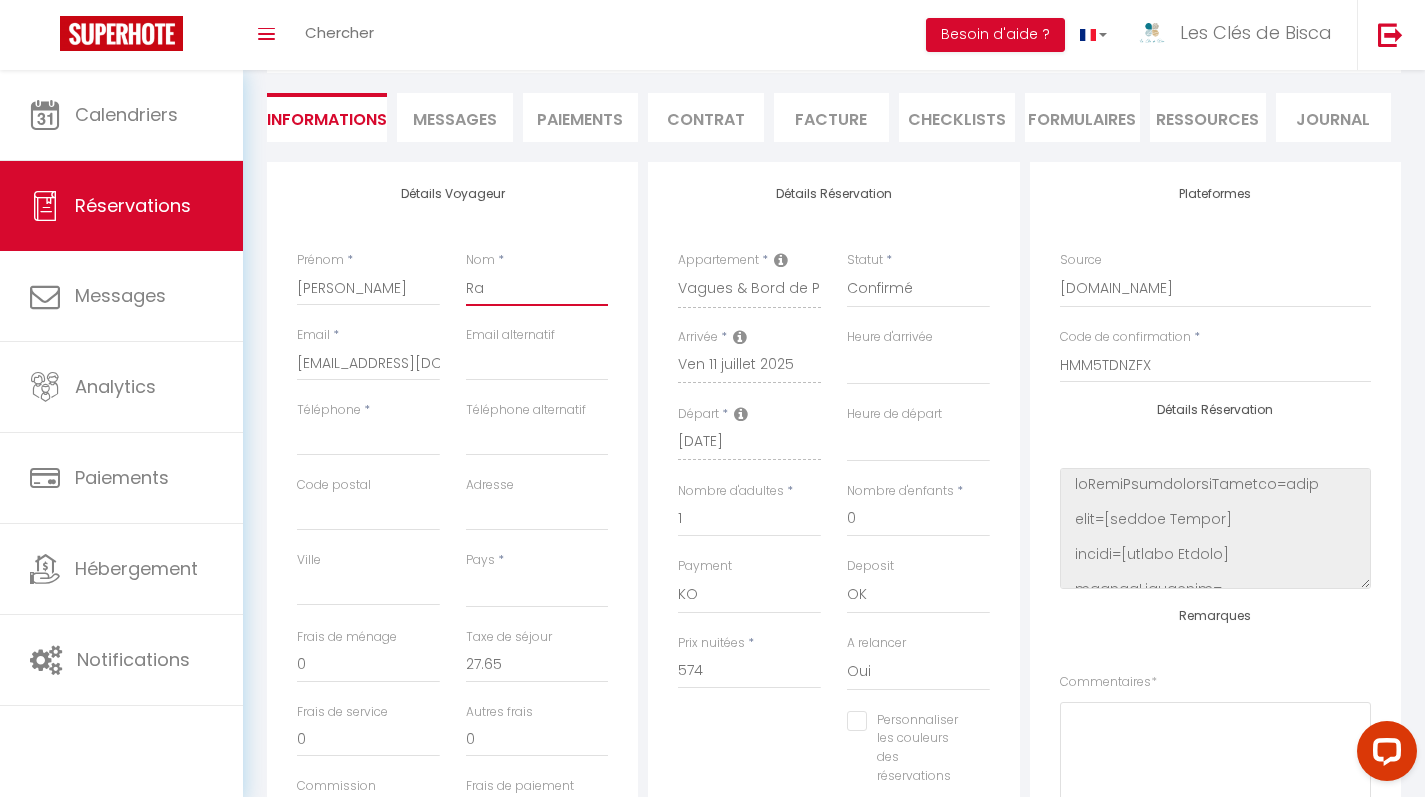 select 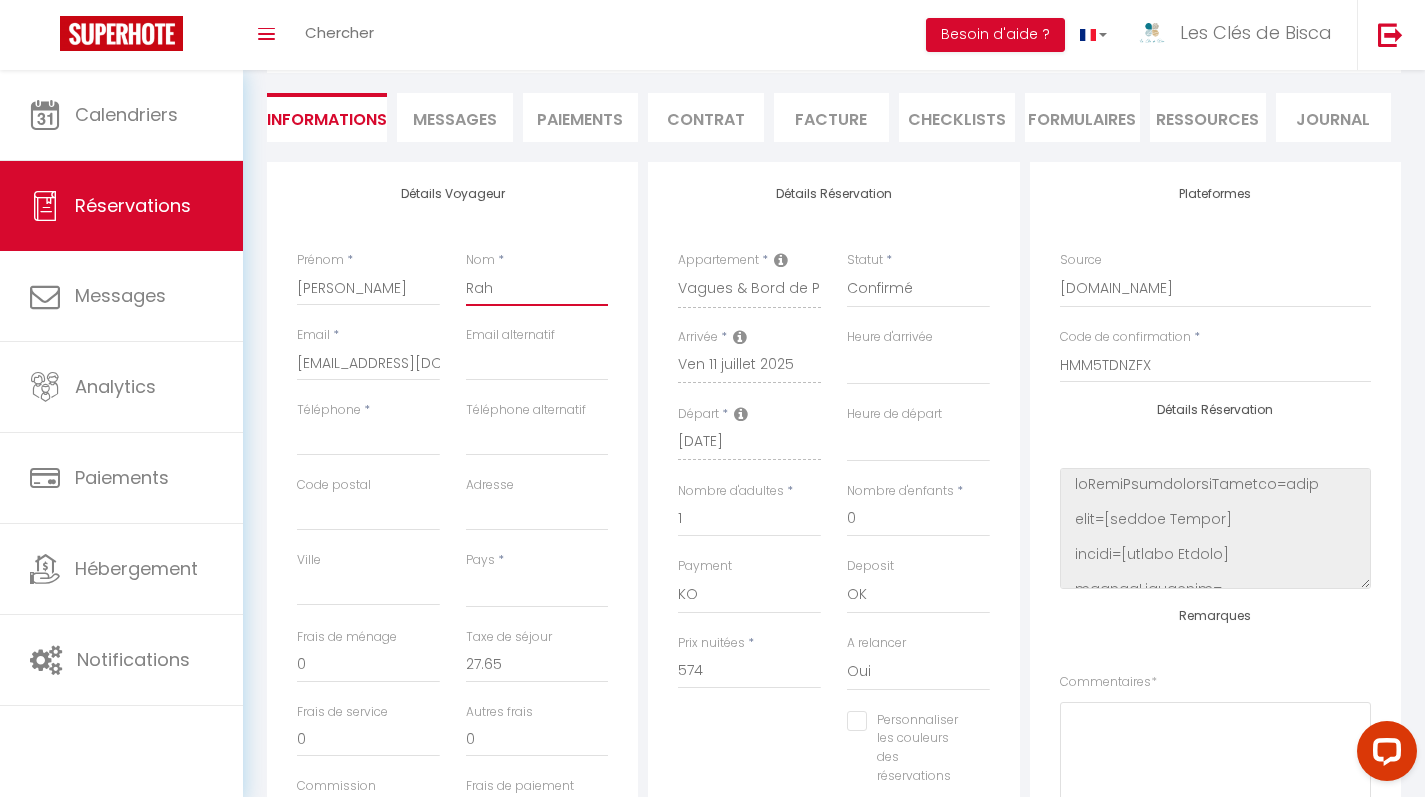 select 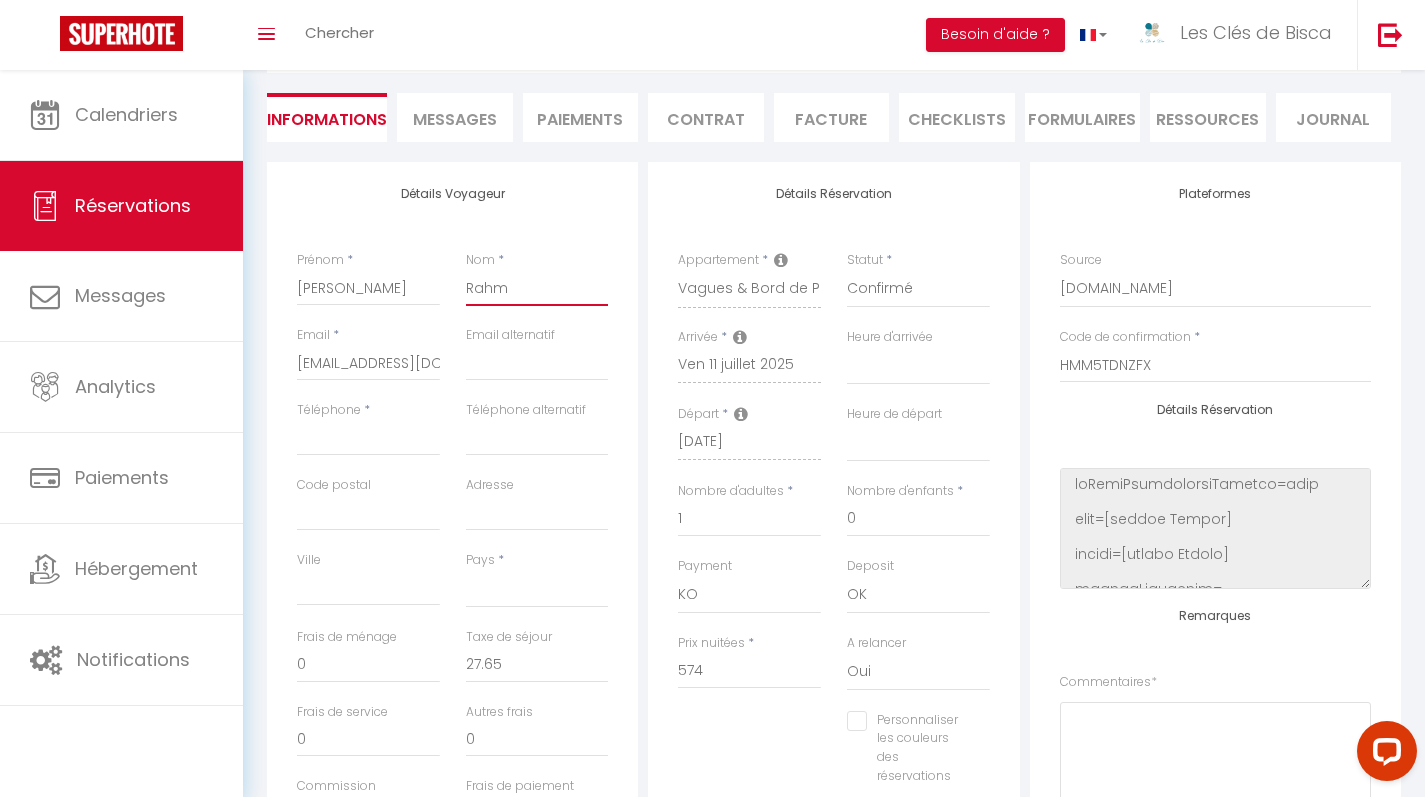 select 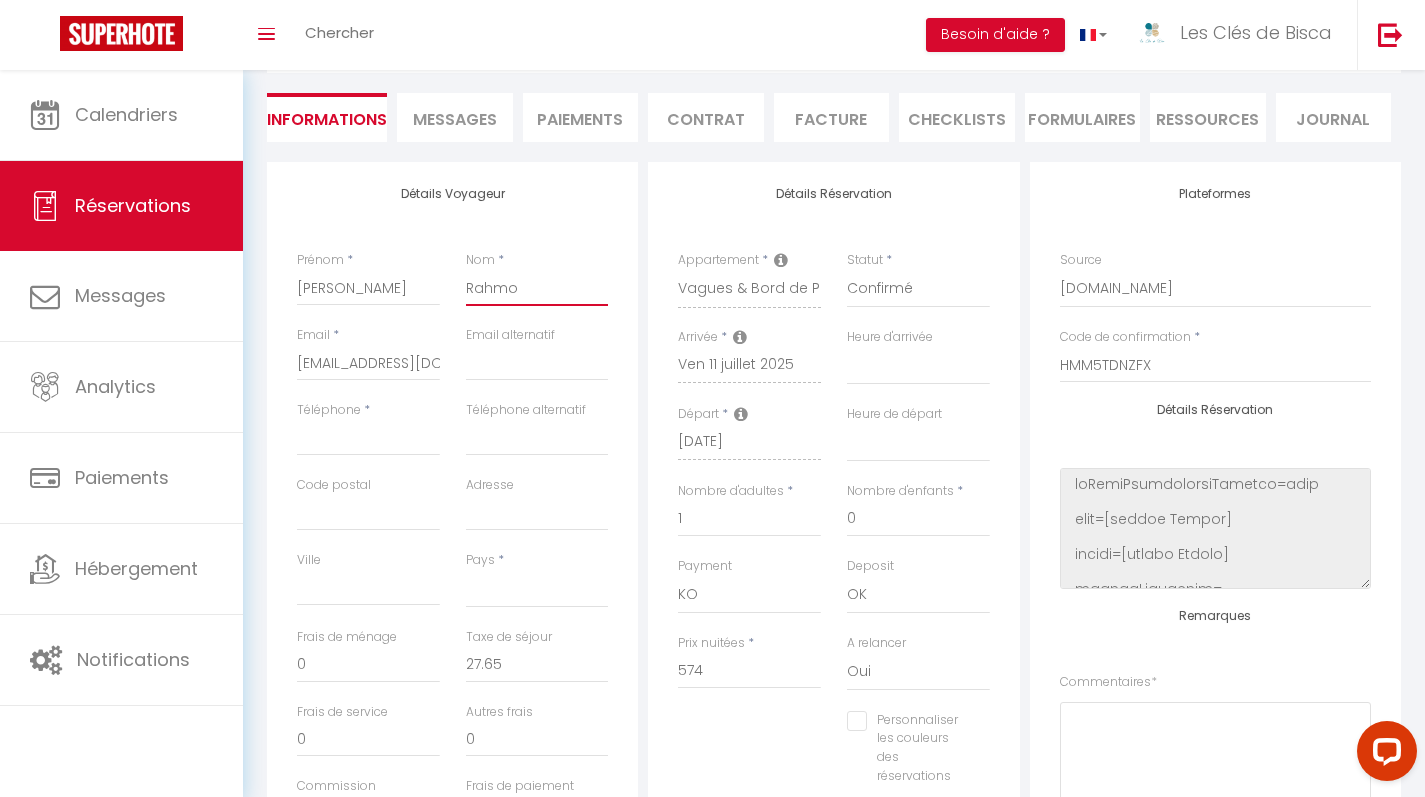 select 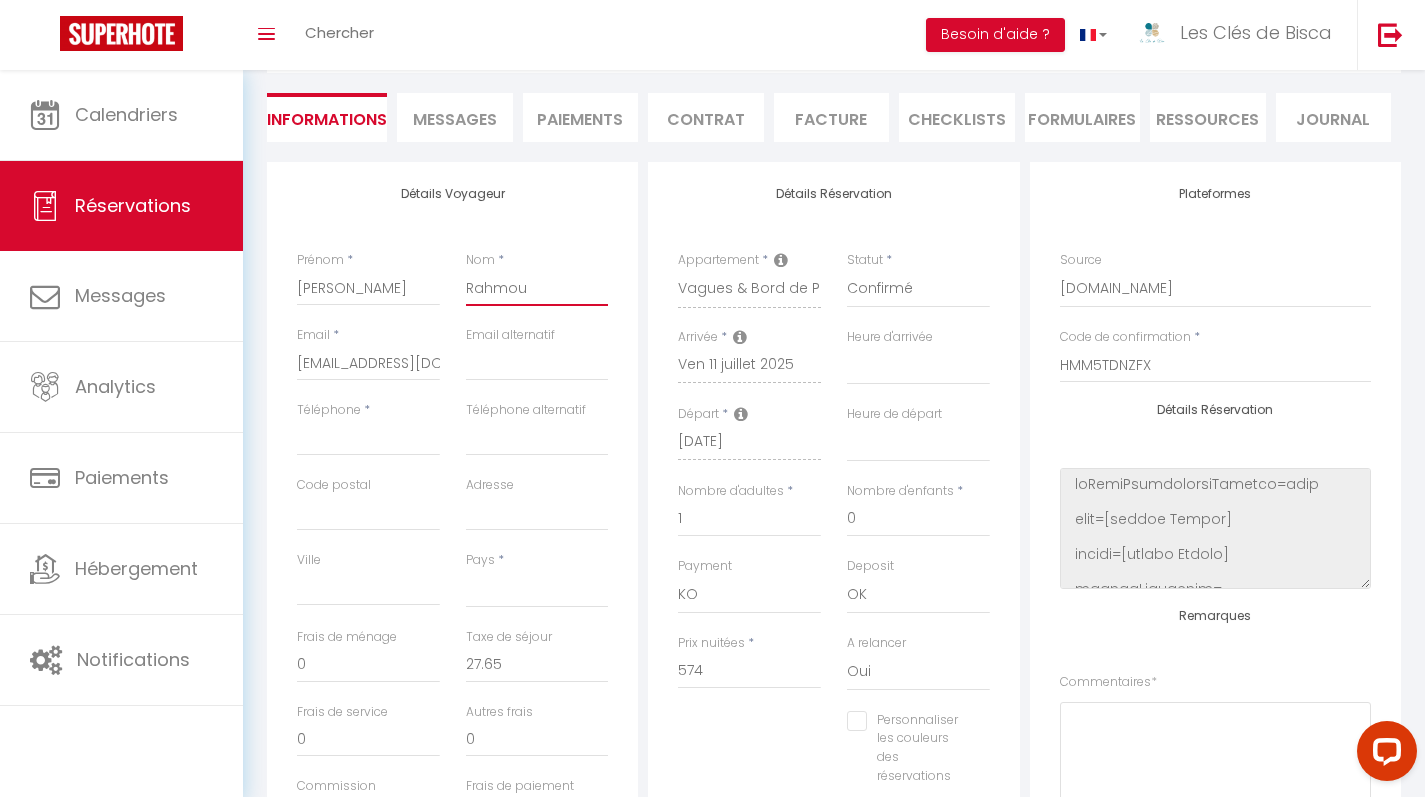select 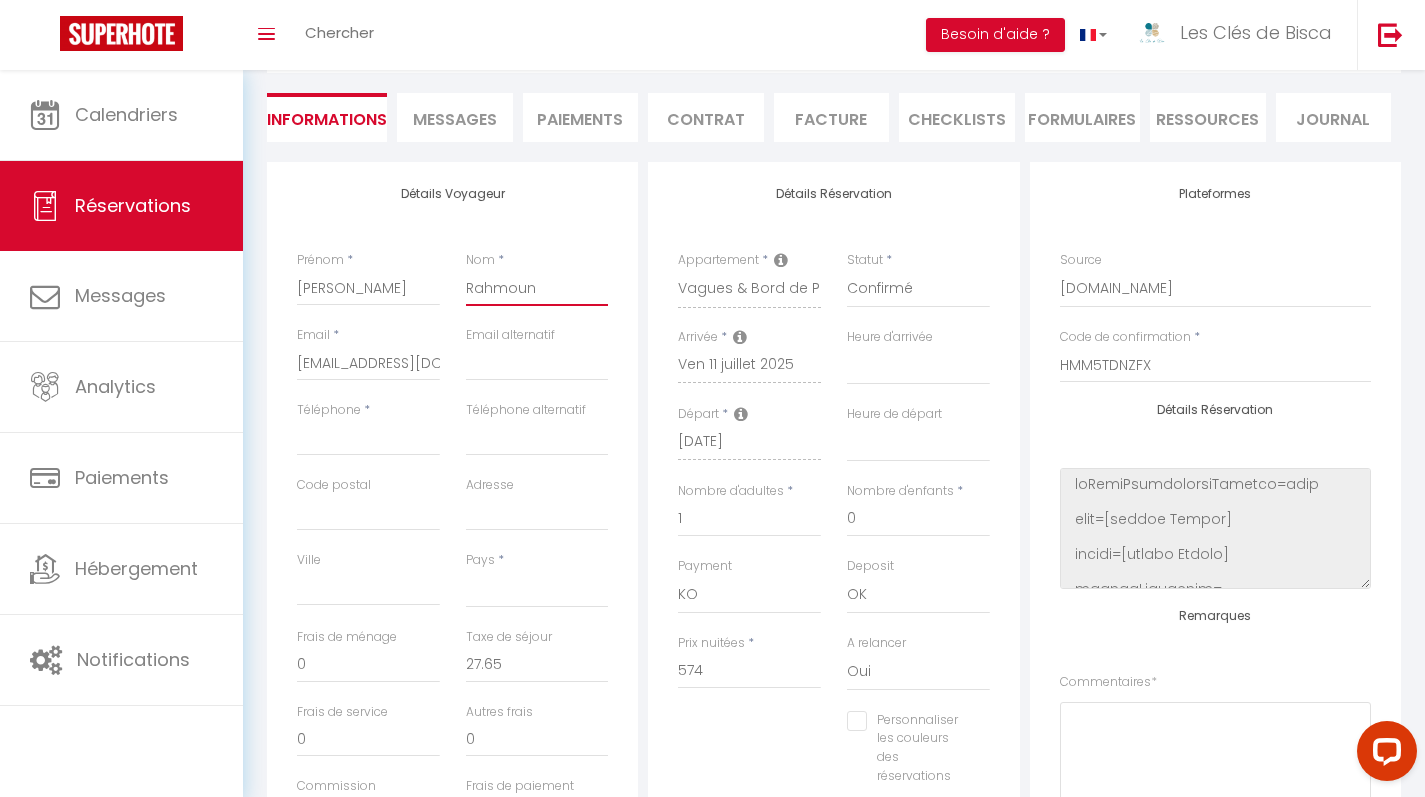 select 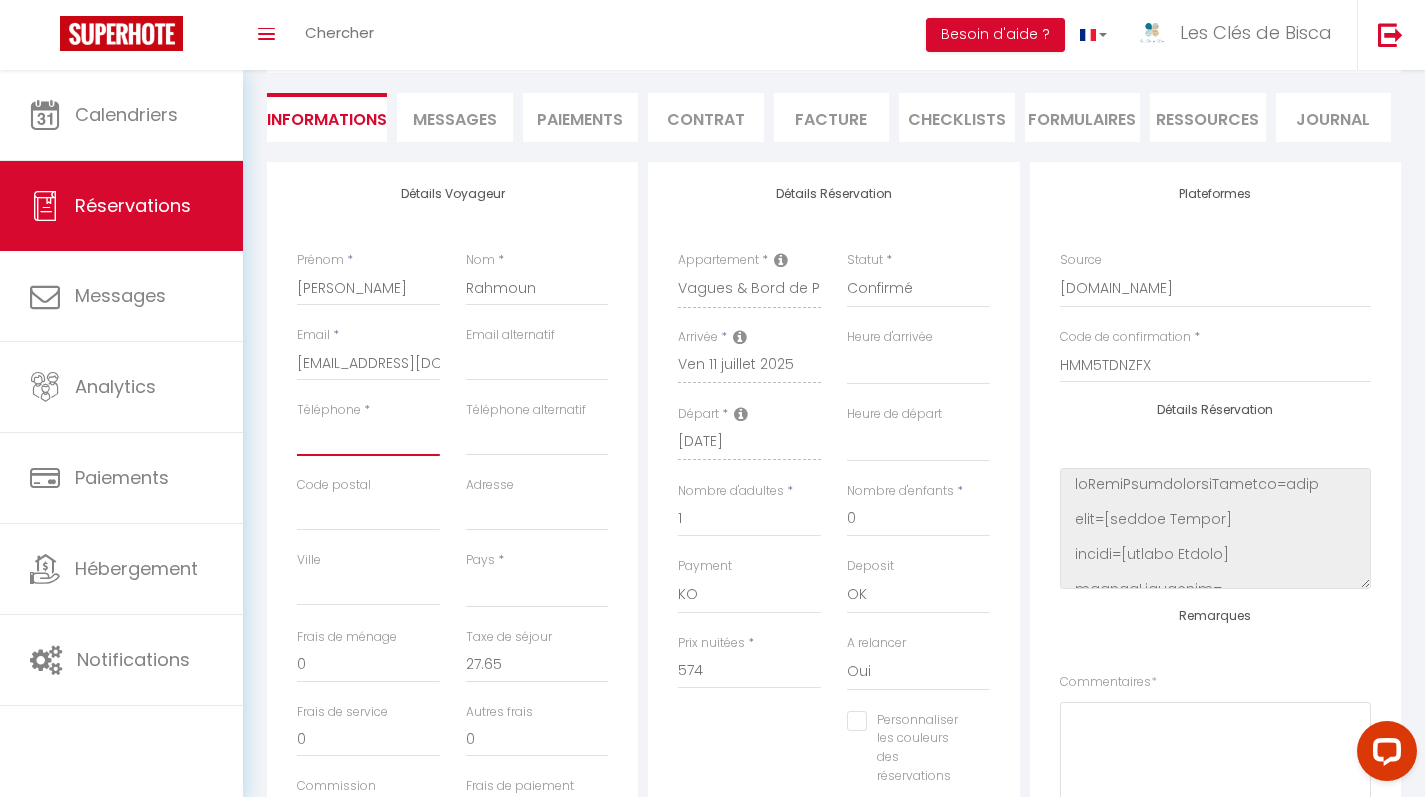 click on "Téléphone" at bounding box center [368, 438] 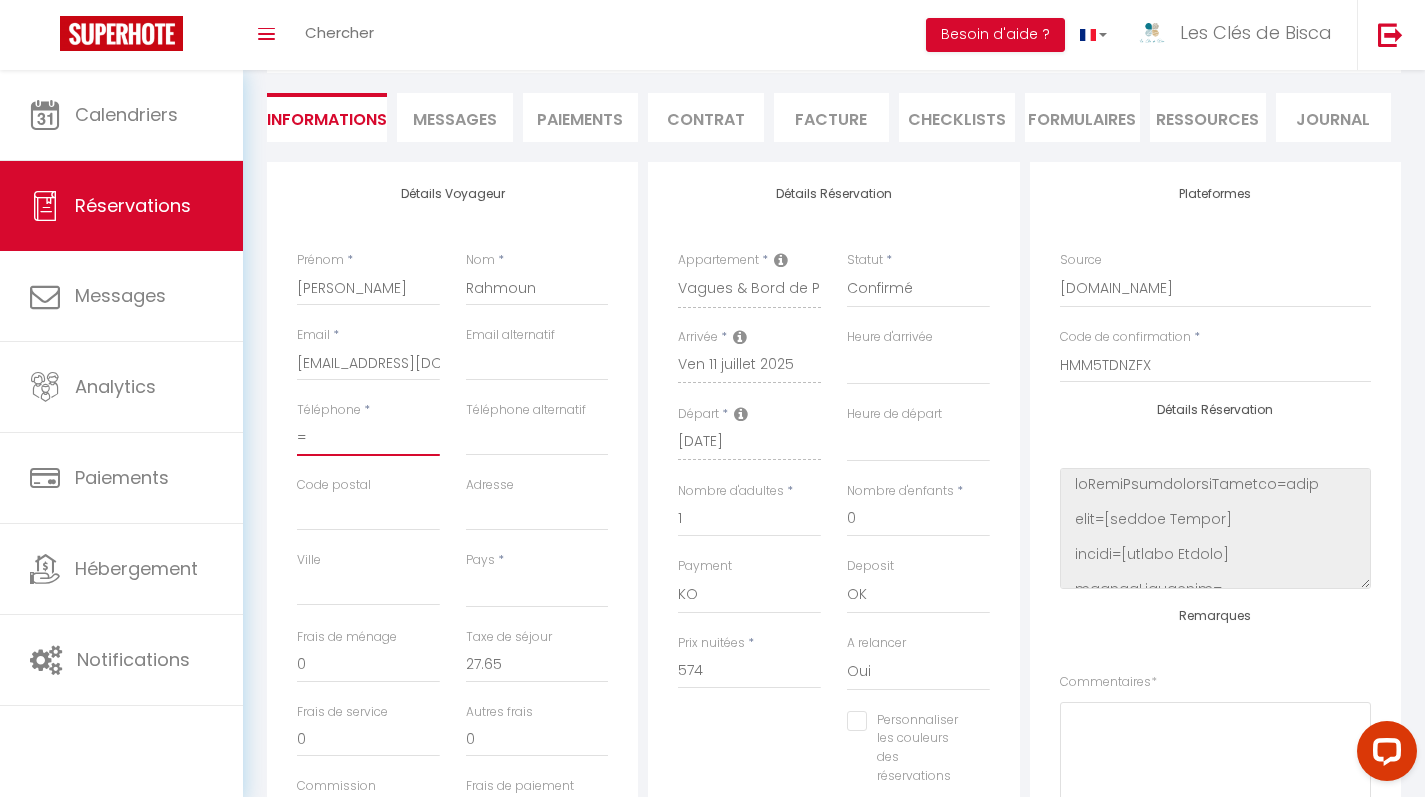 select 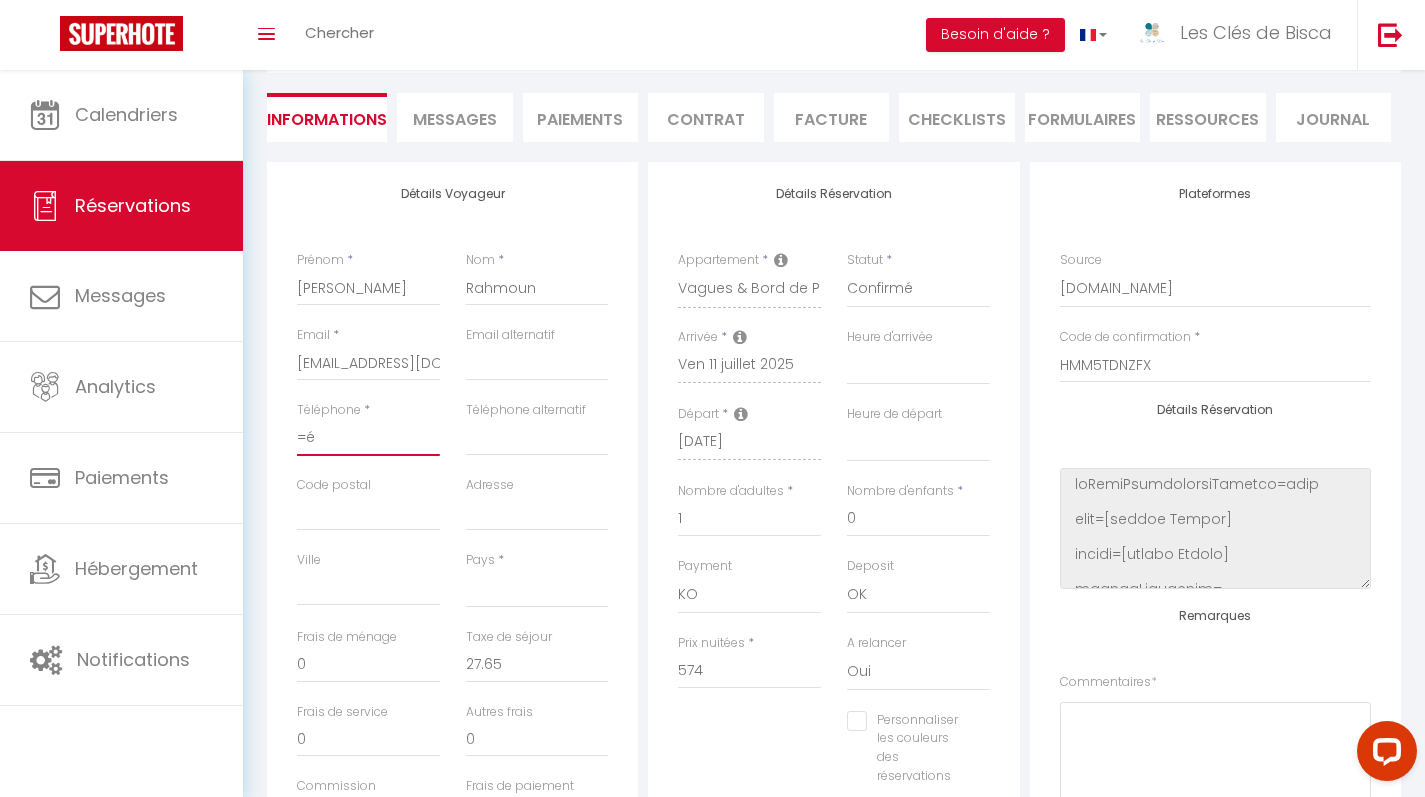 select 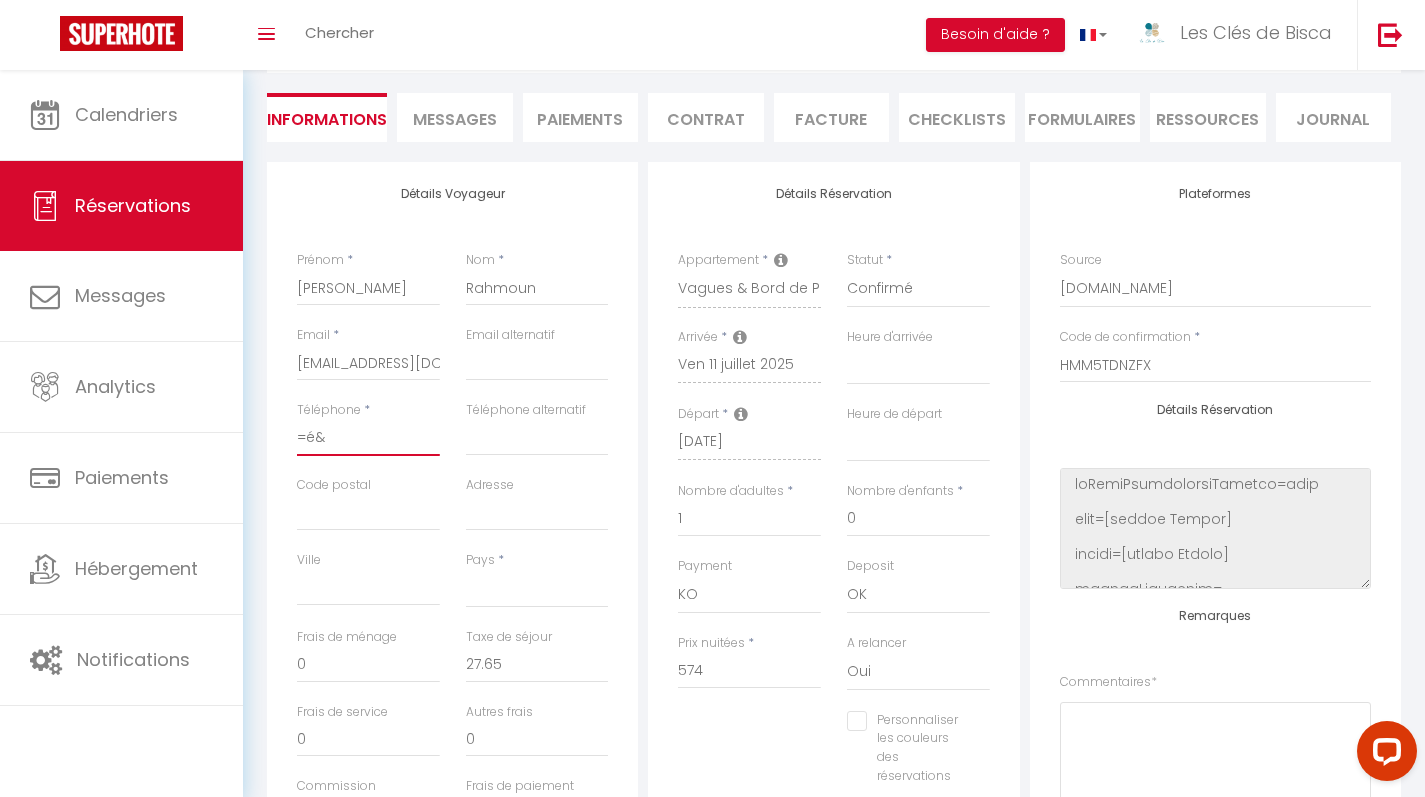 select 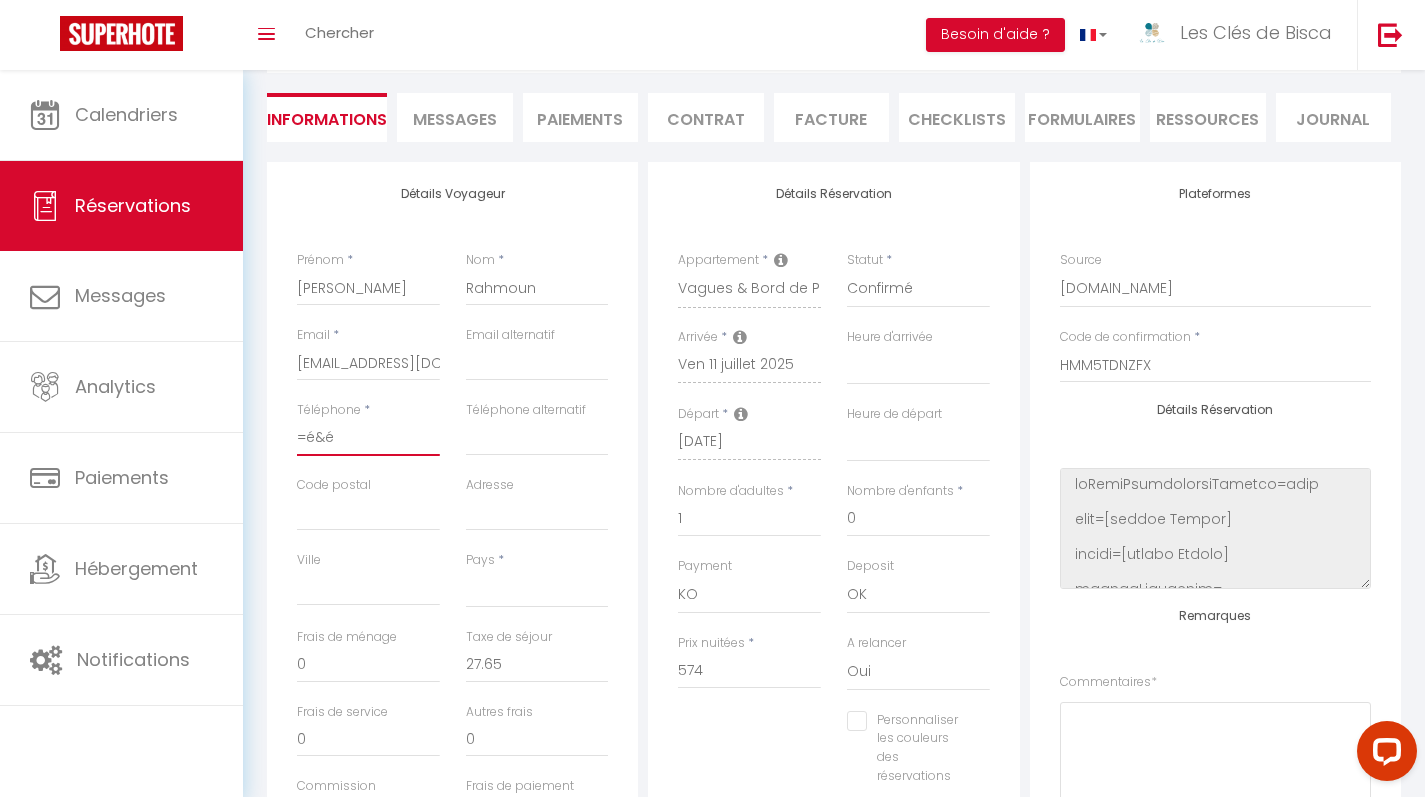 select 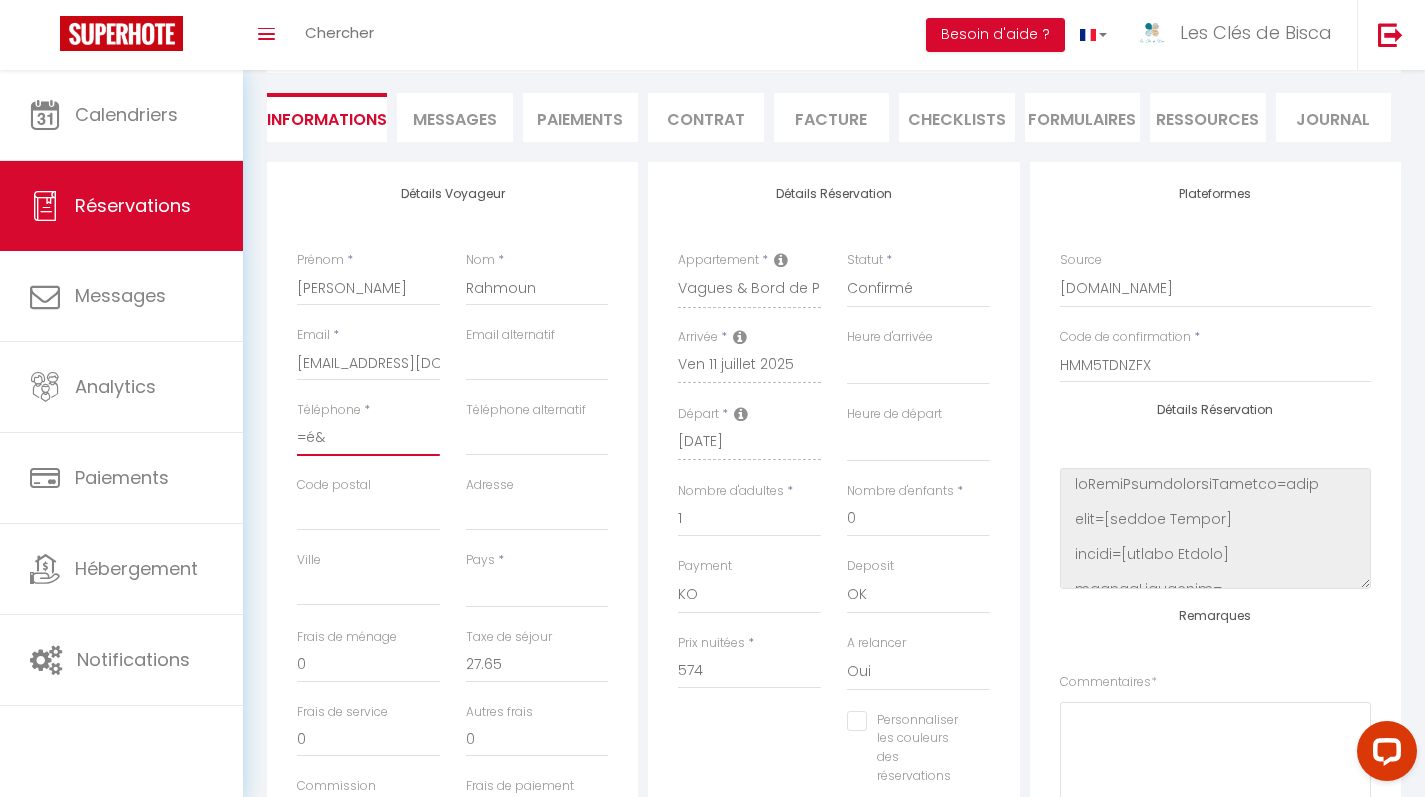 select 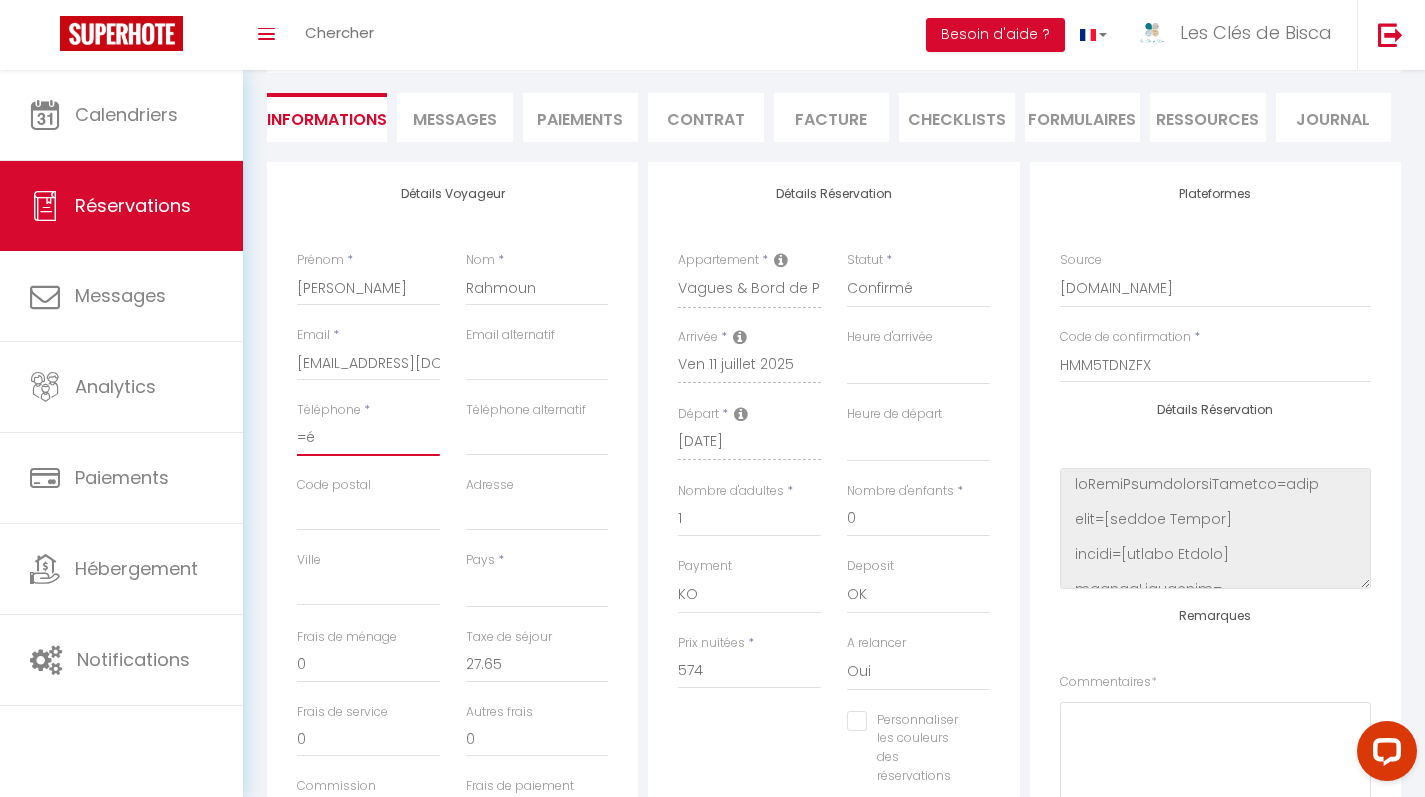 select 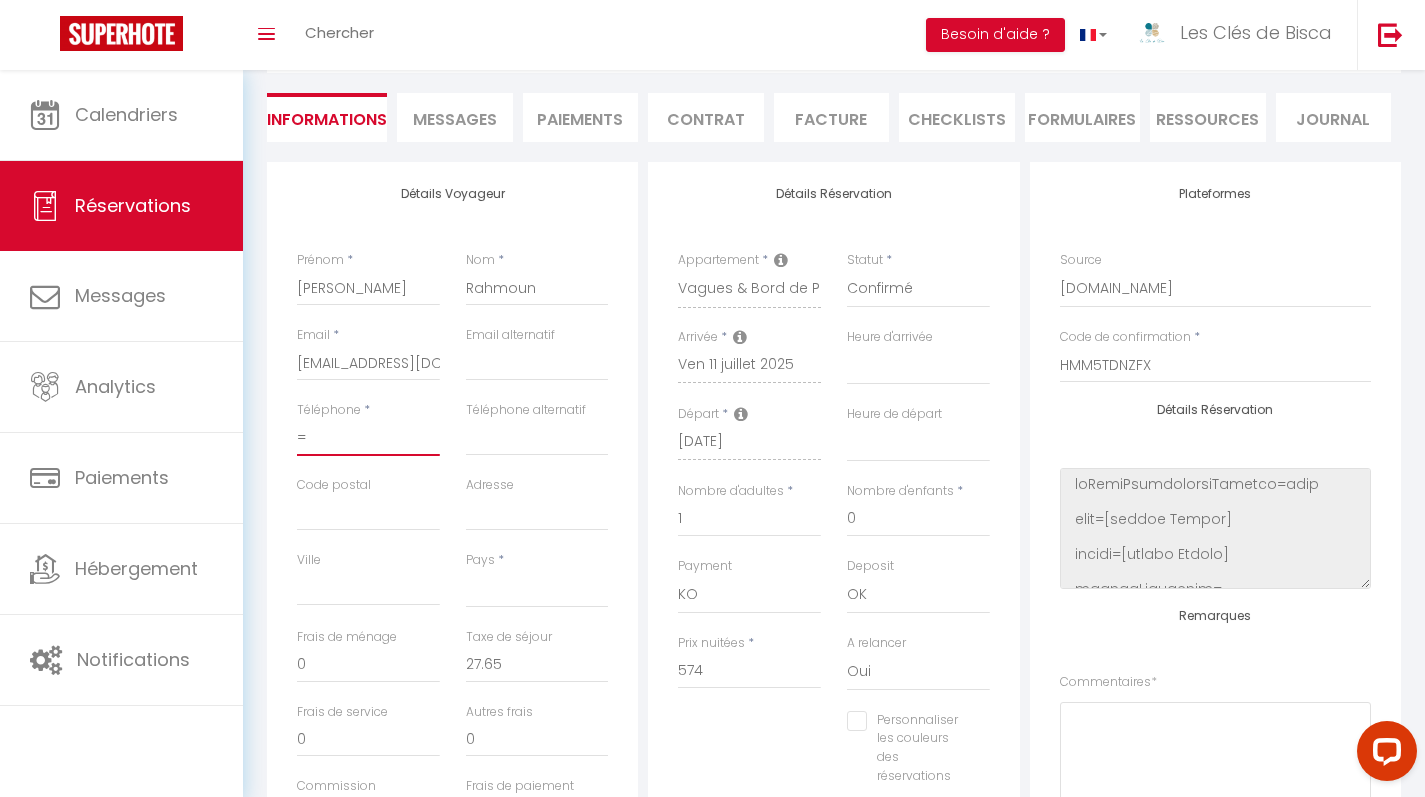 select 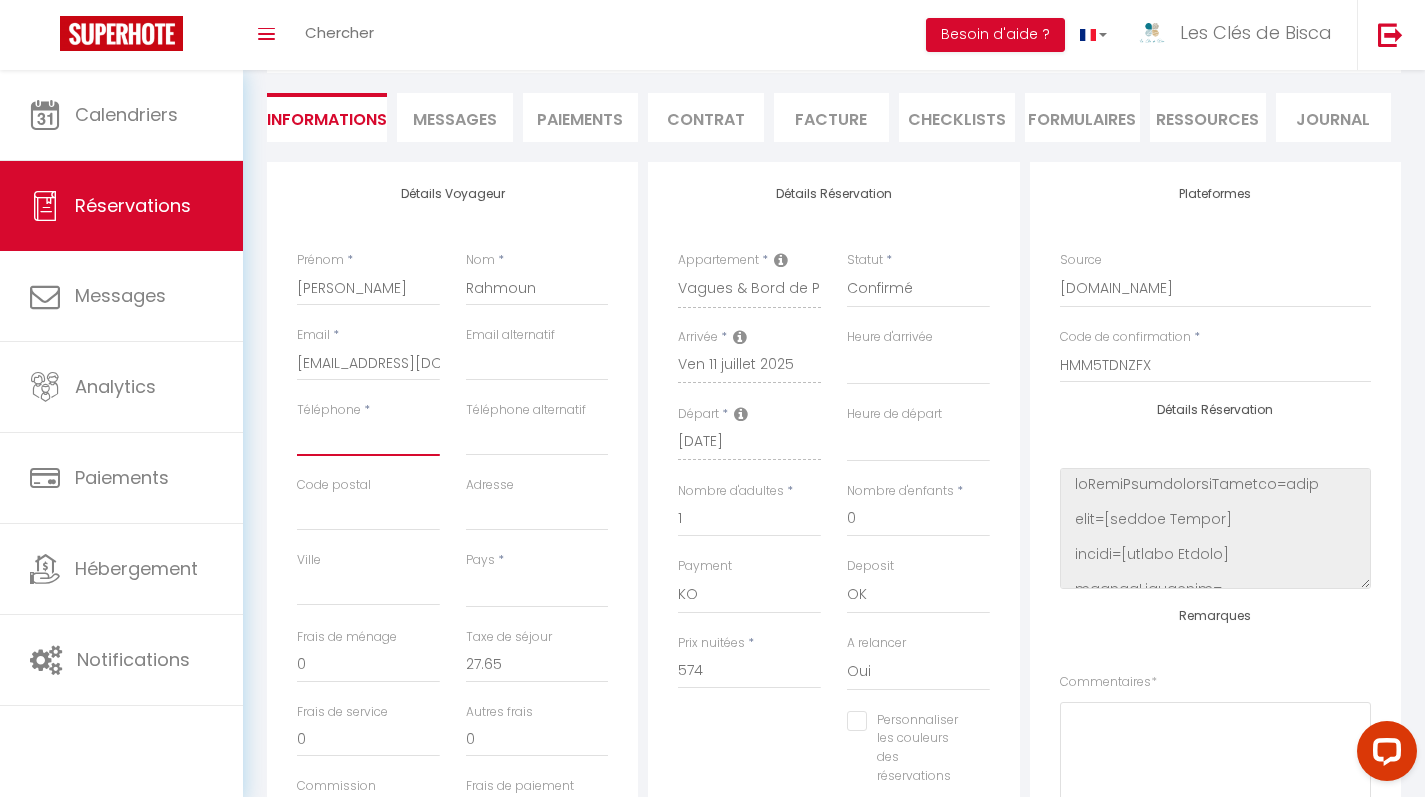 select 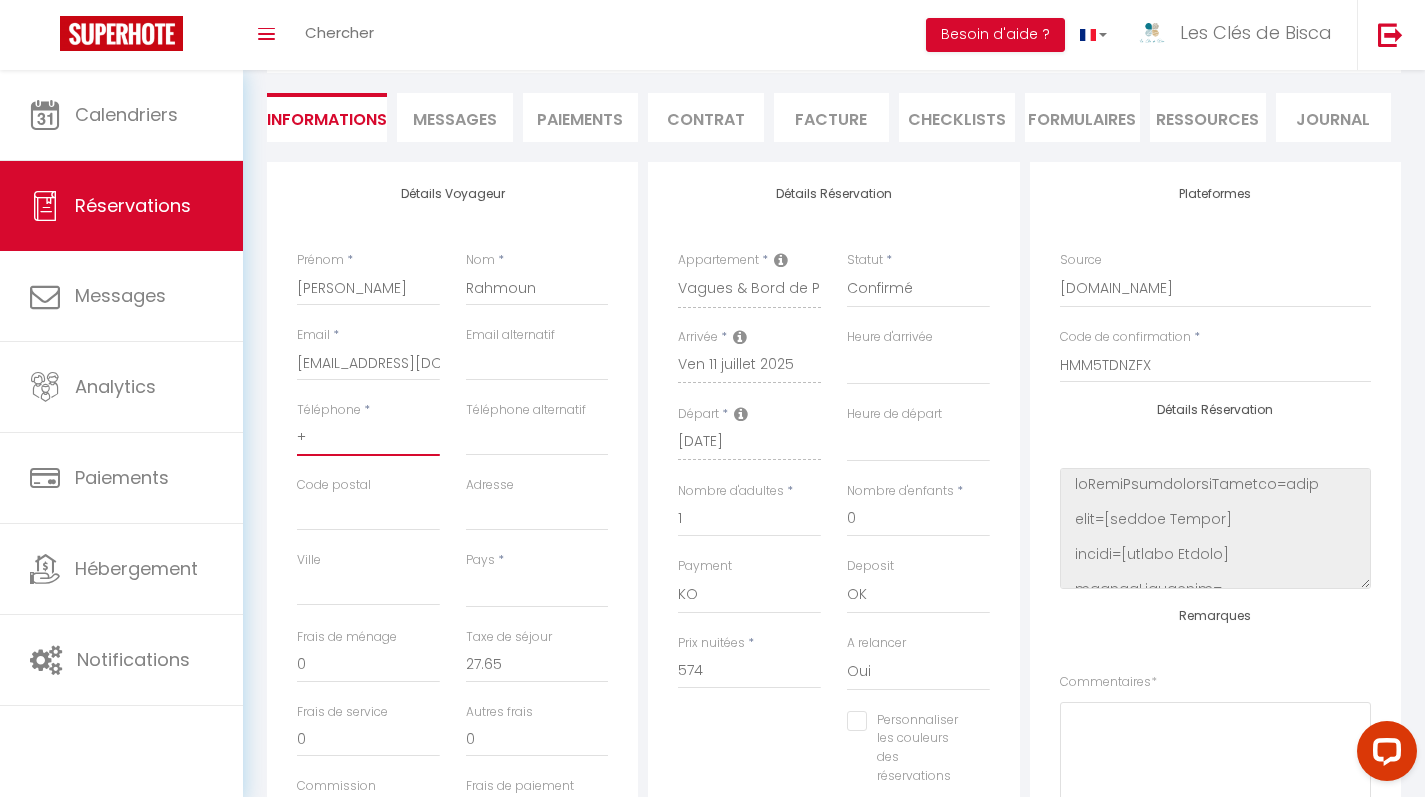 select 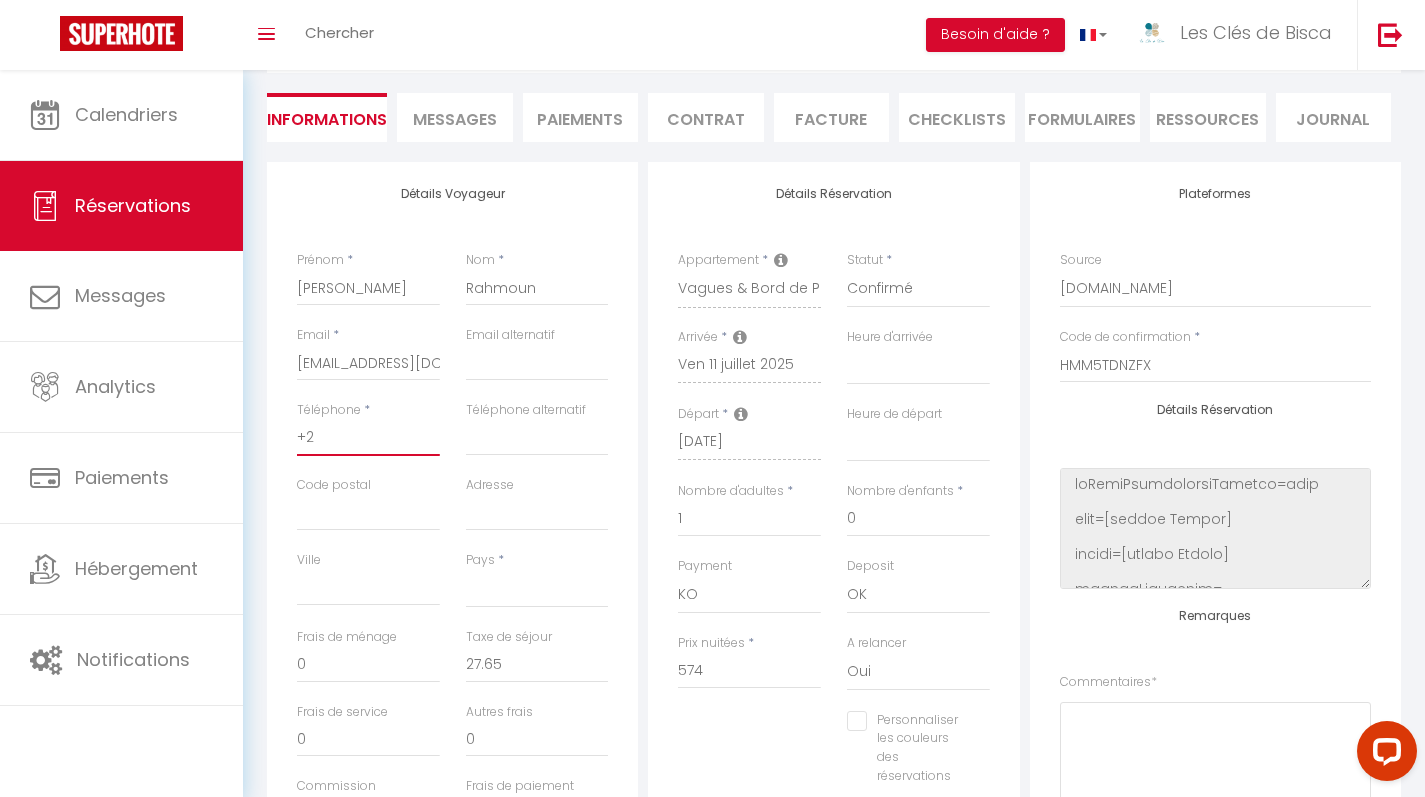 select 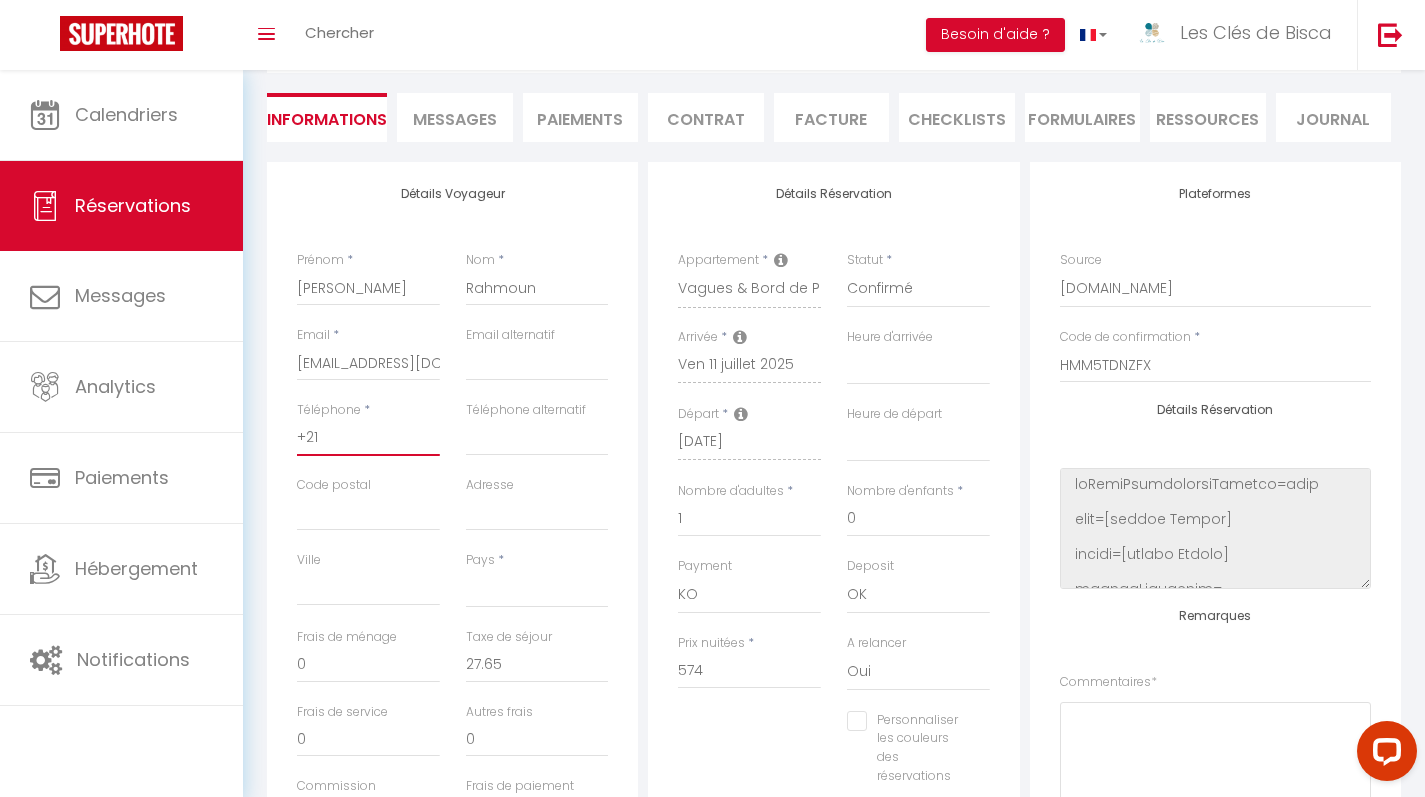 select 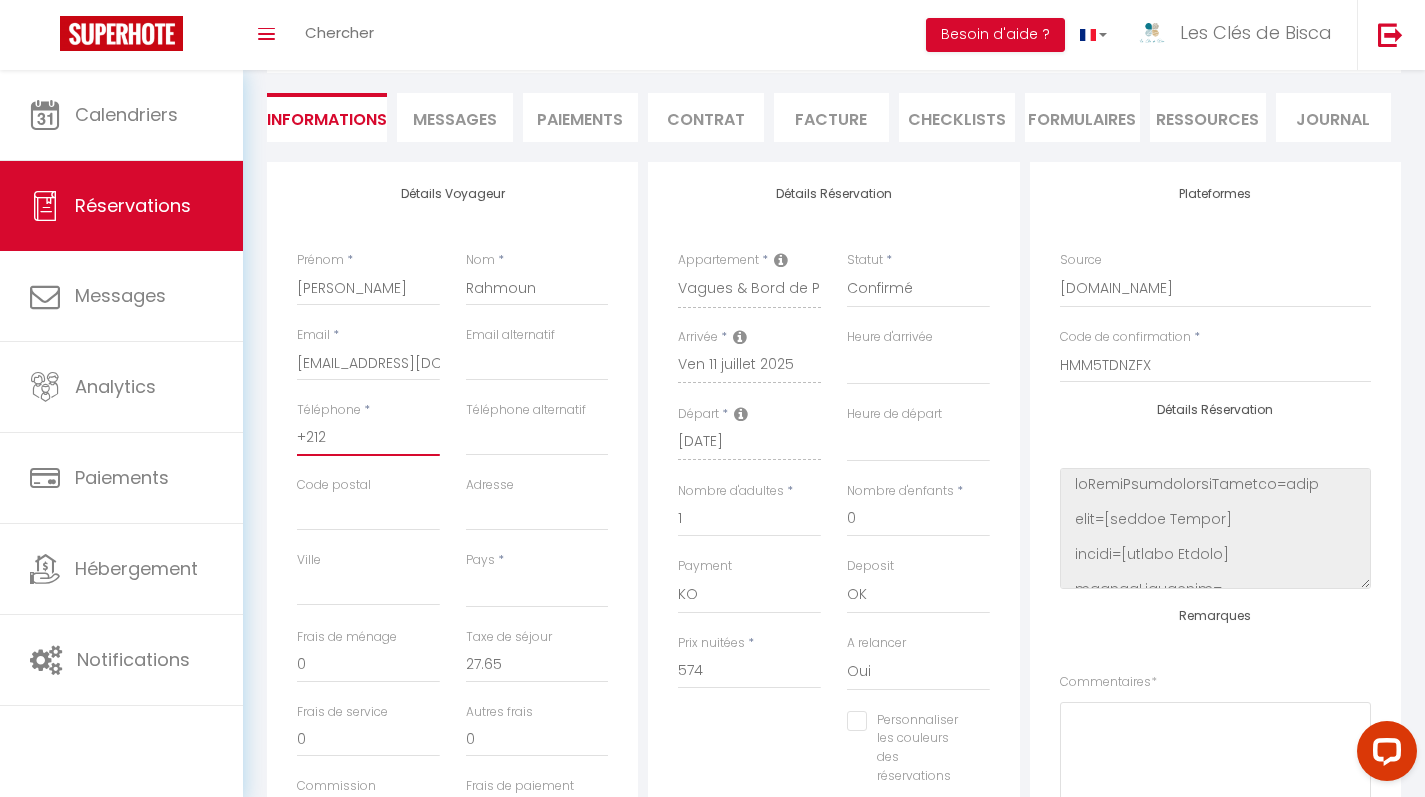 select 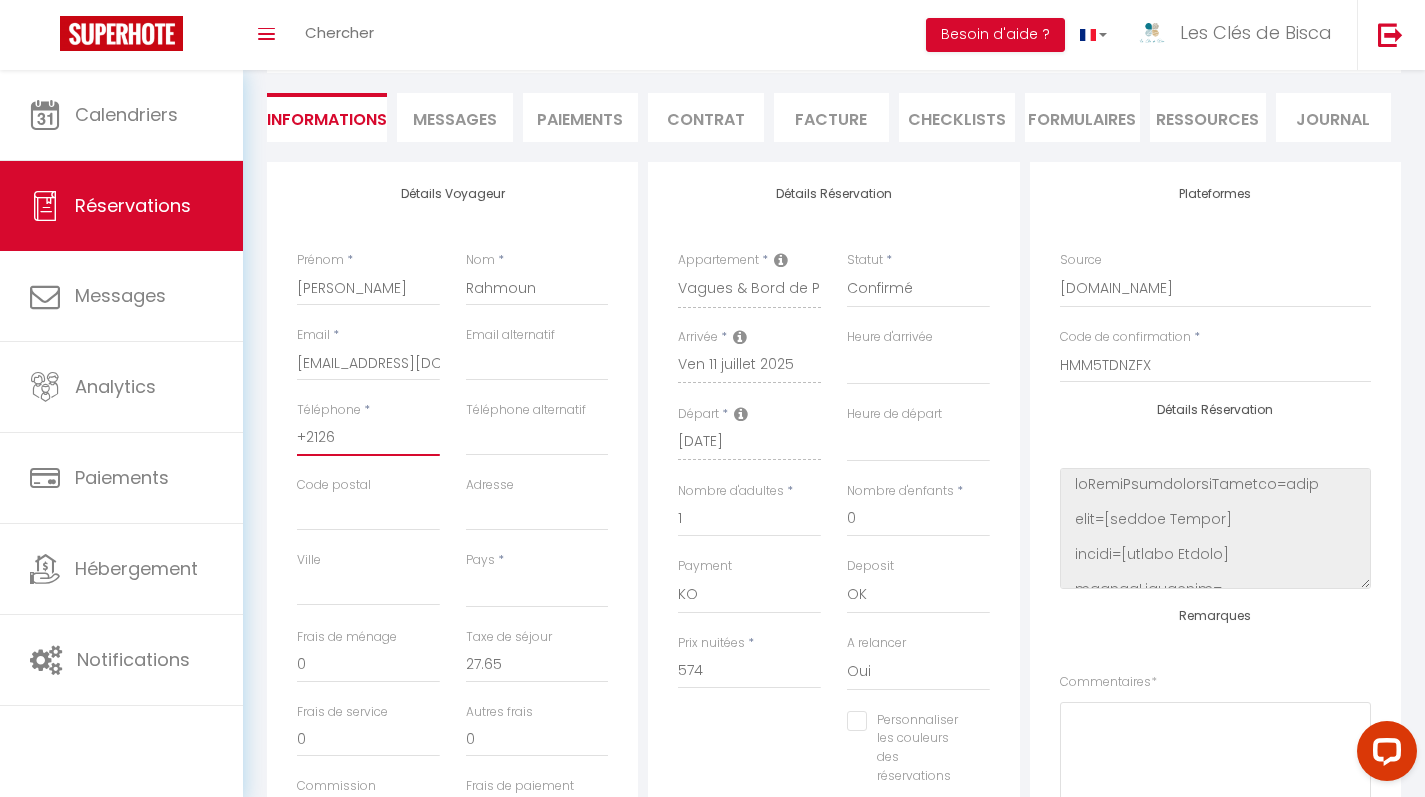 select 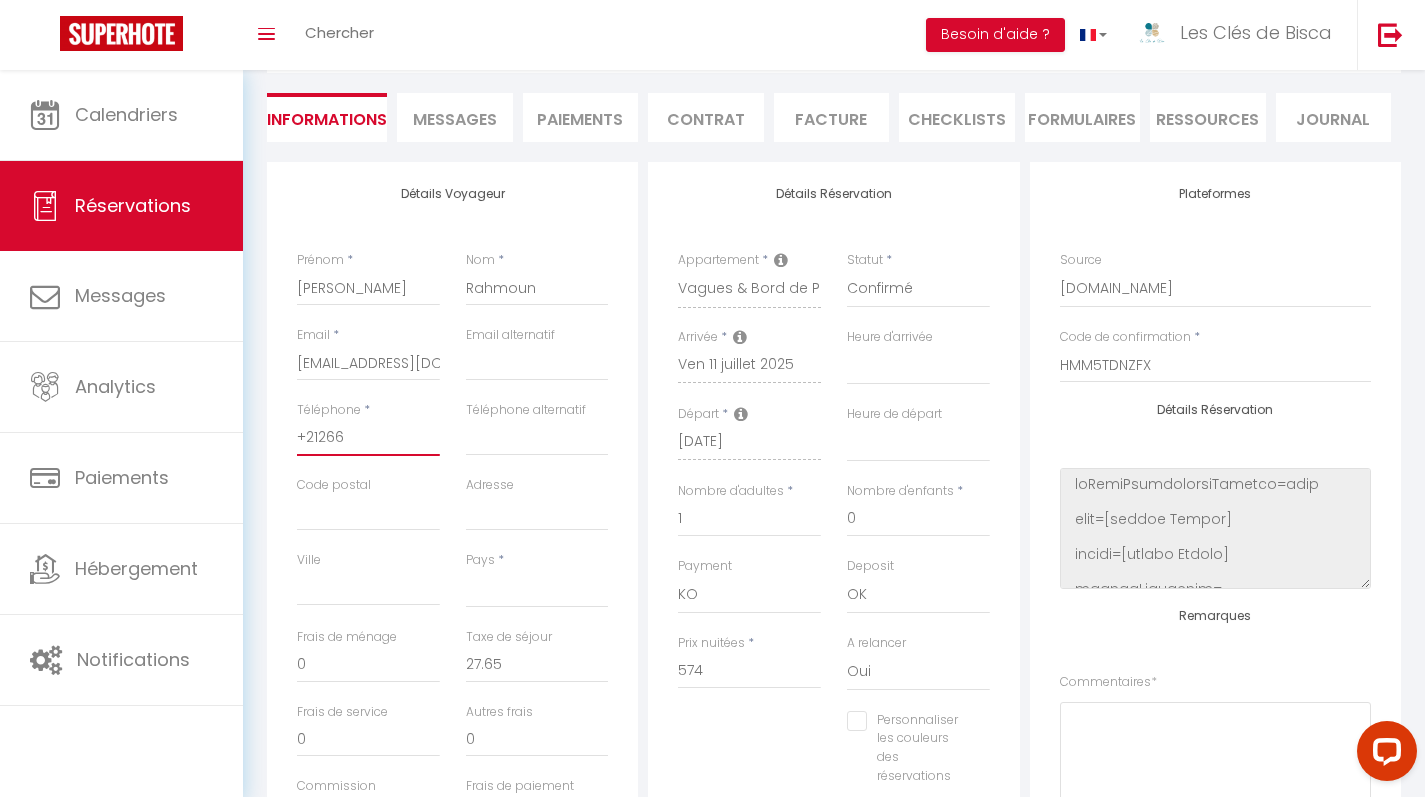select 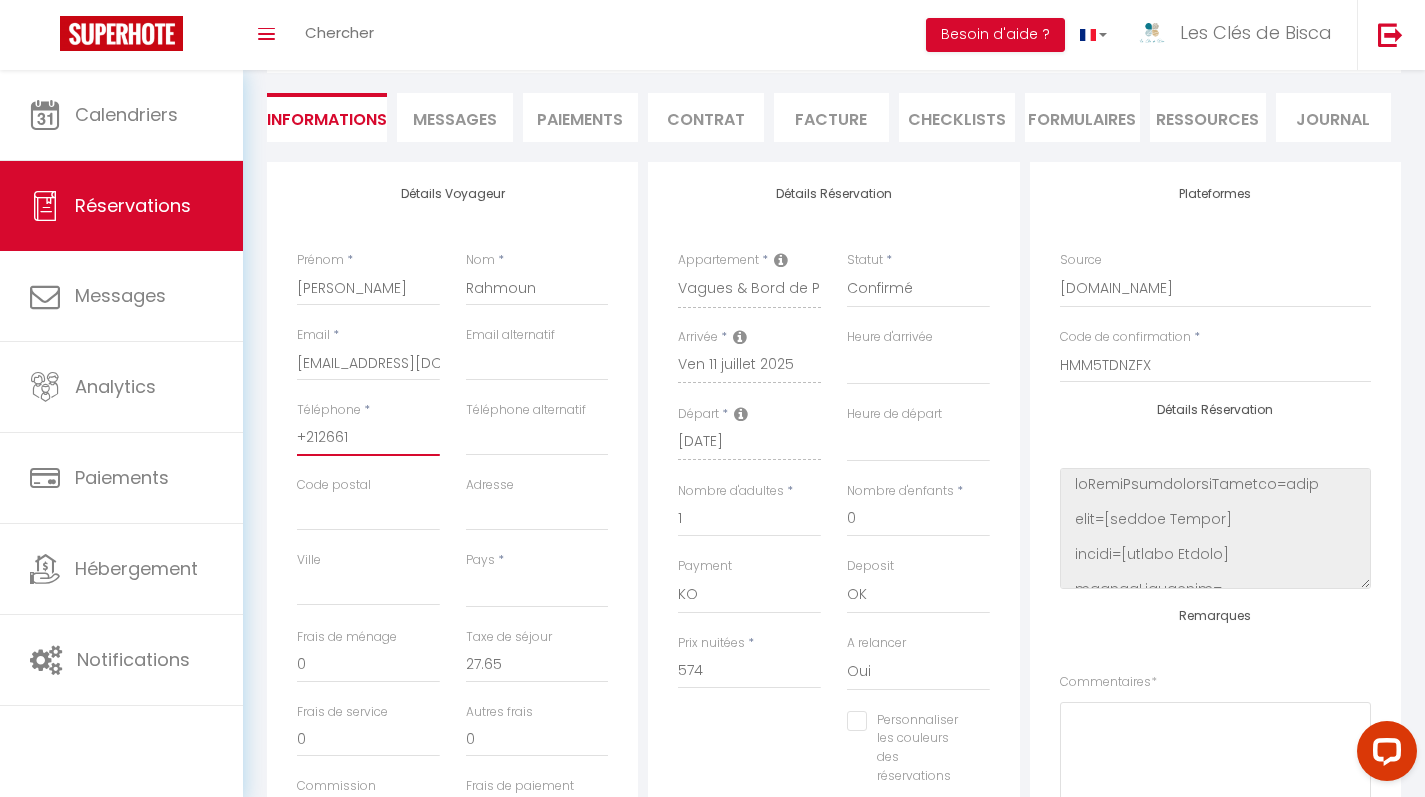 select 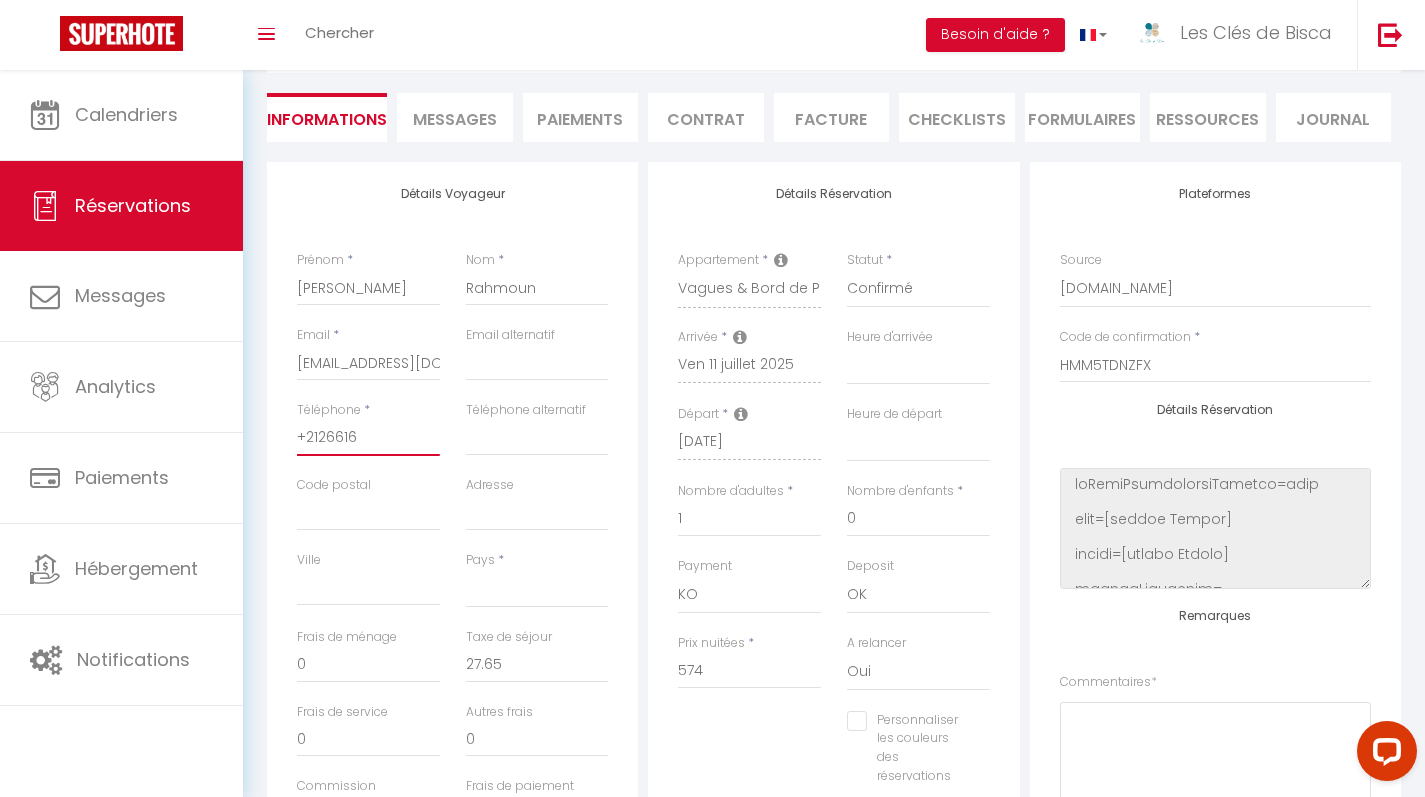 select 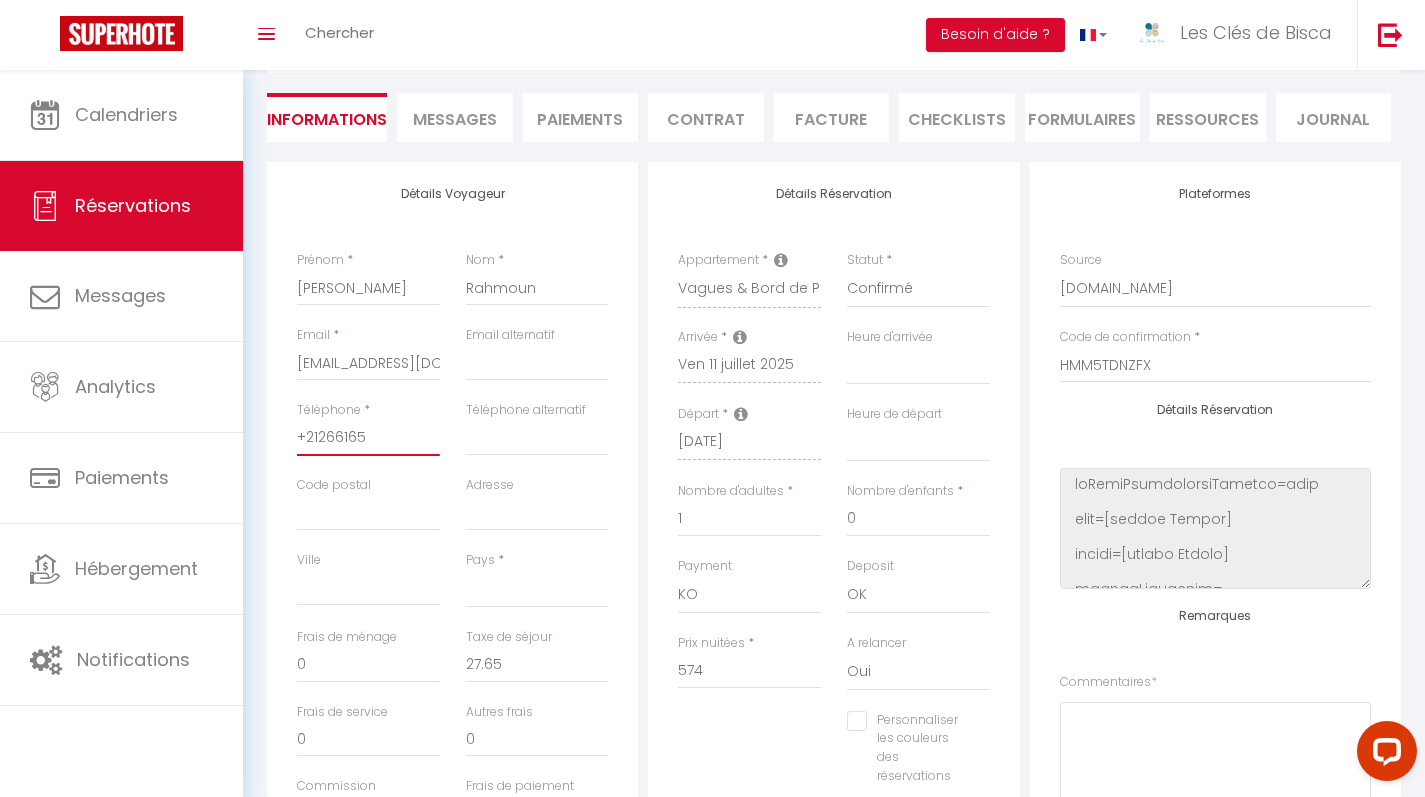 type 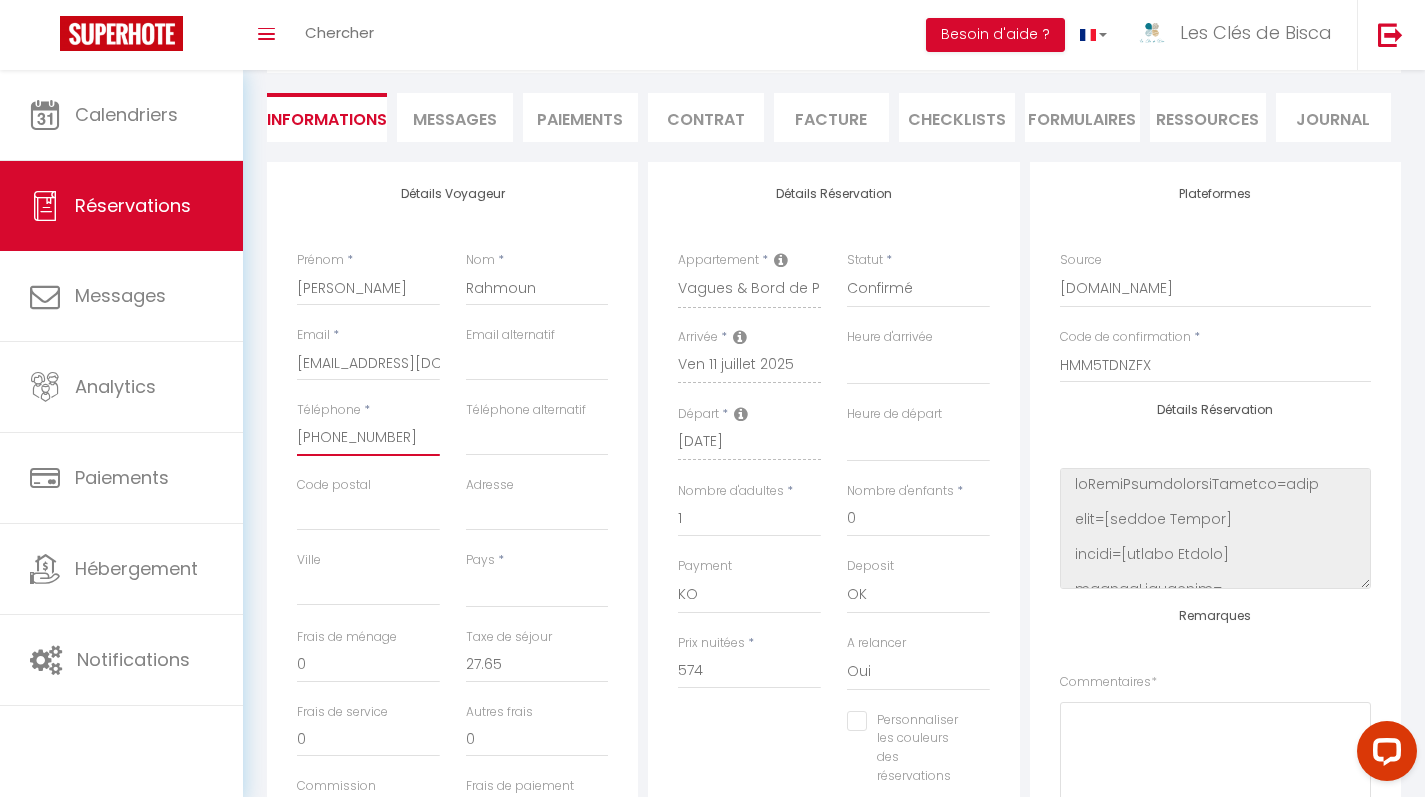 scroll, scrollTop: 0, scrollLeft: 0, axis: both 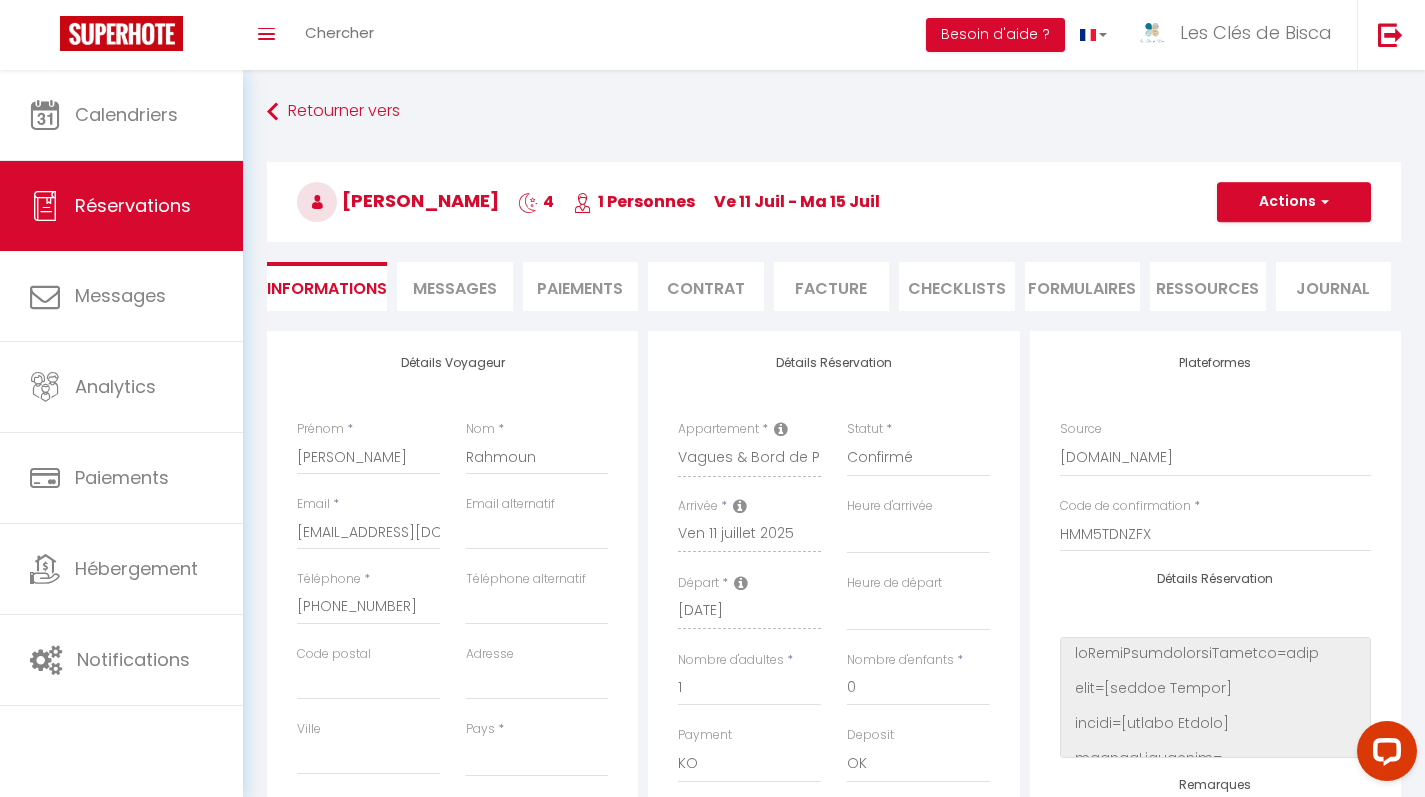 click on "Actions" at bounding box center [1294, 202] 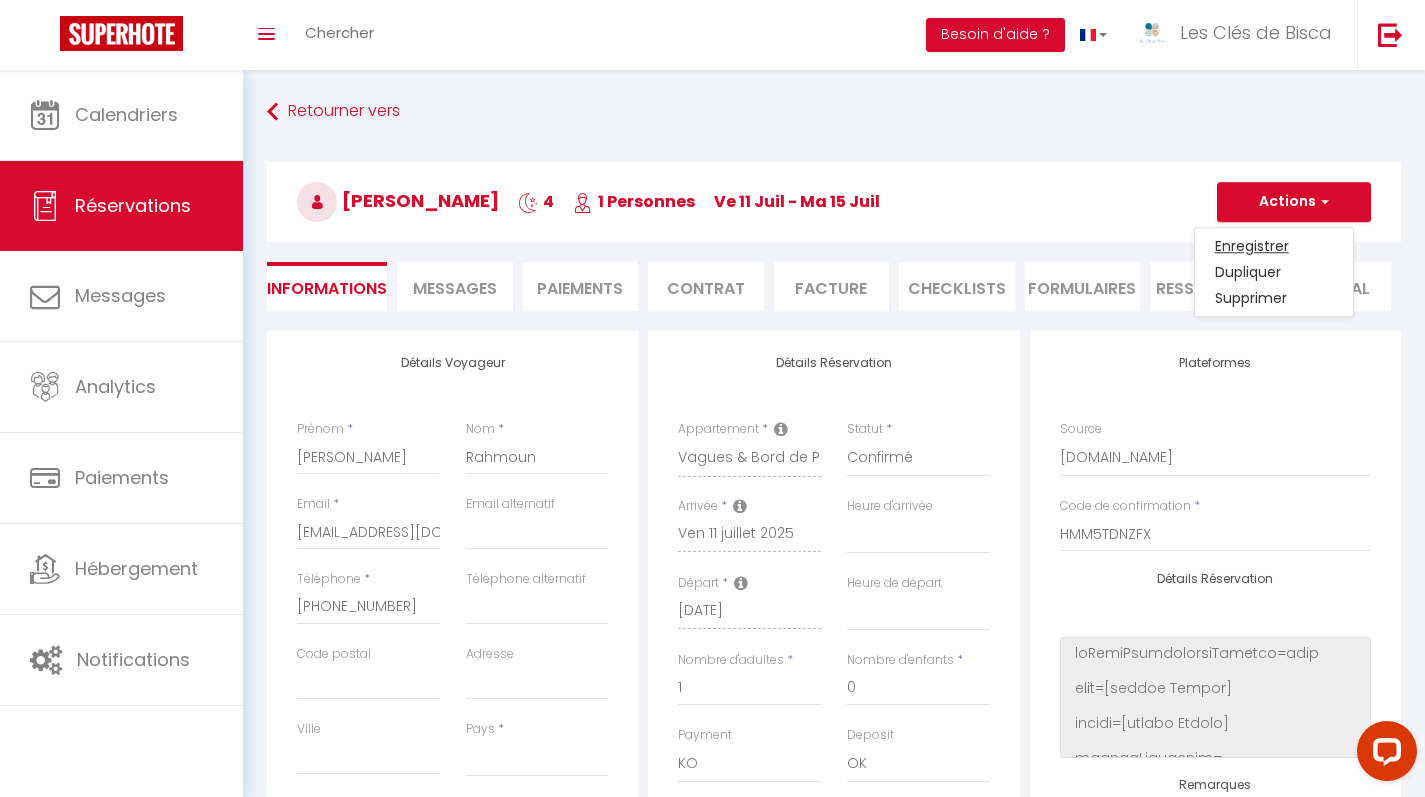 click on "Enregistrer" at bounding box center (1274, 246) 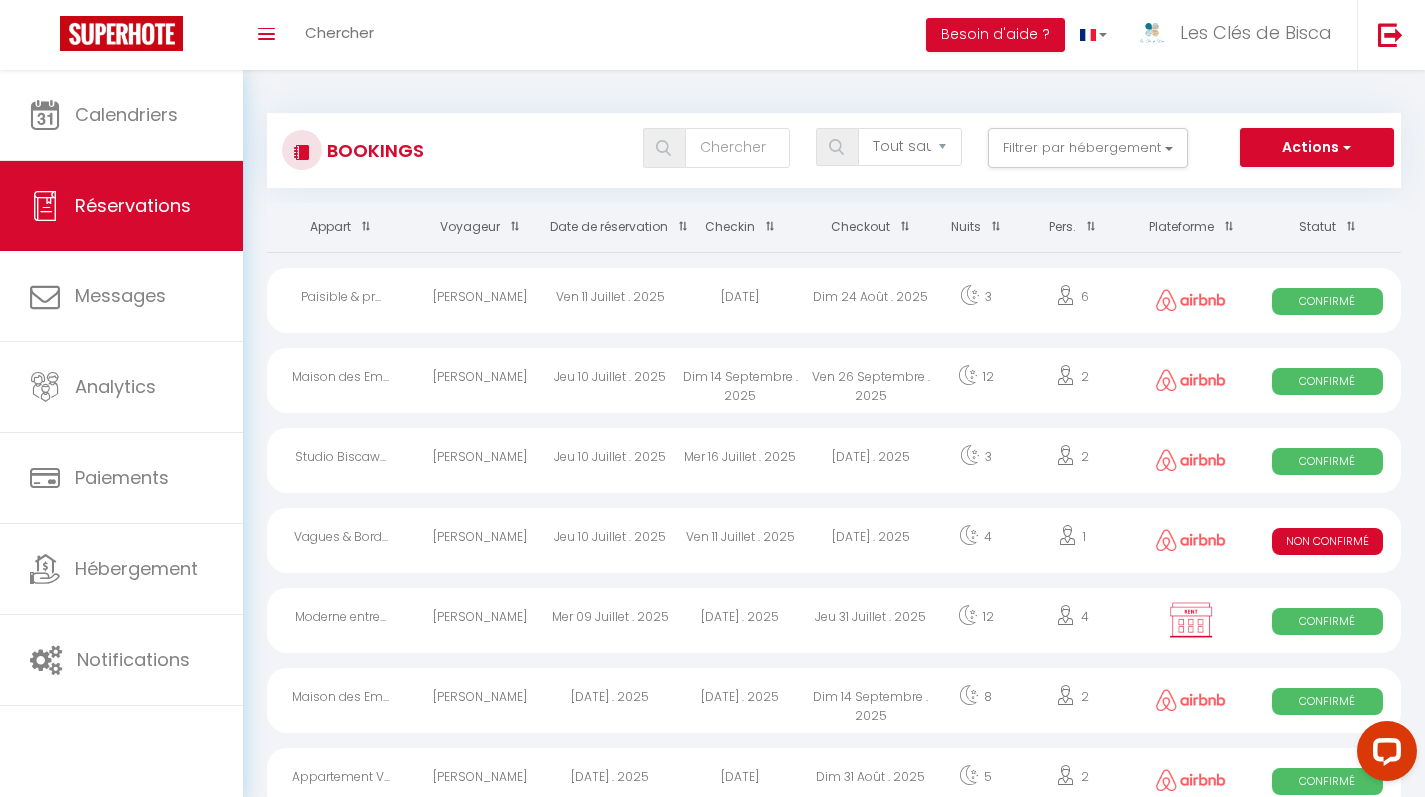 click on "Actions" at bounding box center (1317, 148) 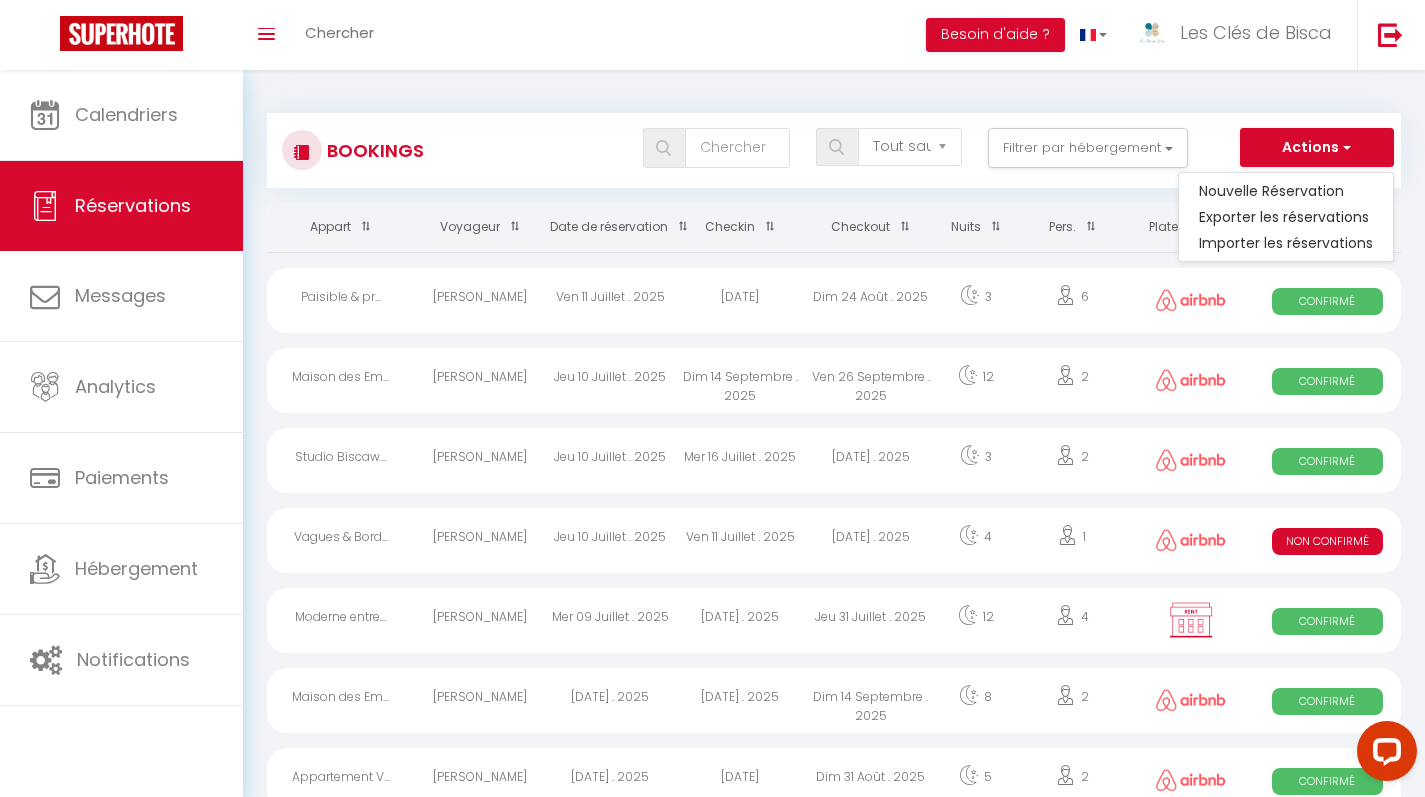 click on "Non Confirmé" at bounding box center (1327, 541) 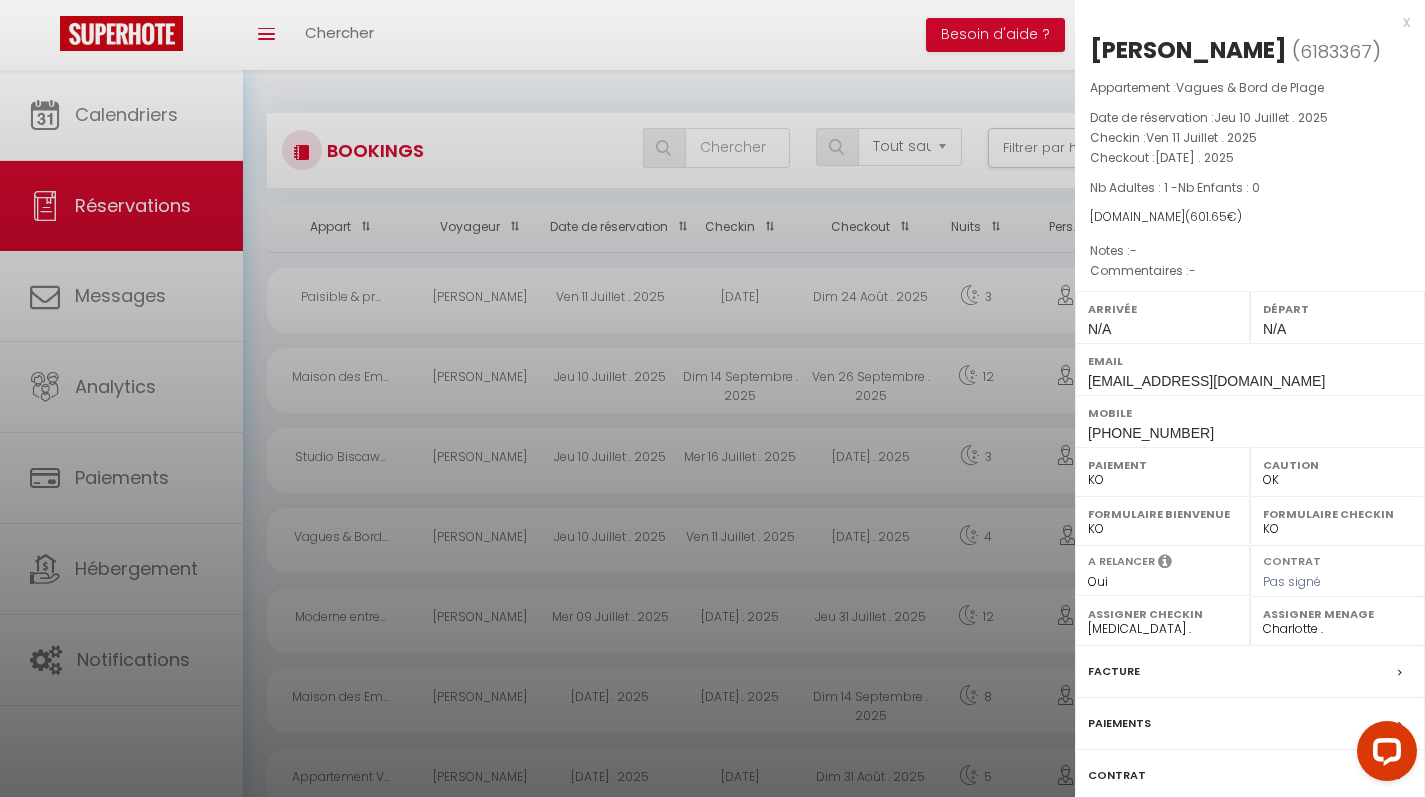 scroll, scrollTop: 129, scrollLeft: 0, axis: vertical 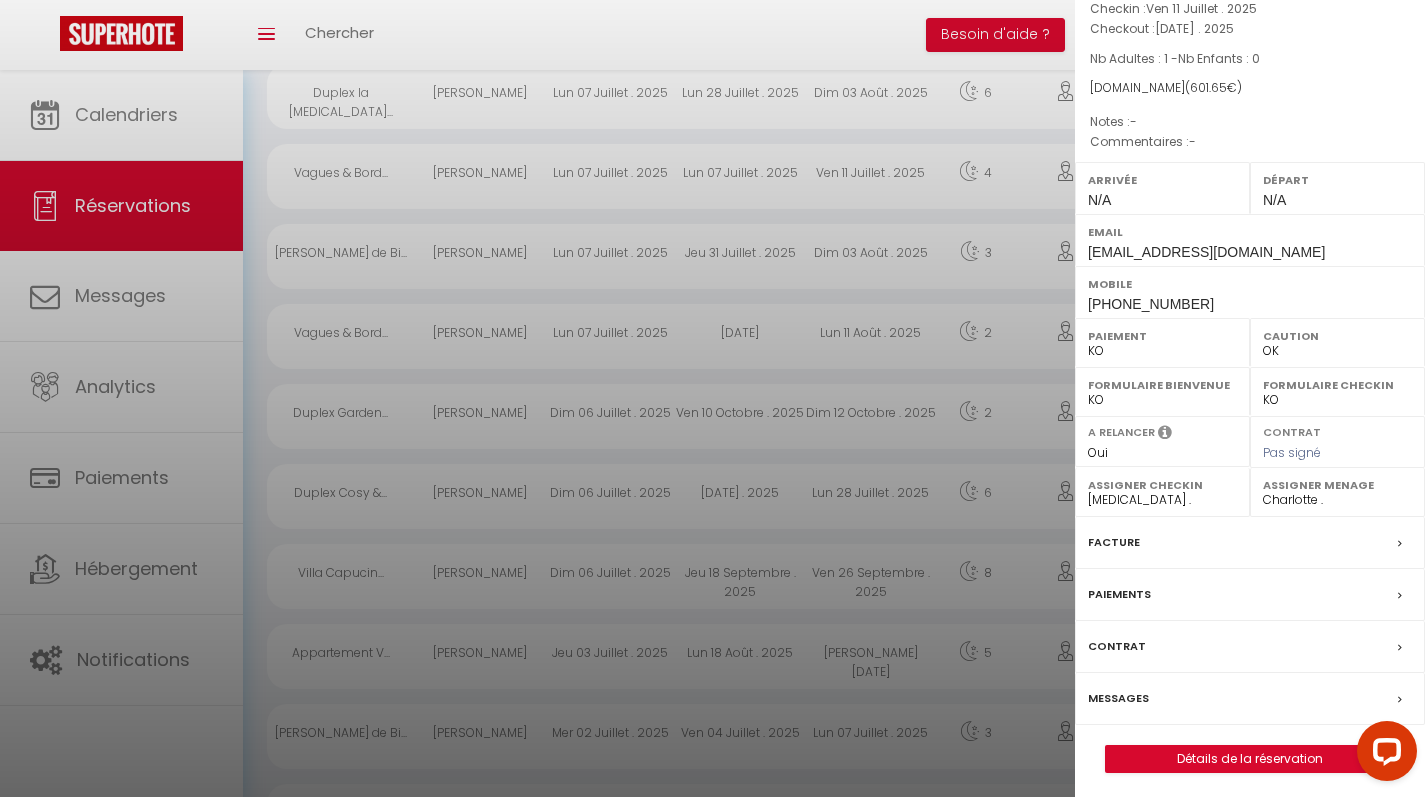 click on "Détails de la réservation" at bounding box center (1250, 759) 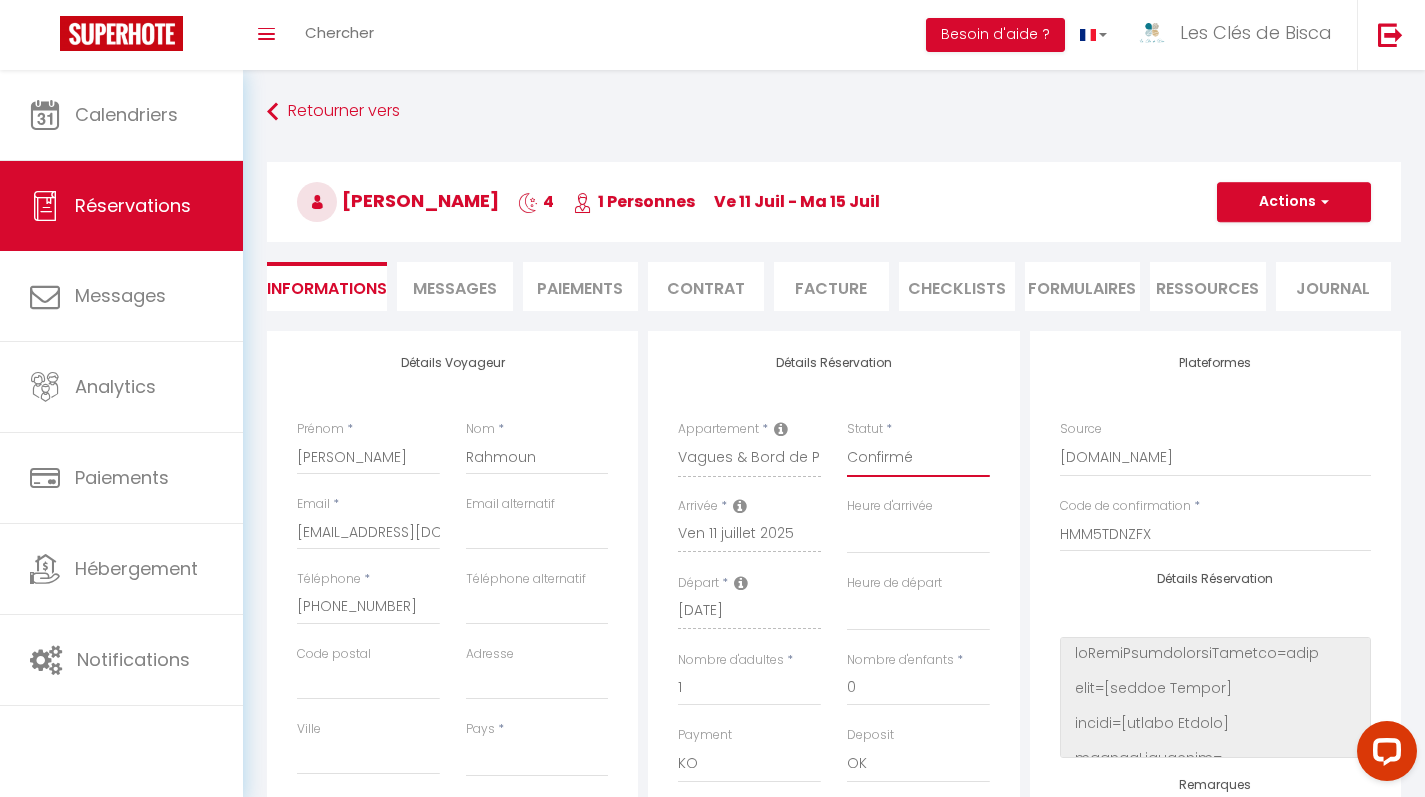 click on "Actions" at bounding box center (1294, 202) 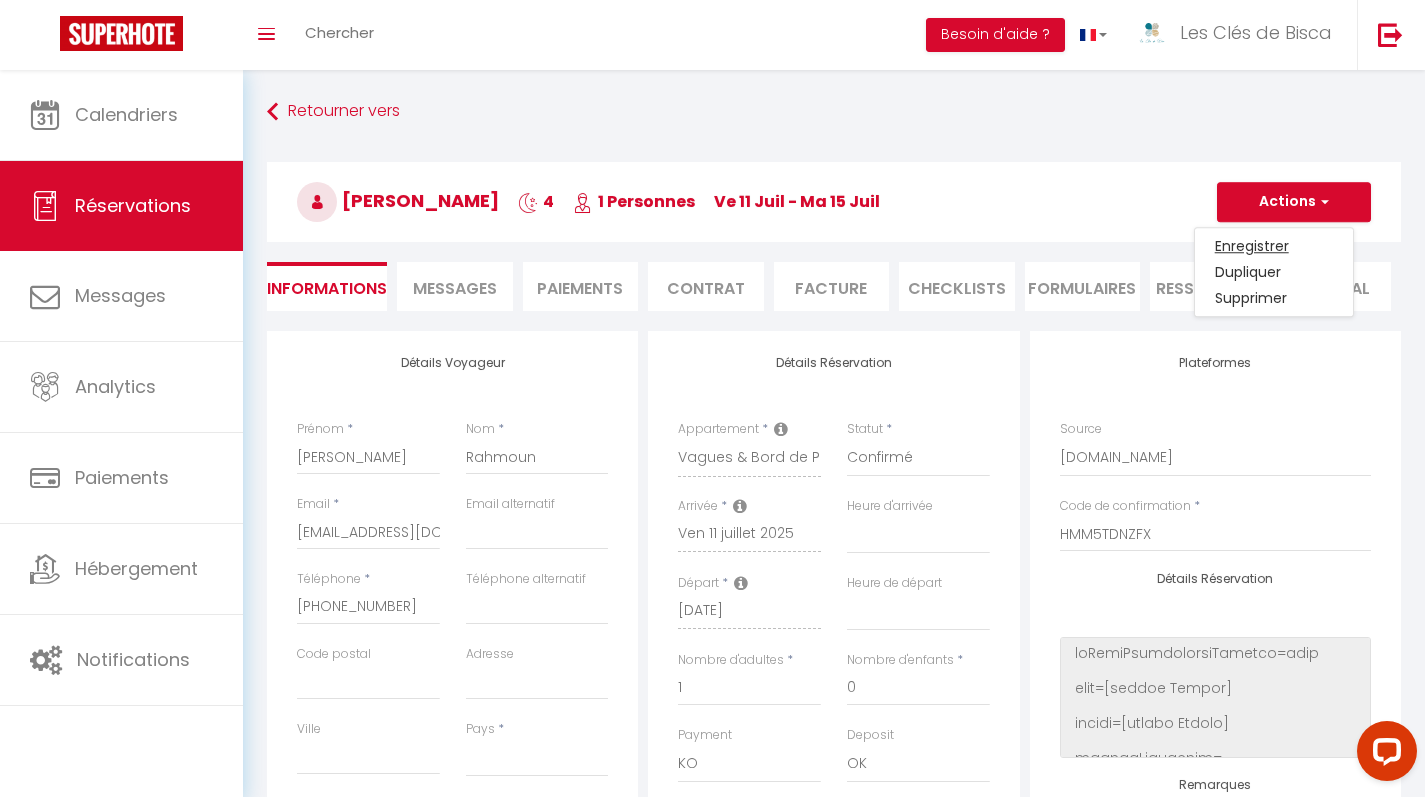 click on "Enregistrer" at bounding box center (1274, 246) 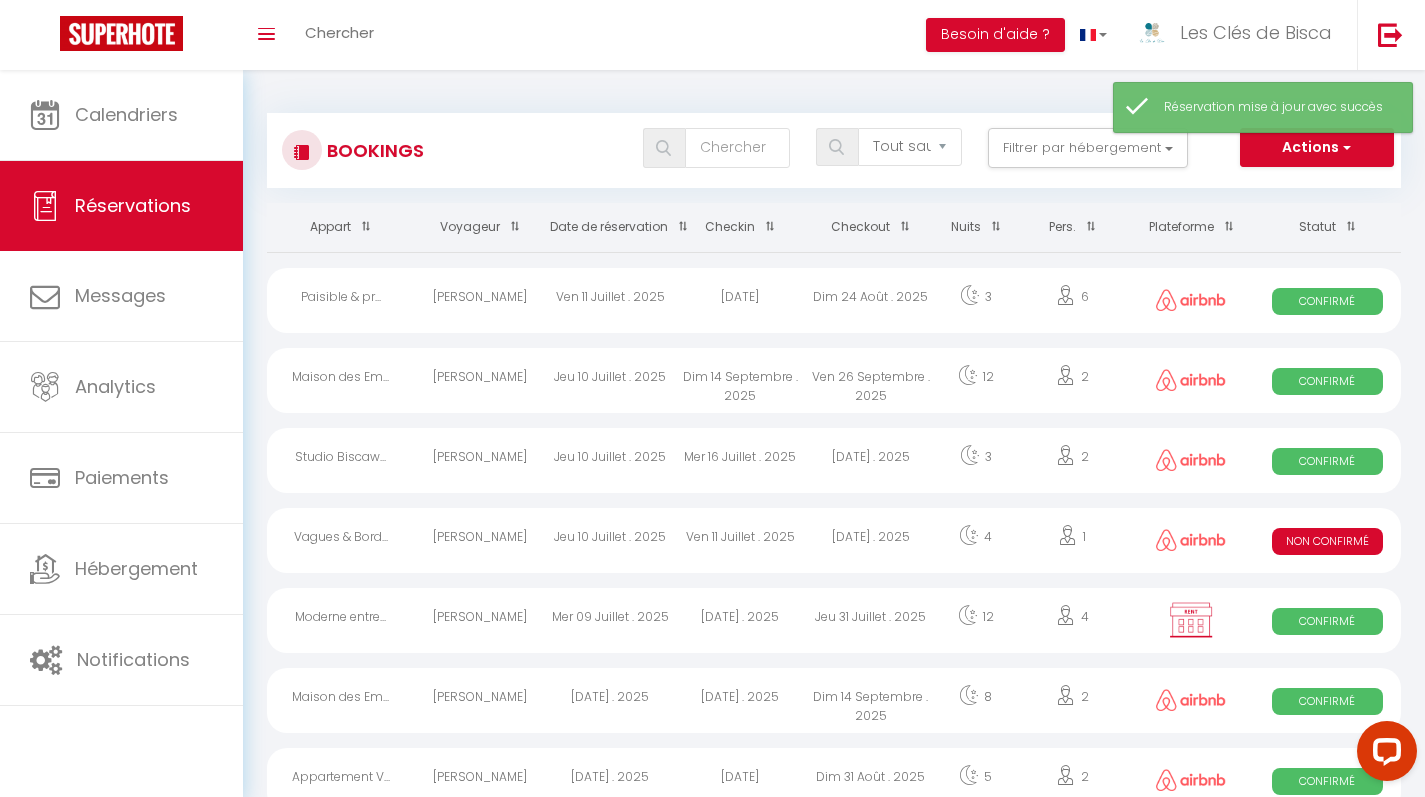 click on "Actions" at bounding box center (1317, 148) 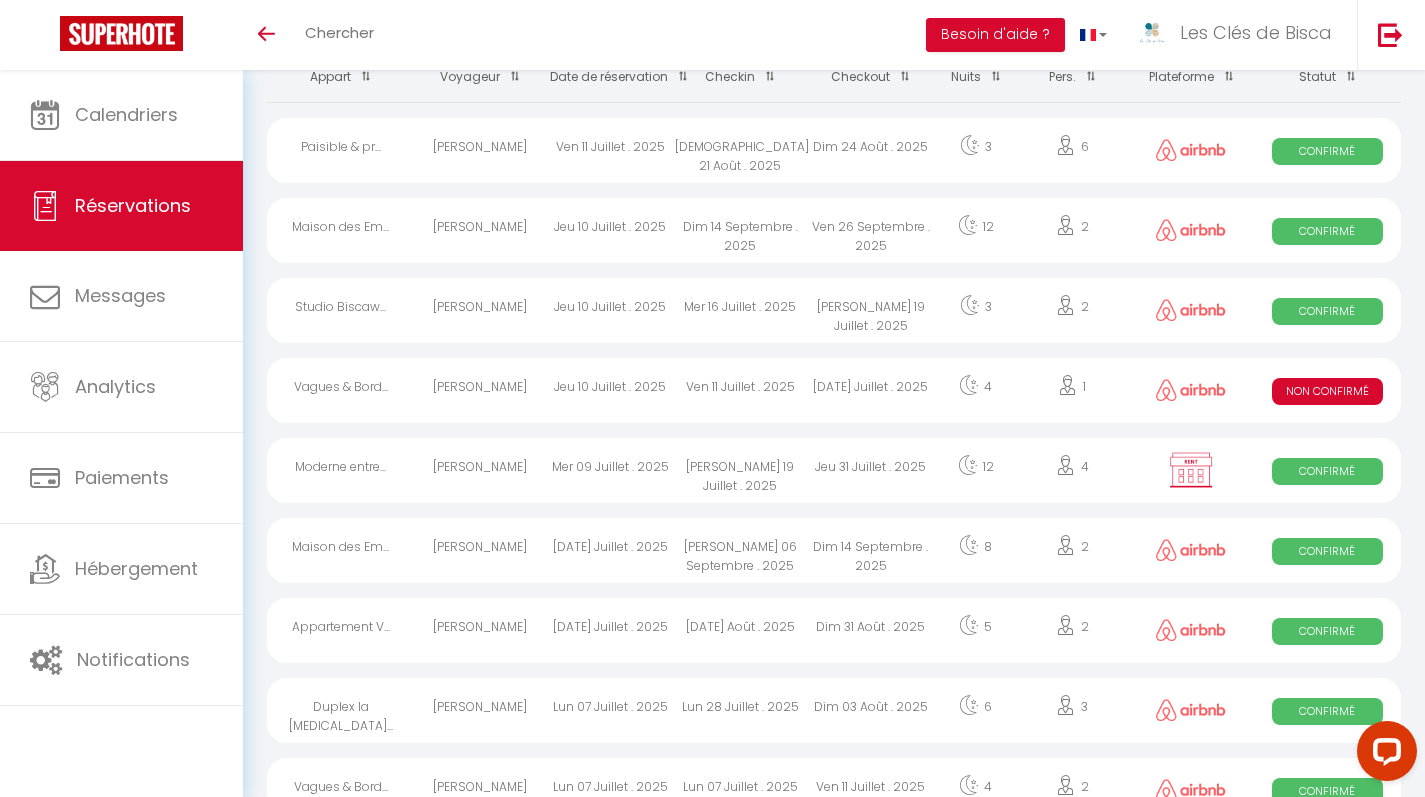scroll, scrollTop: 0, scrollLeft: 0, axis: both 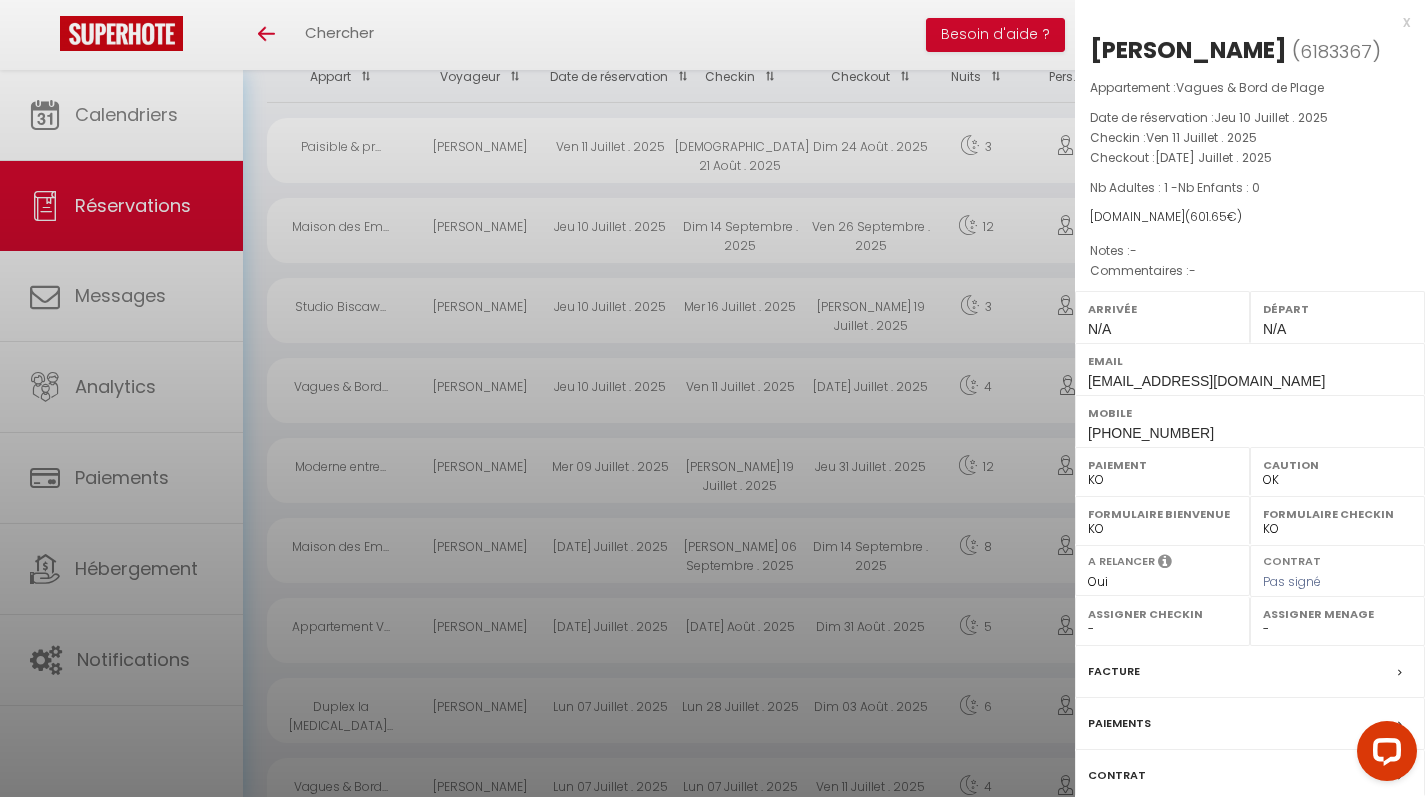 select on "39352" 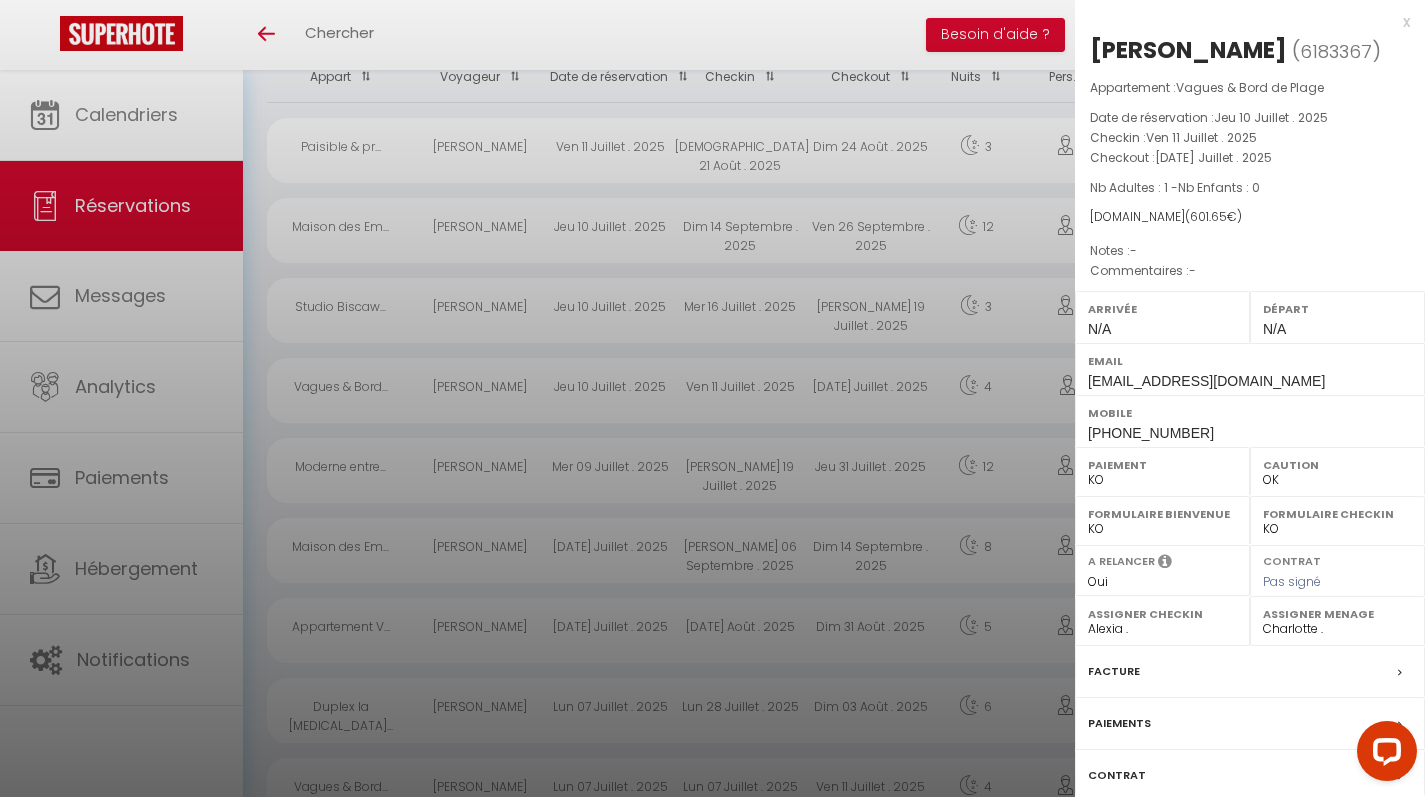 scroll, scrollTop: 129, scrollLeft: 0, axis: vertical 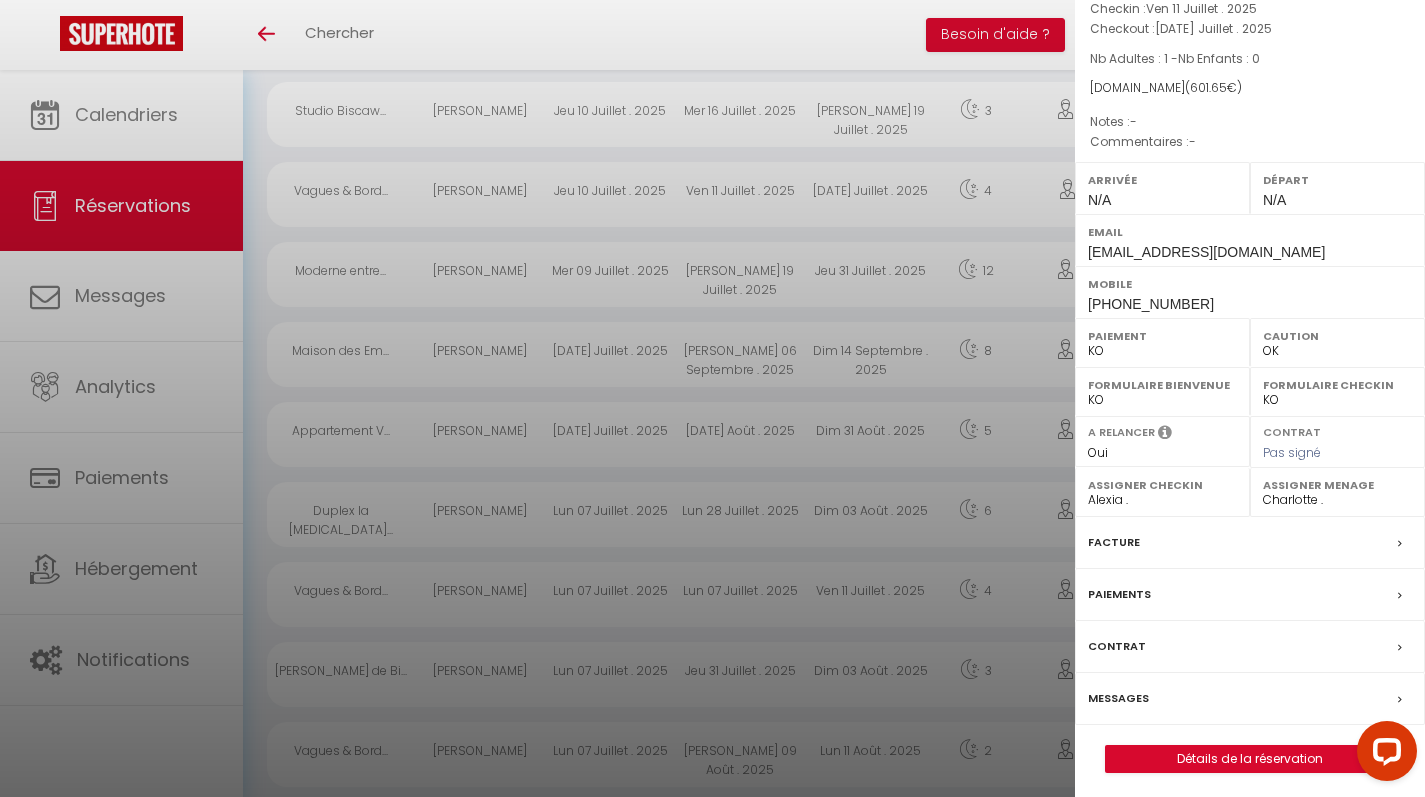 click on "Détails de la réservation" at bounding box center [1250, 759] 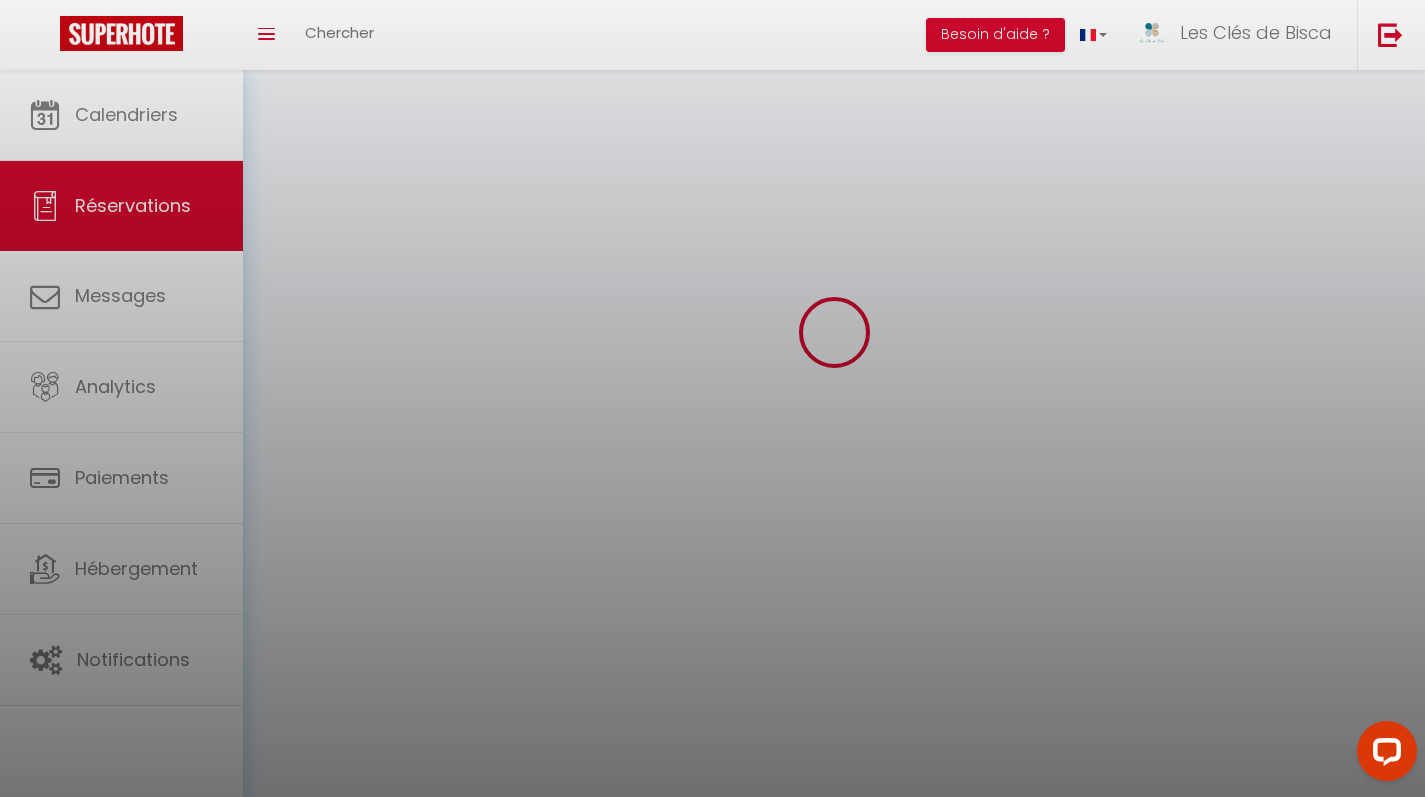 scroll, scrollTop: 0, scrollLeft: 0, axis: both 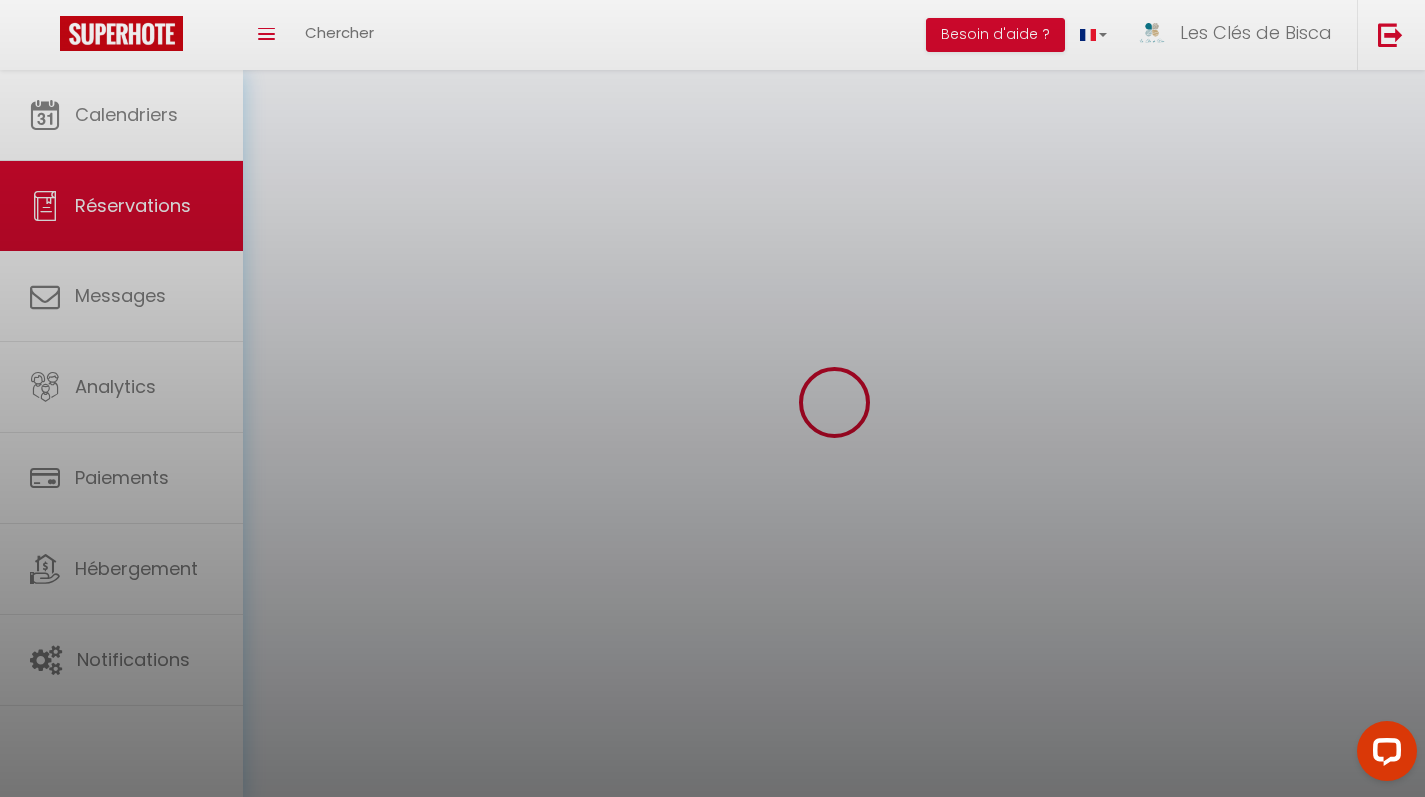 select 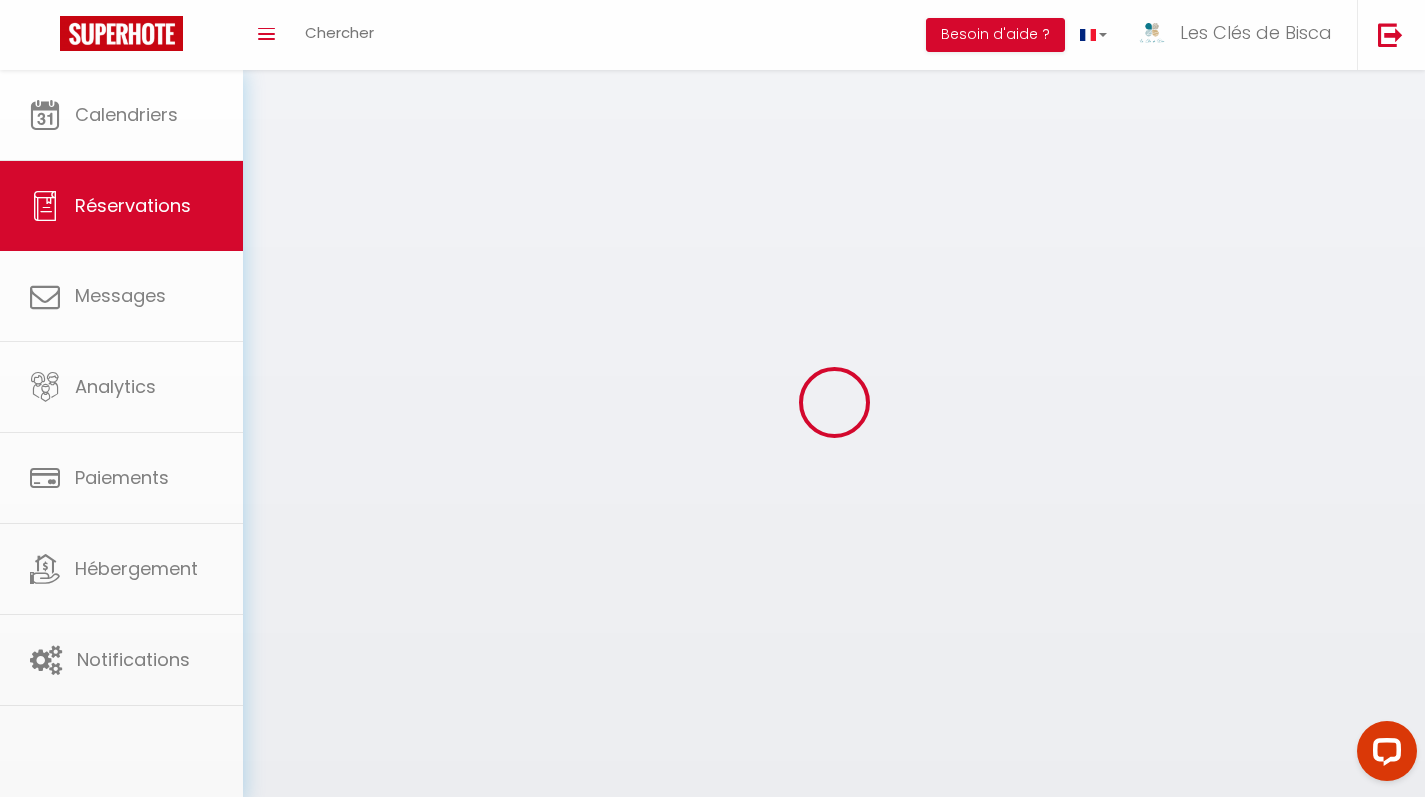 select 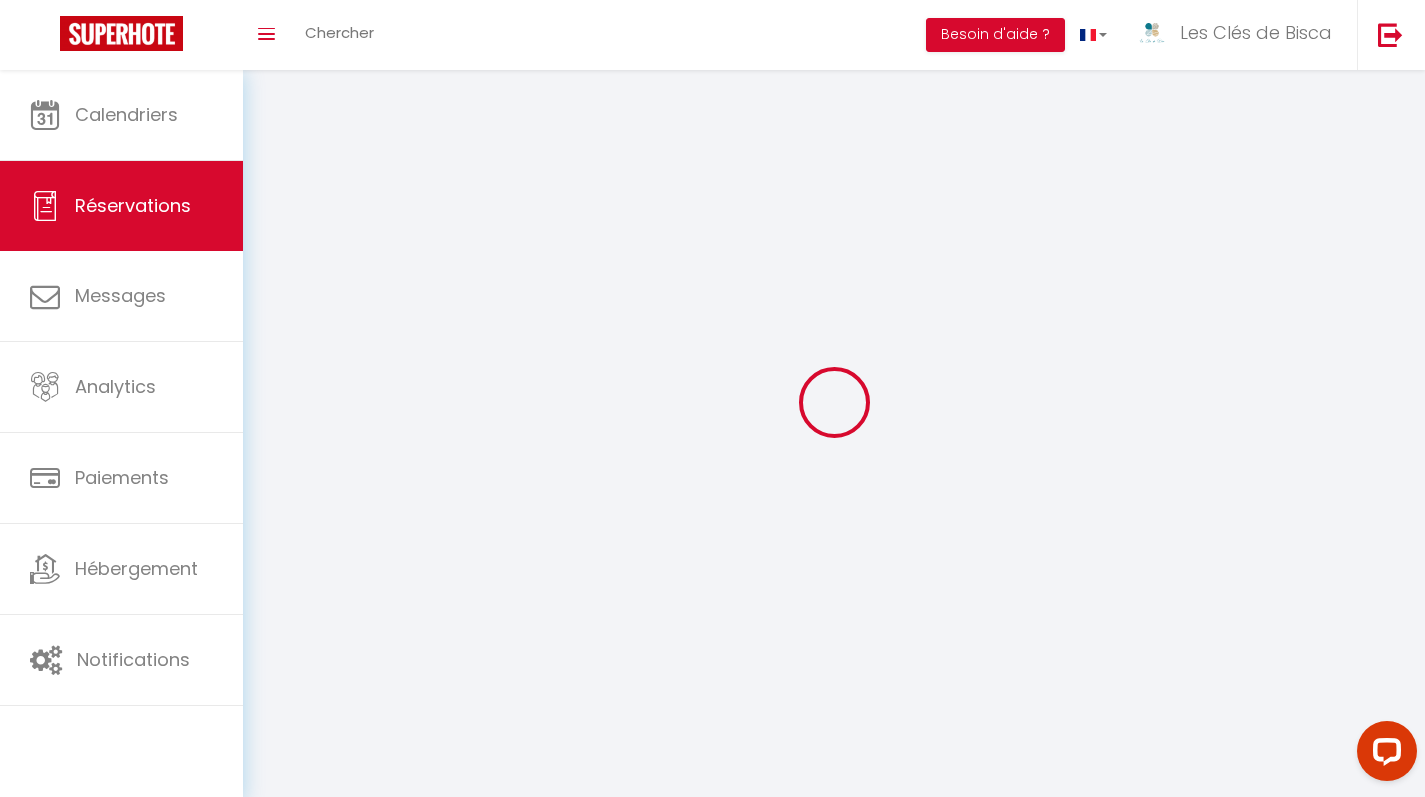 type on "[PERSON_NAME]" 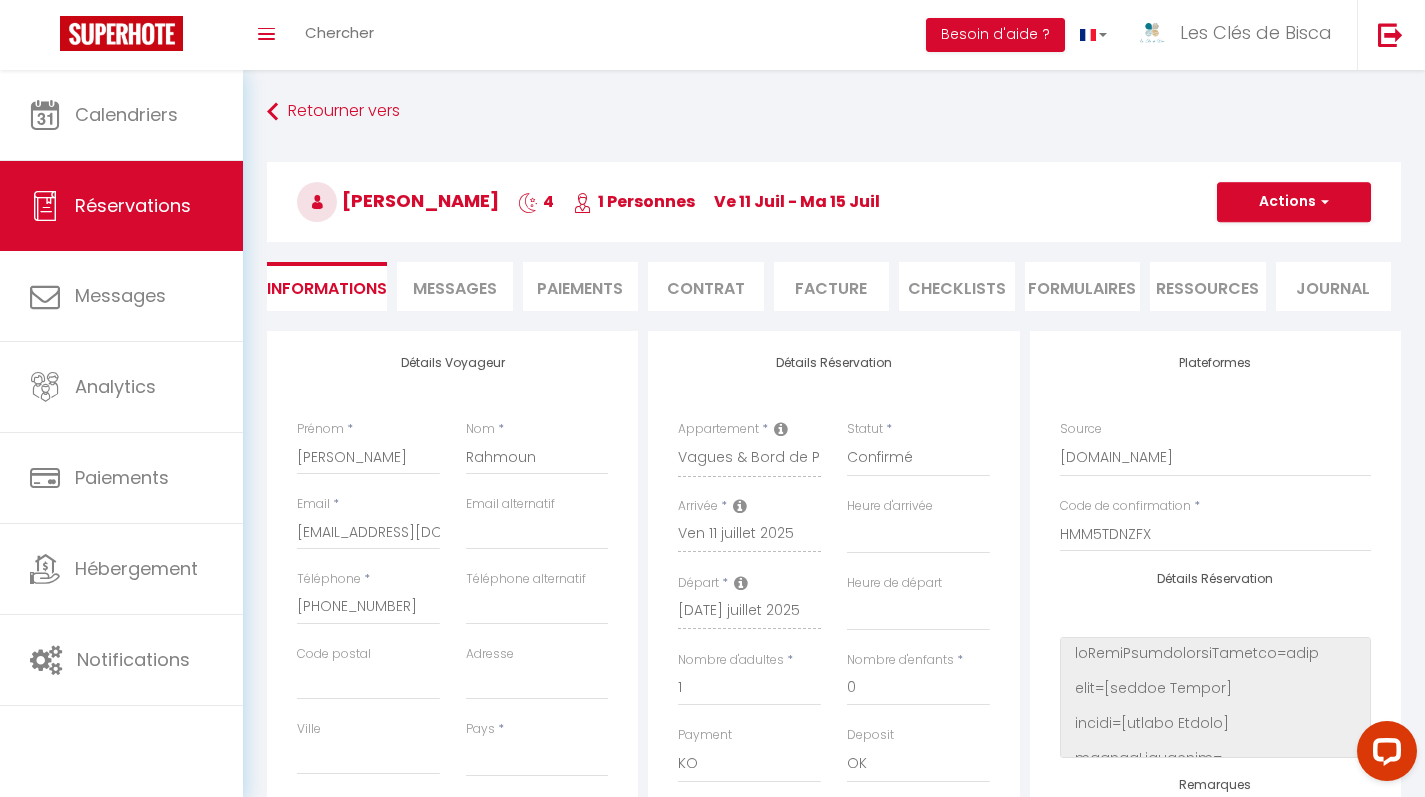 select 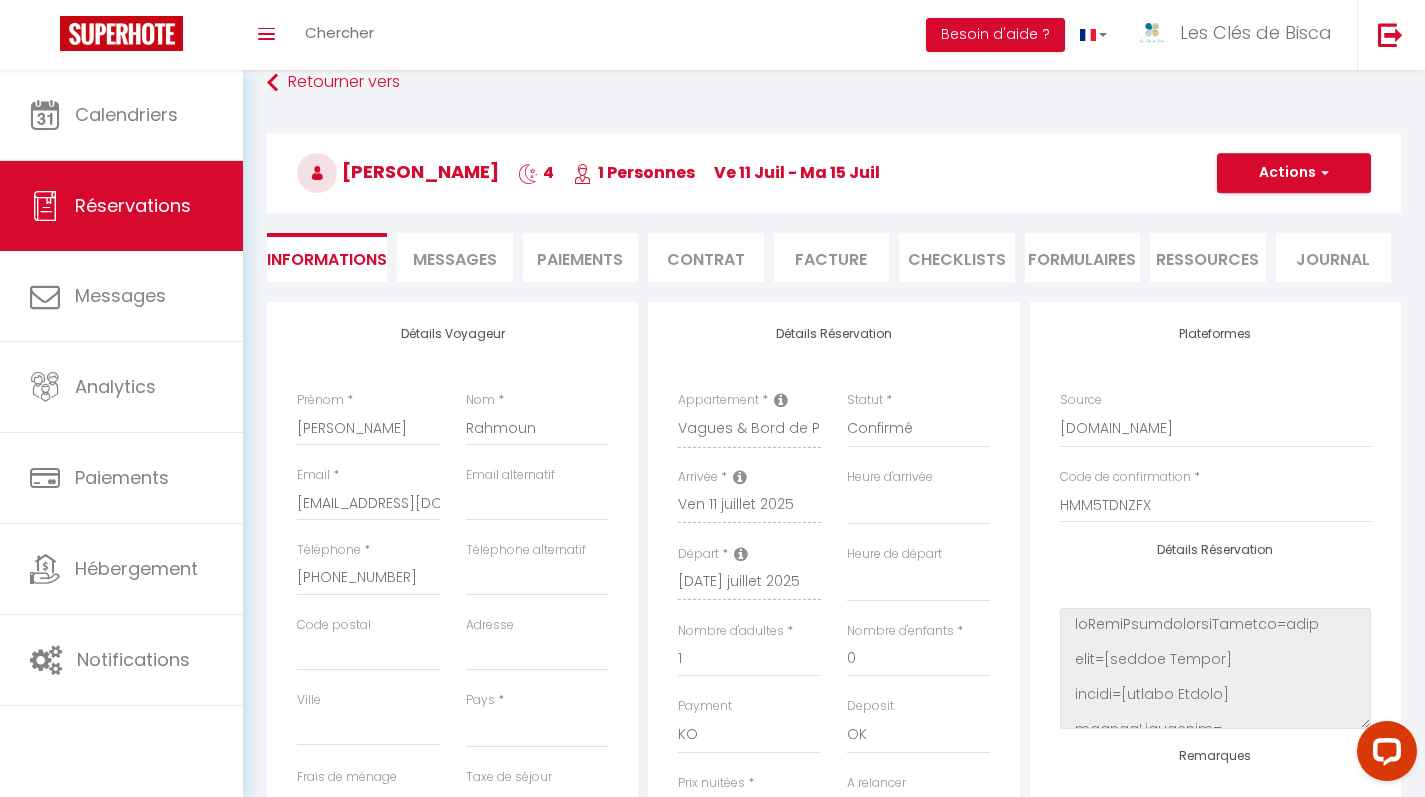 scroll, scrollTop: 112, scrollLeft: 0, axis: vertical 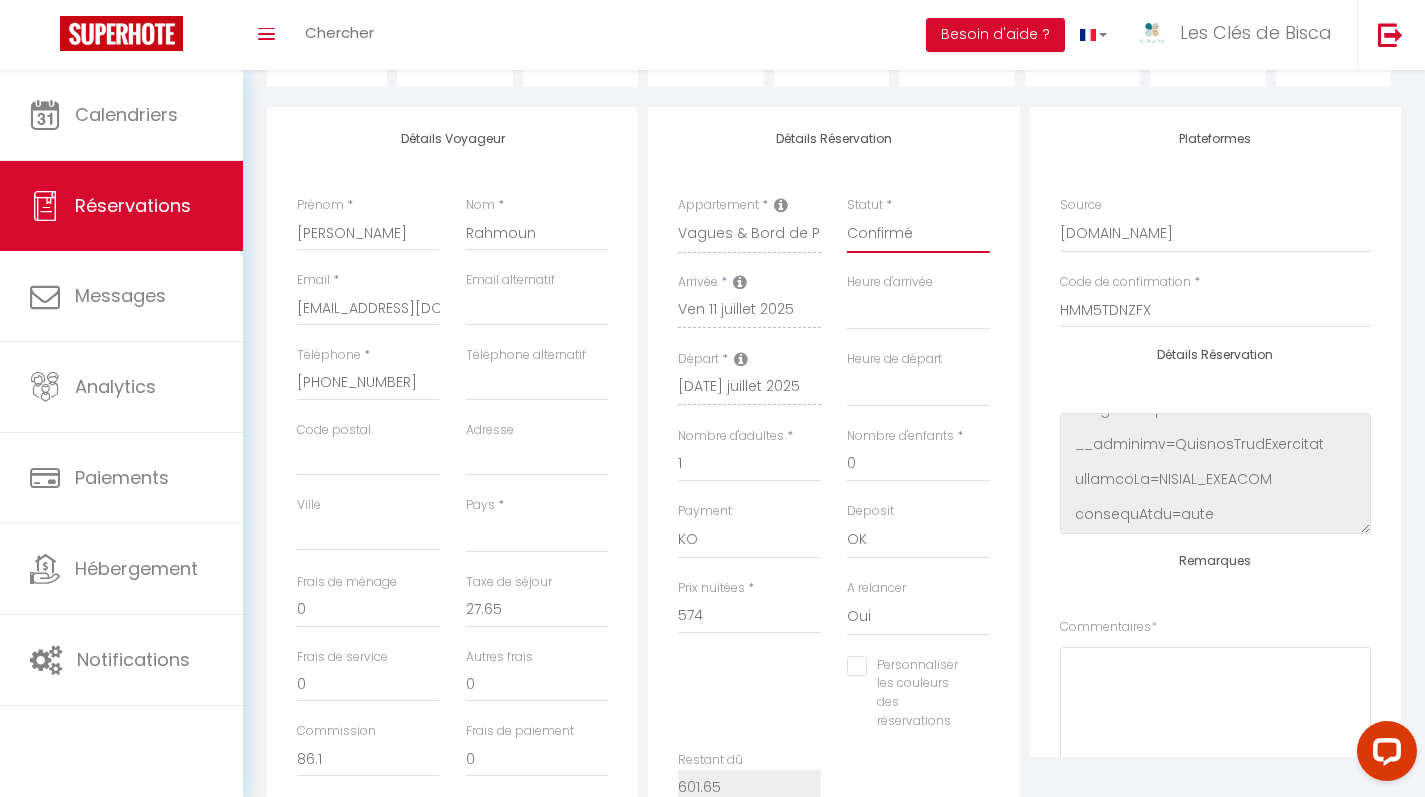 select on "1" 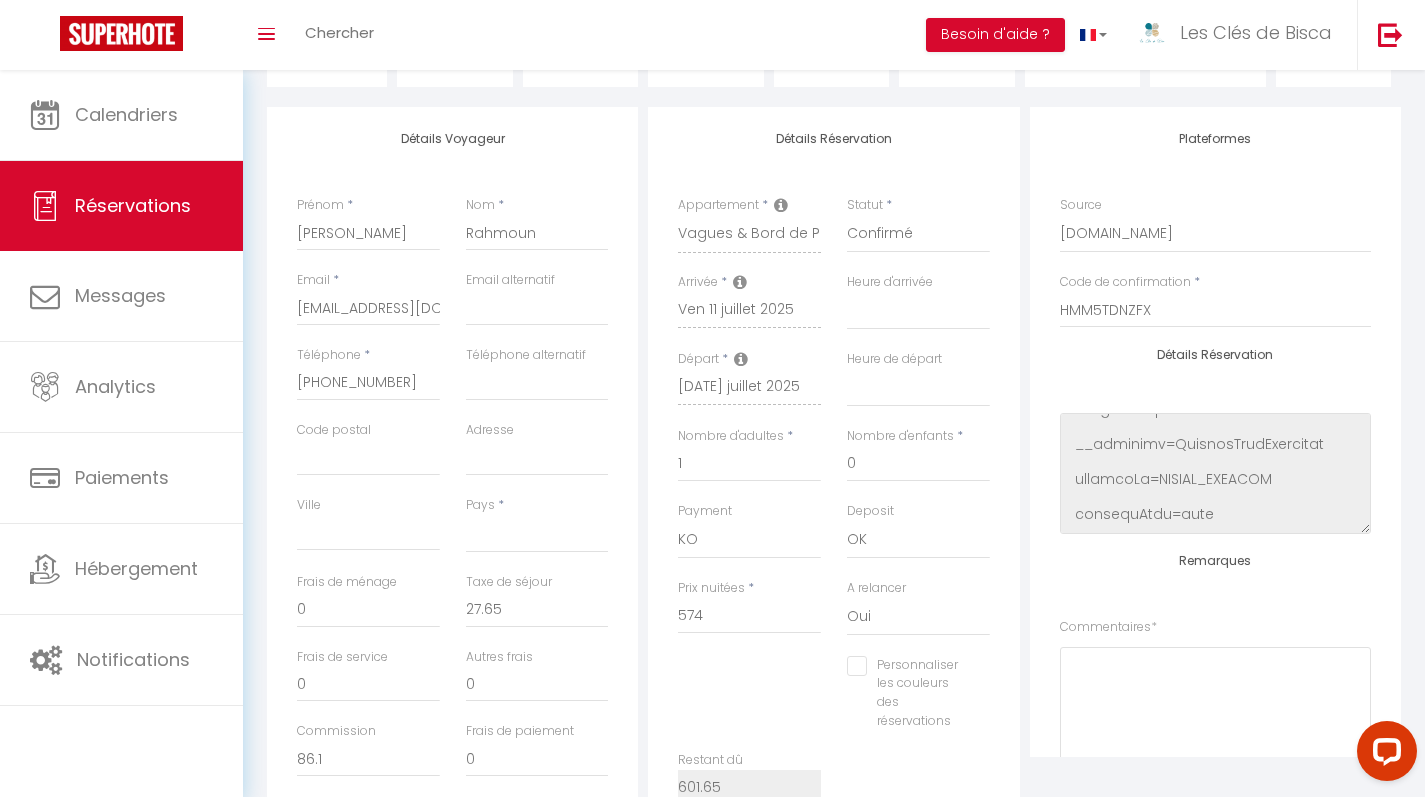 click on "Détails Réservation    Appartement   *     Villa Capucine Confort & Nature près du Lac Villa Mayotte Villa Landaise Pins & Lac Villa Hélène La Villa Auseths Le Cottage Détente Maison des Embruns Moderne entre lac et océan Paisible & proche du Lac Au Pied des Dunes Douce Évasion Duplex Gardenia Vagues & Bord de Plage Appartement Villa Losa Duplex Cosy & Central Lou Nid de Bisca Studio Biscawaï II Studio Biscawaï Duplex la Baleine Bleue Les Pins Parentis   Statut   *   Confirmé Non Confirmé Annulé Annulé par le voyageur No Show Request   Arrivée   *       Ven 11 juillet 2025   Heure d'arrivée   00:00 00:30 01:00 01:30 02:00 02:30 03:00 03:30 04:00 04:30 05:00 05:30 06:00 06:30 07:00 07:30 08:00 08:30 09:00 09:30 10:00 10:30 11:00 11:30 12:00 12:30 13:00 13:30 14:00 14:30 15:00 15:30 16:00 16:30 17:00 17:30 18:00 18:30 19:00 19:30 20:00 20:30 21:00 21:30 22:00 22:30 23:00 23:30   Départ   *       Mar 15 juillet 2025   Heure de départ   00:00 00:30 01:00 01:30 02:00 02:30 03:00 03:30 04:00 04:30" at bounding box center [833, 479] 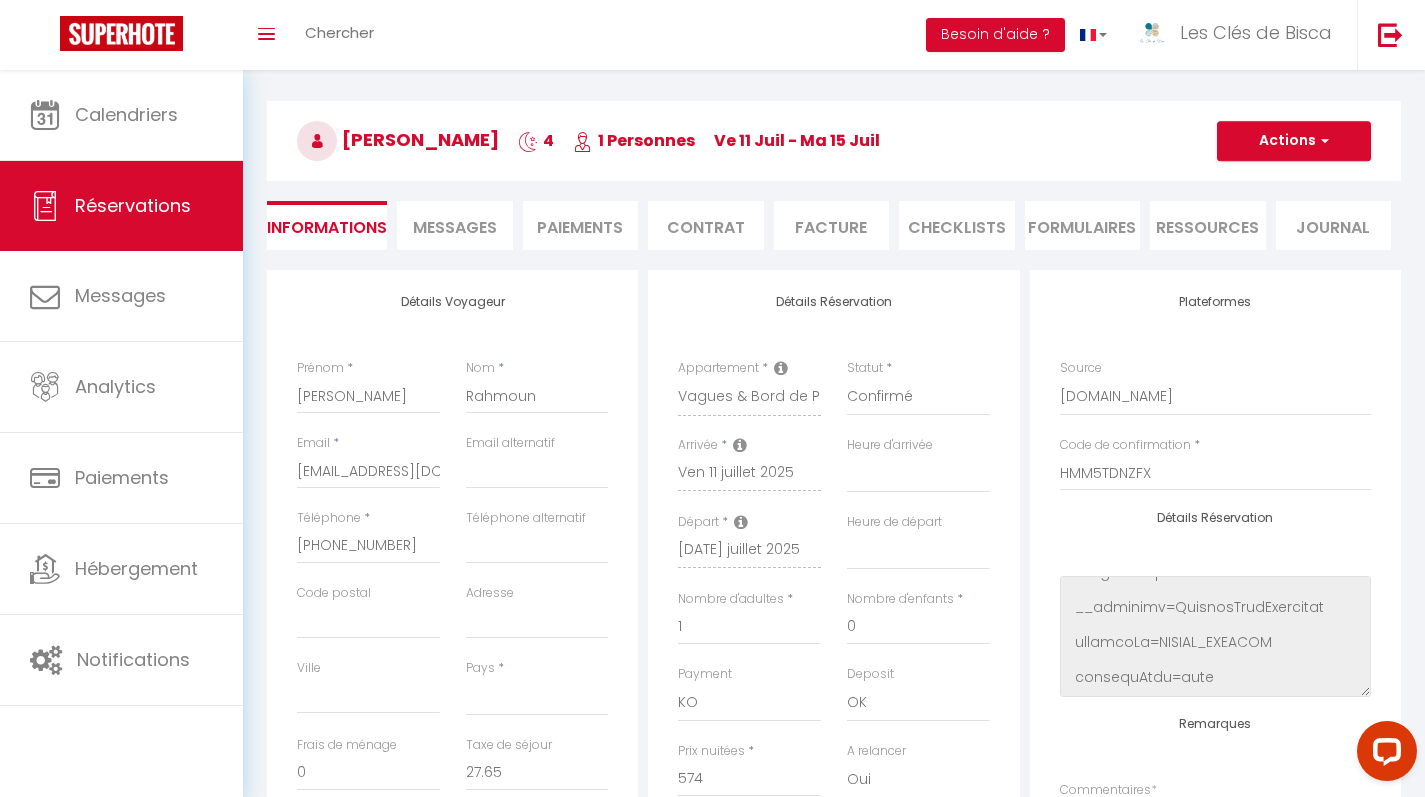 scroll, scrollTop: 0, scrollLeft: 0, axis: both 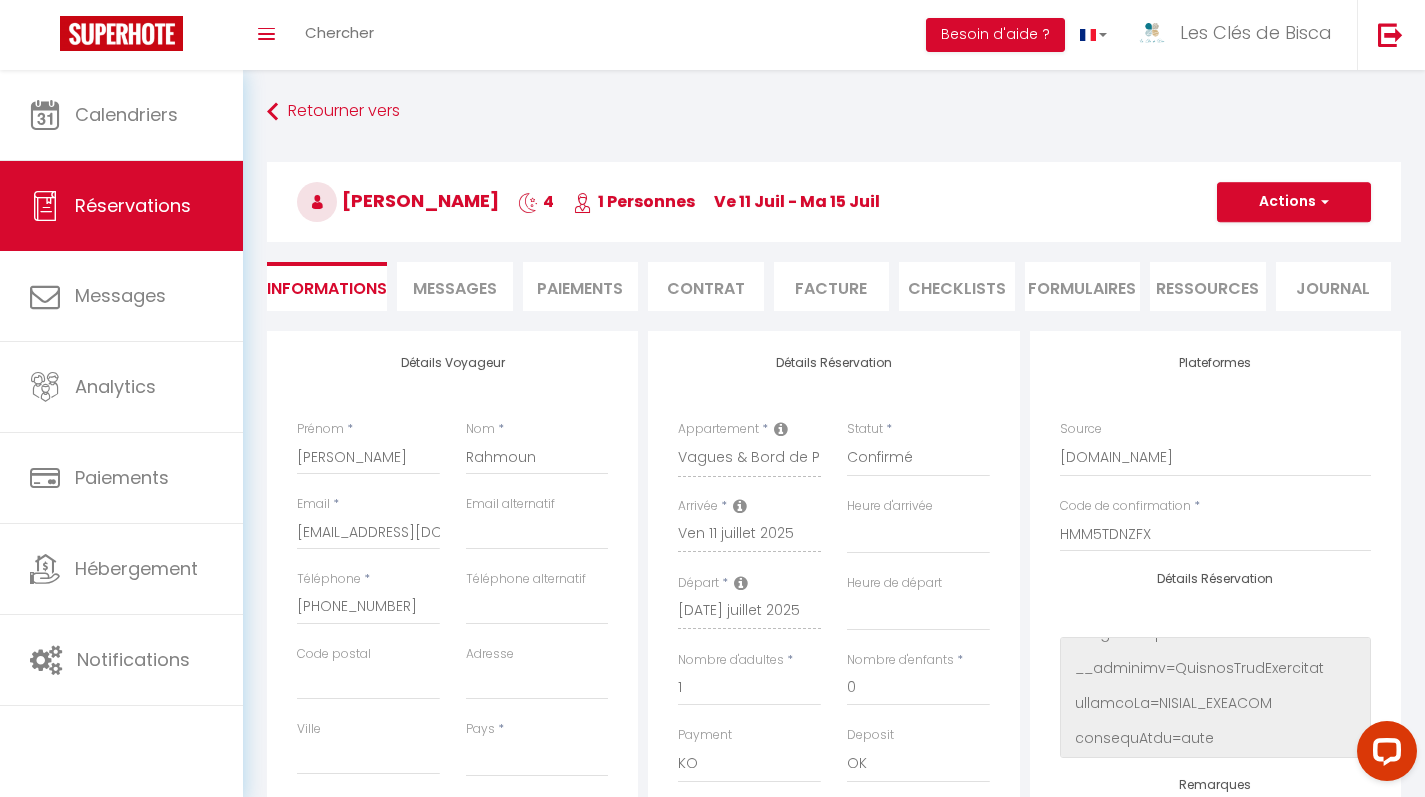 click on "Actions" at bounding box center (1294, 202) 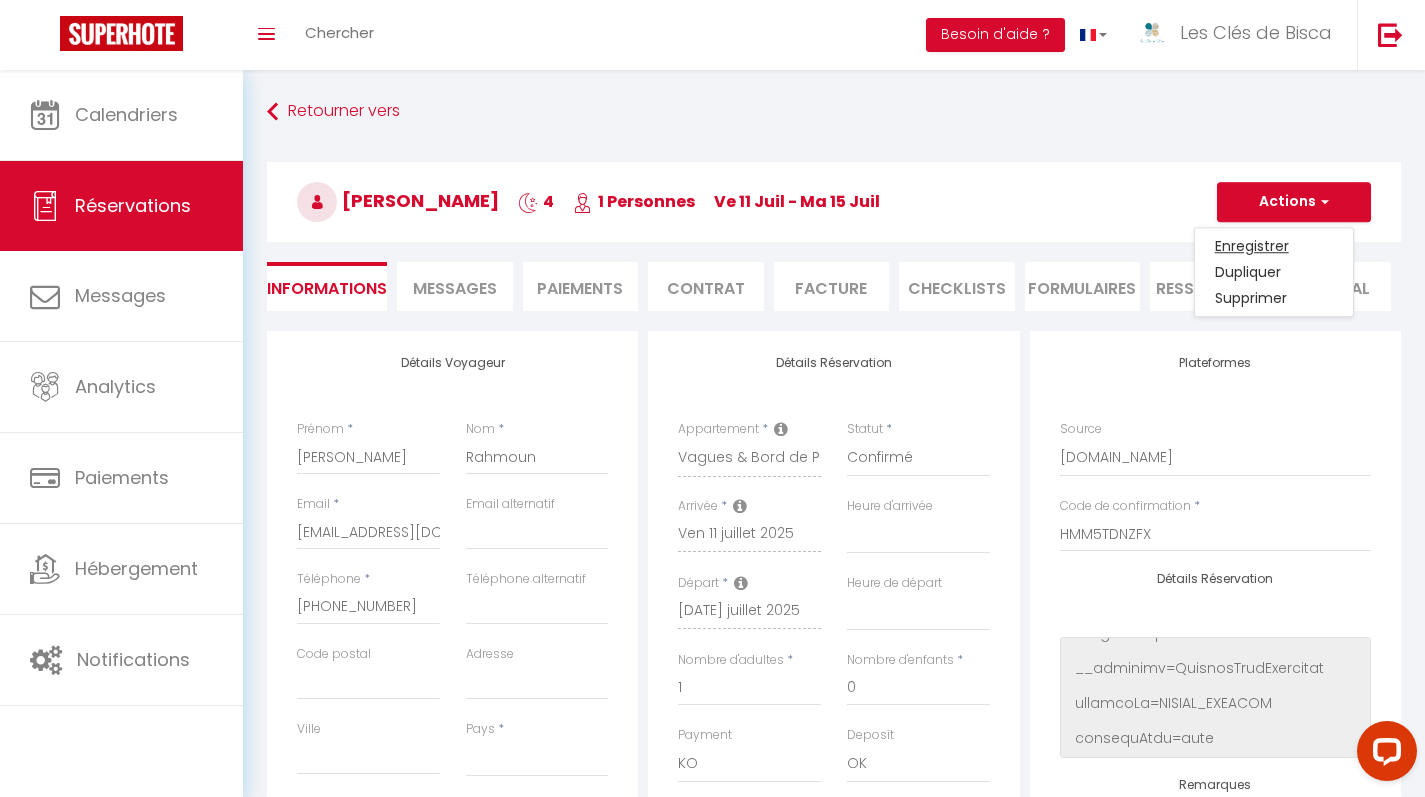 click on "Enregistrer" at bounding box center [1274, 246] 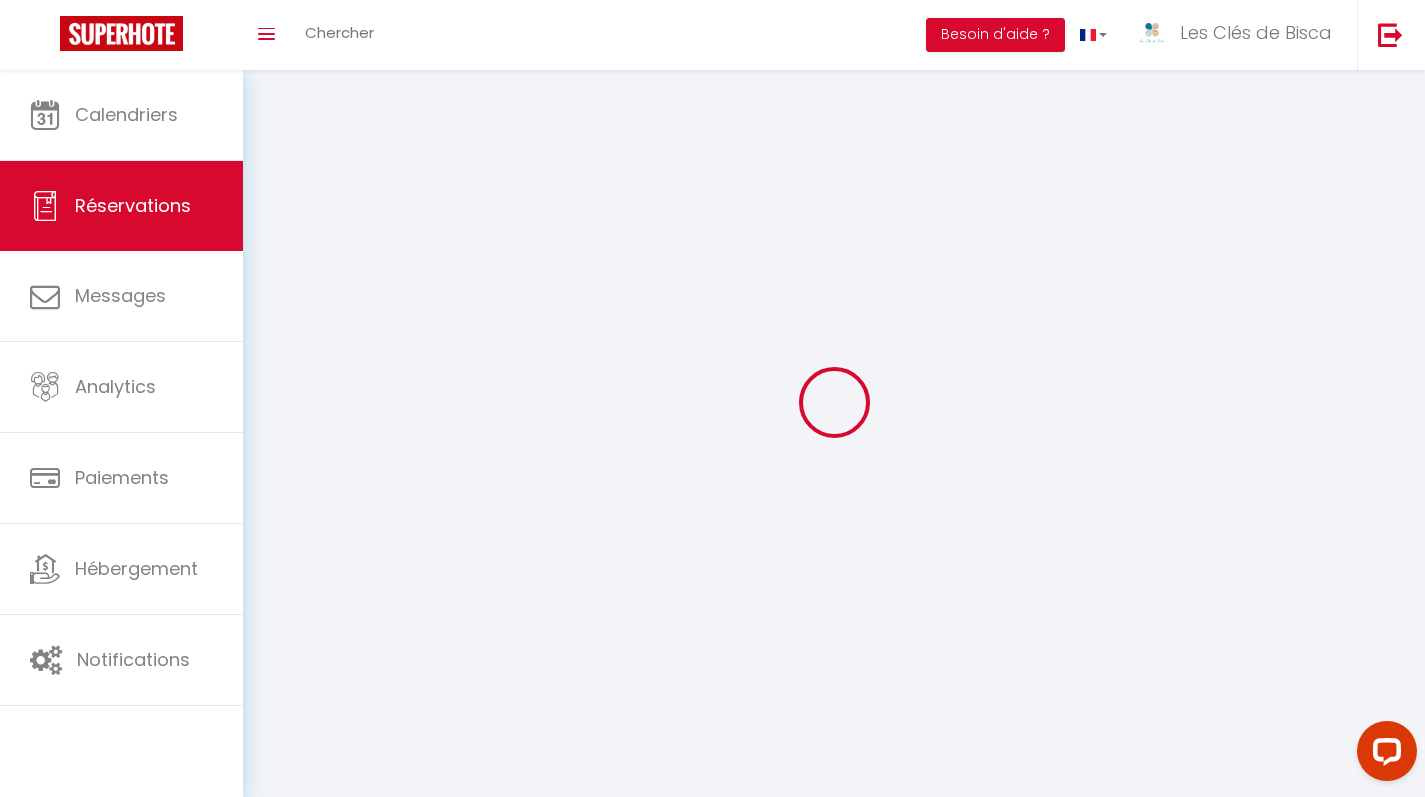select on "not_cancelled" 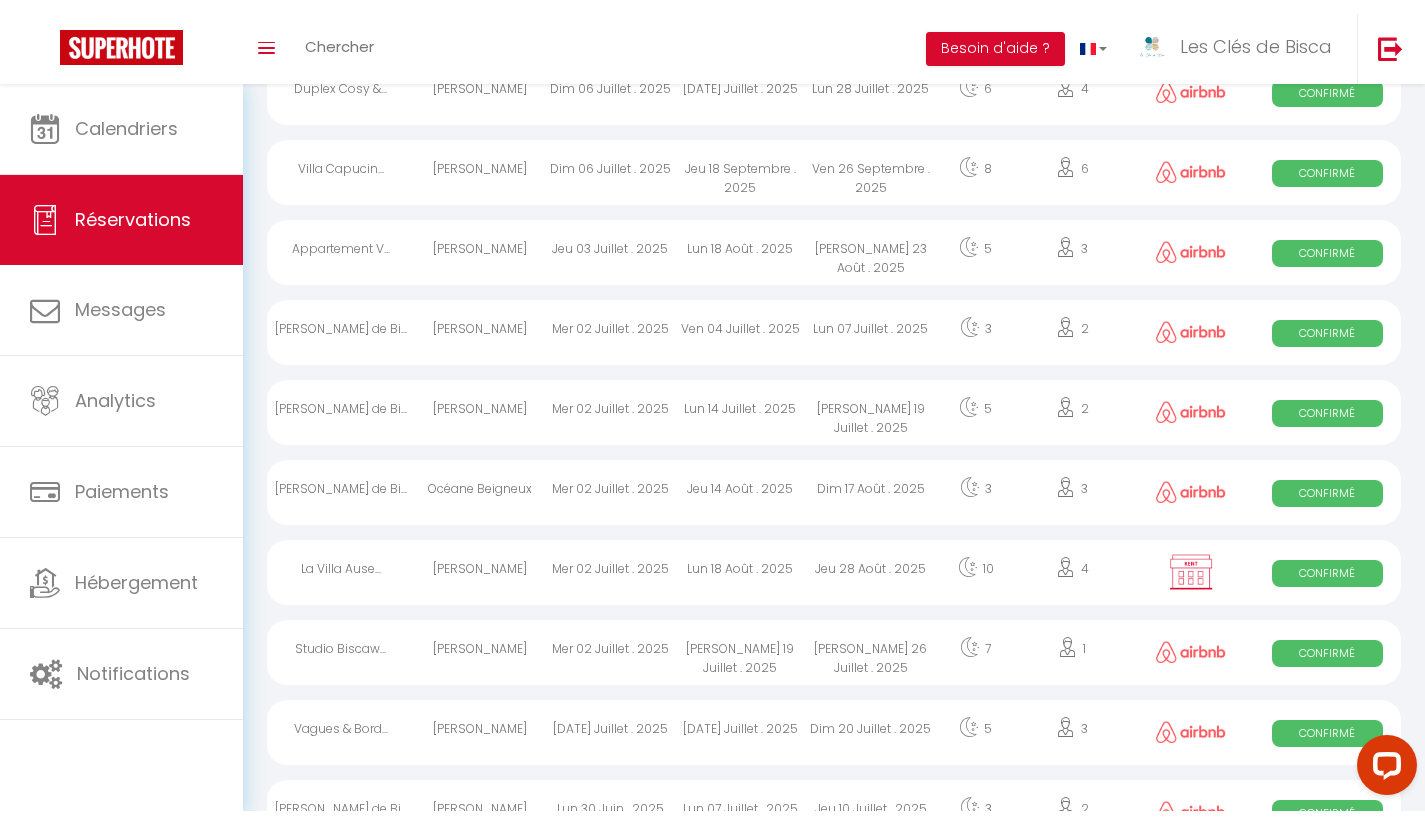 scroll, scrollTop: 0, scrollLeft: 0, axis: both 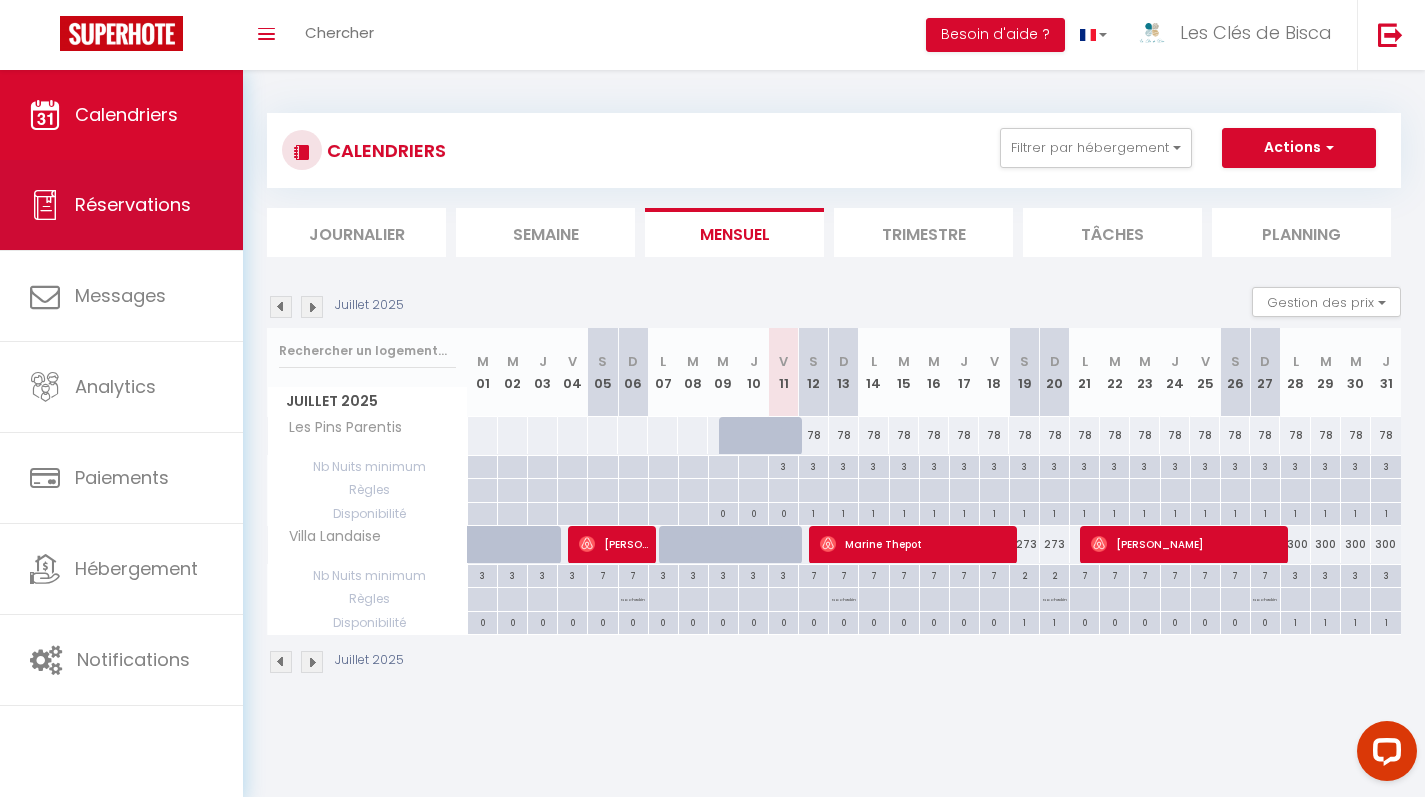 click on "Réservations" at bounding box center [133, 204] 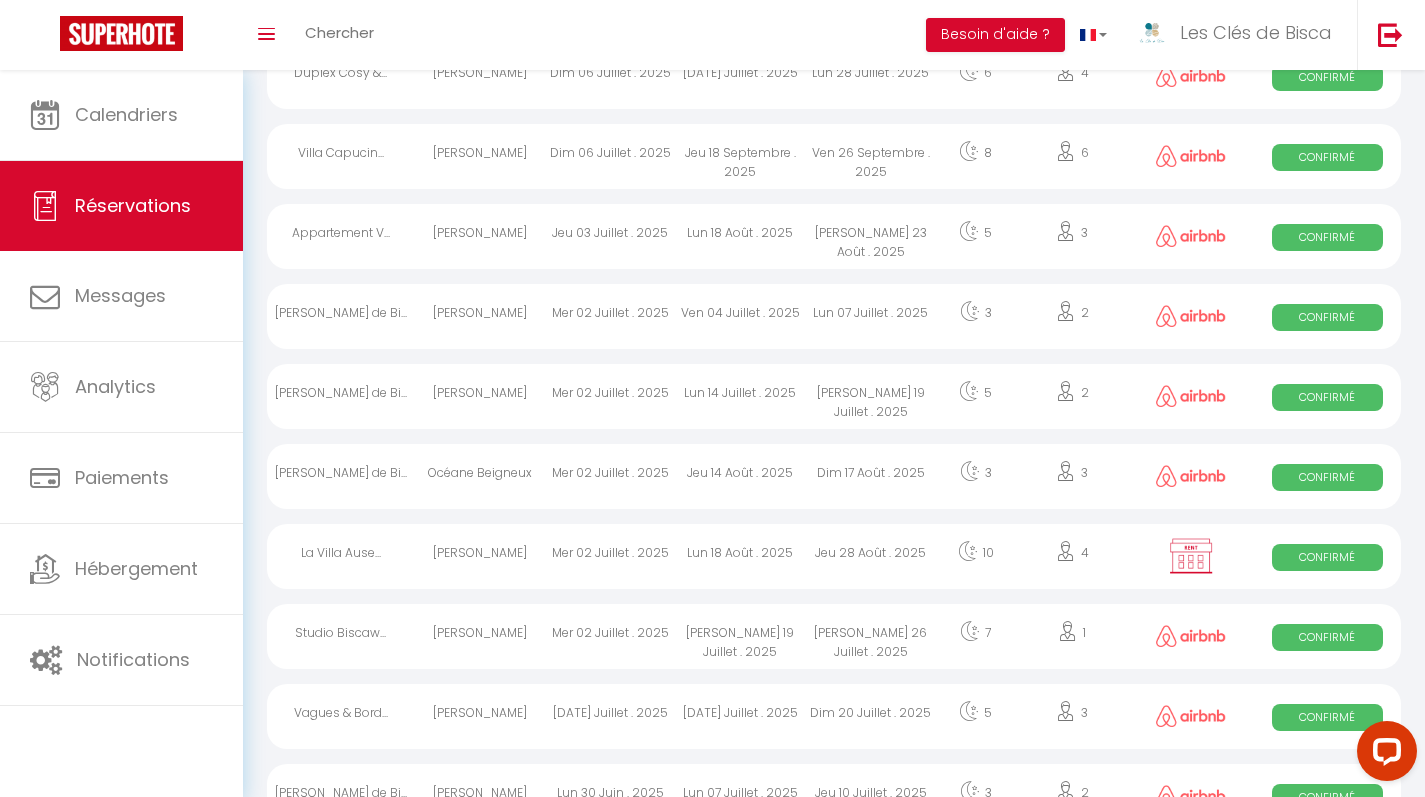 scroll, scrollTop: 0, scrollLeft: 0, axis: both 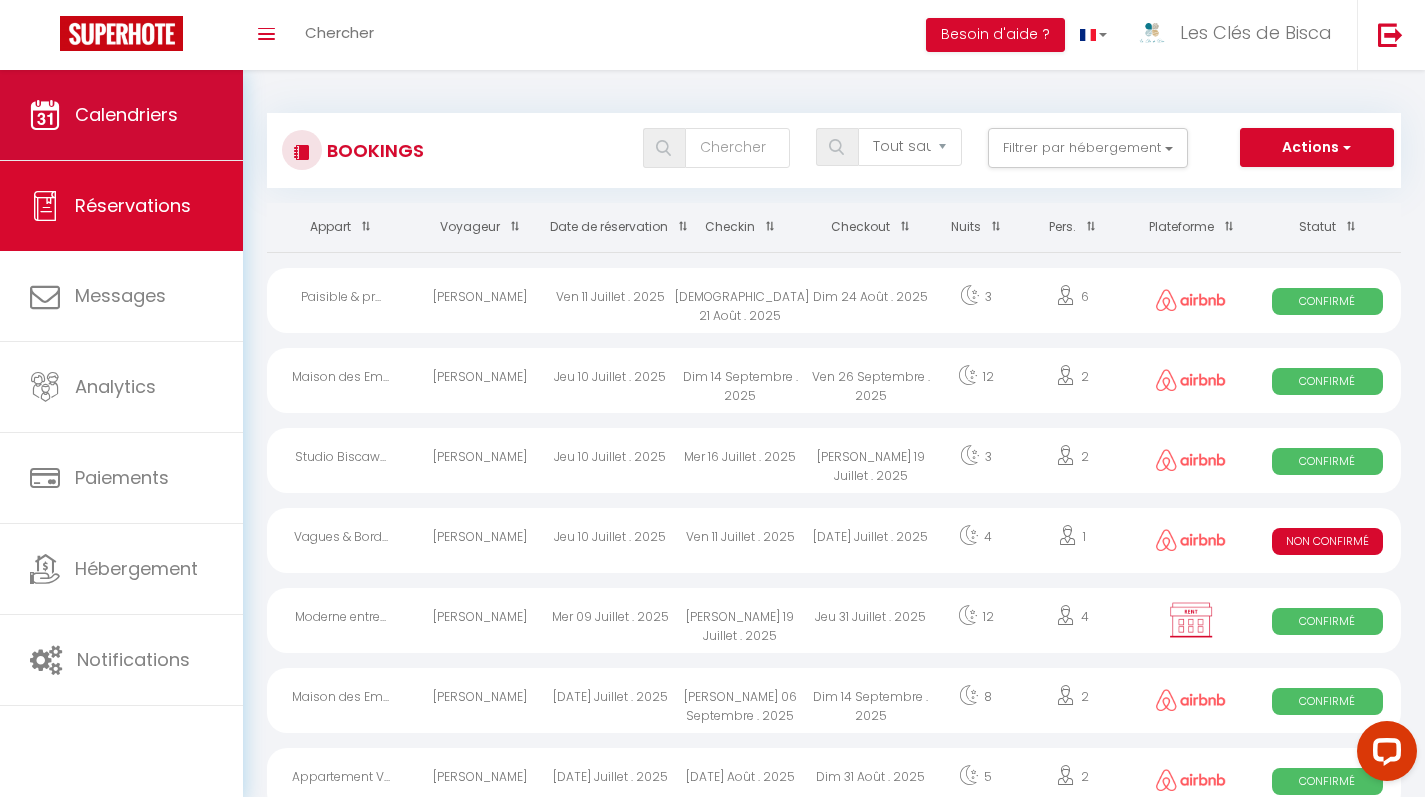 click on "Calendriers" at bounding box center [126, 114] 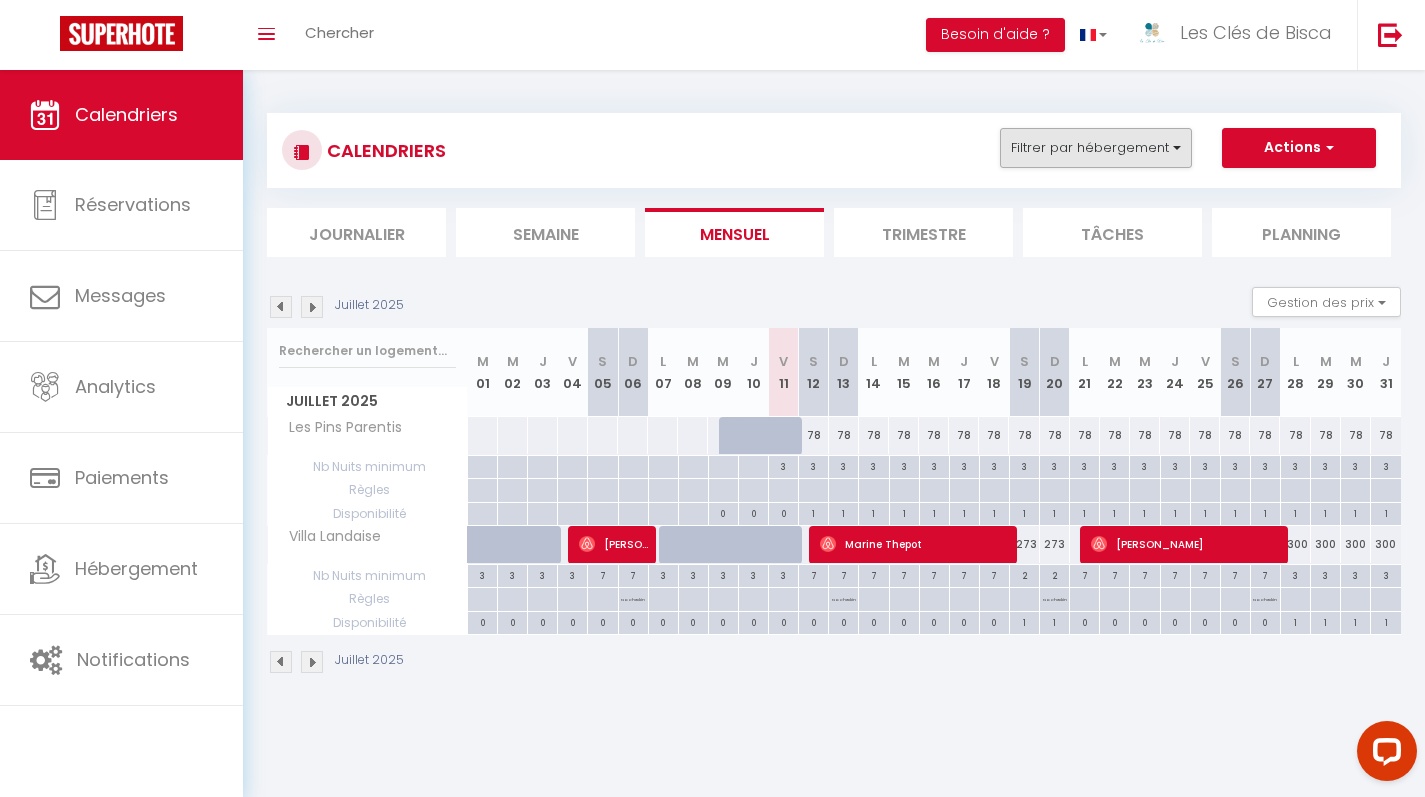 click on "Filtrer par hébergement" at bounding box center (1096, 148) 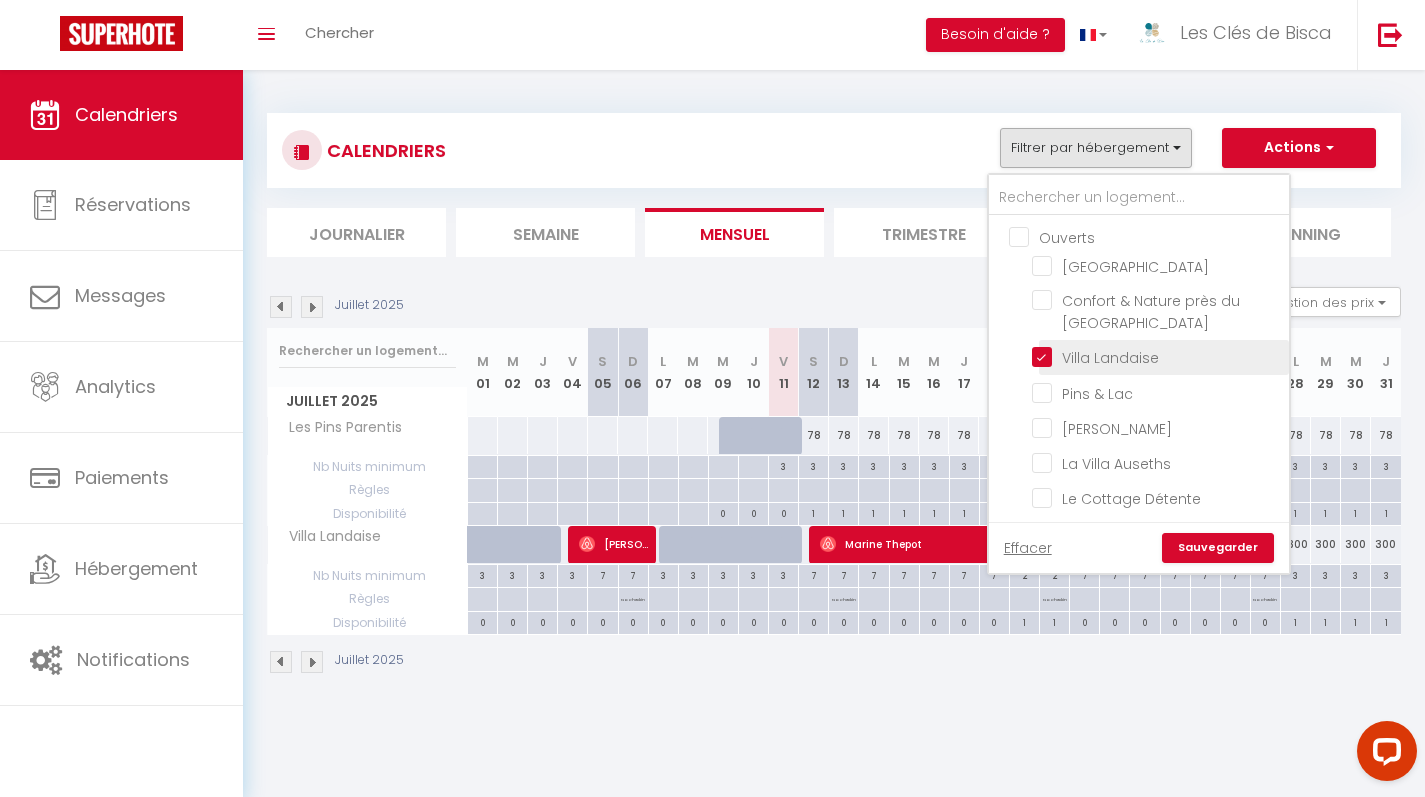 click on "Villa Landaise" at bounding box center (1157, 356) 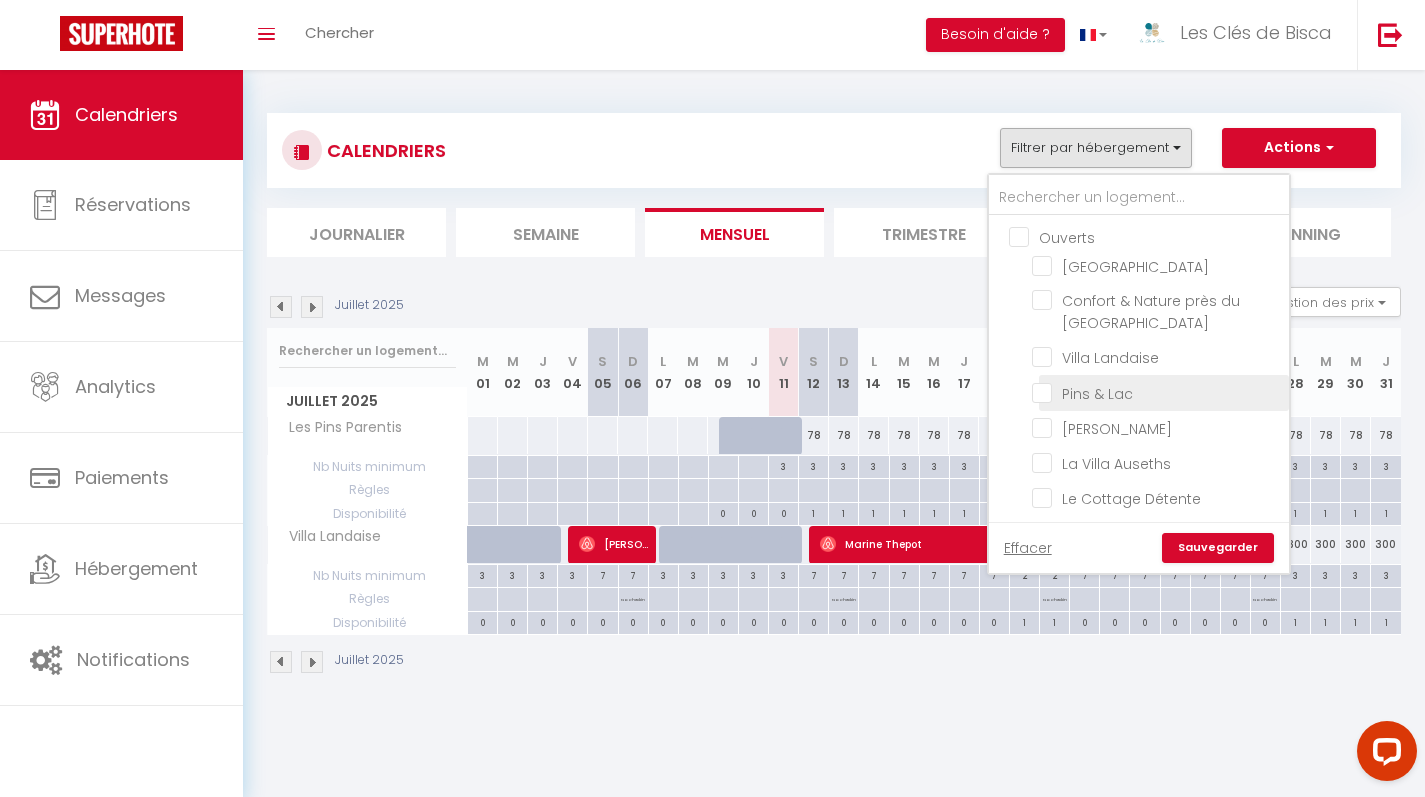 click on "Pins & Lac" at bounding box center [1157, 391] 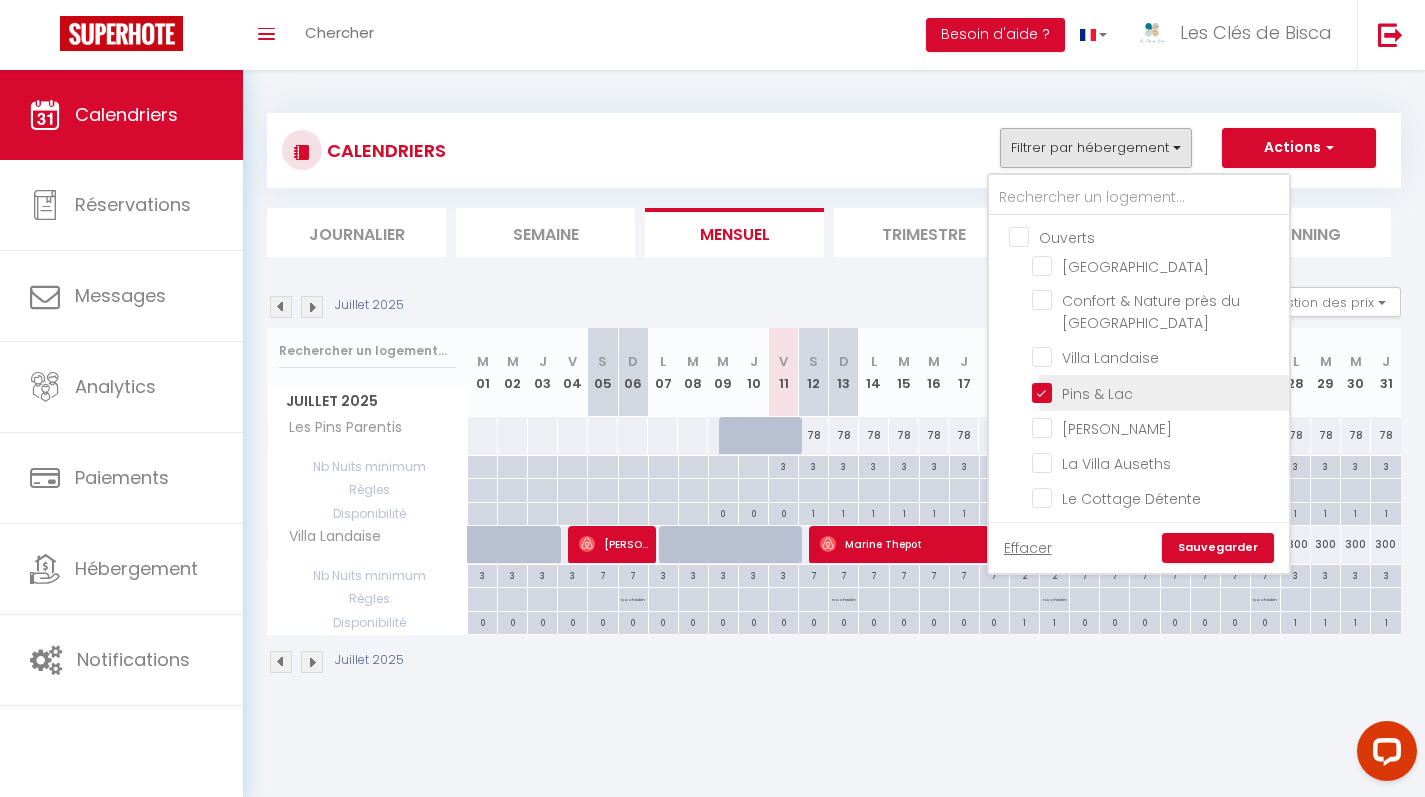 checkbox on "false" 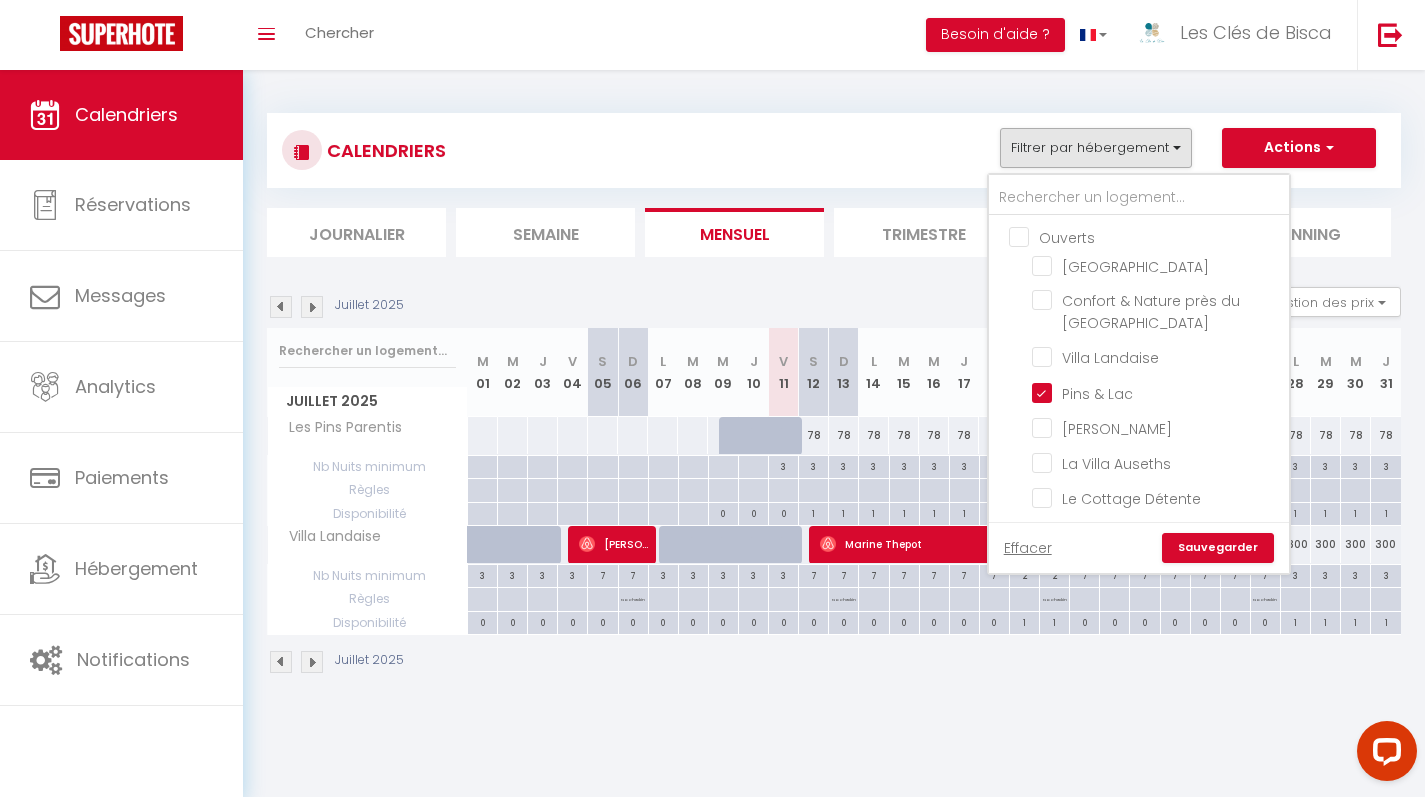 click on "Sauvegarder" at bounding box center (1218, 548) 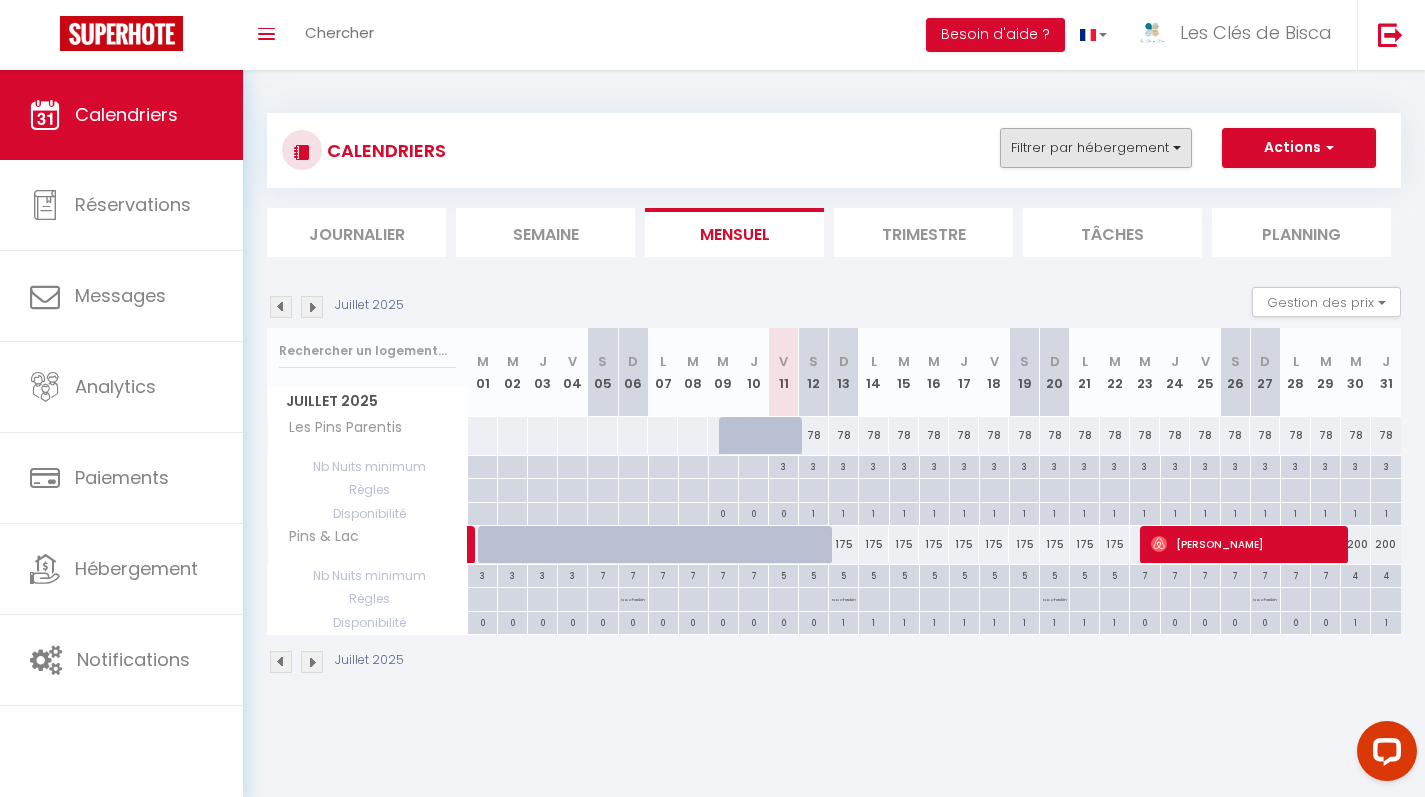 click on "Filtrer par hébergement" at bounding box center (1096, 148) 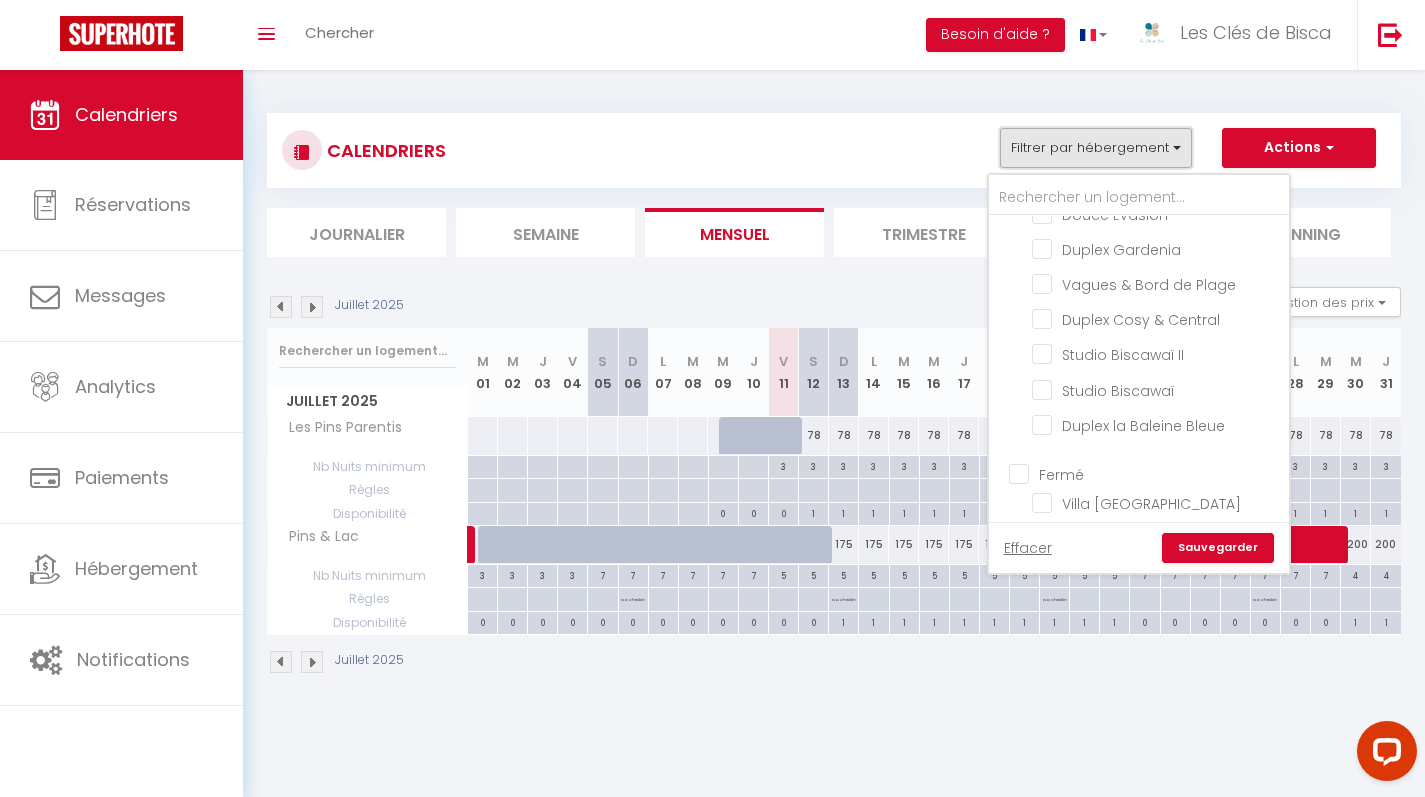scroll, scrollTop: 646, scrollLeft: 0, axis: vertical 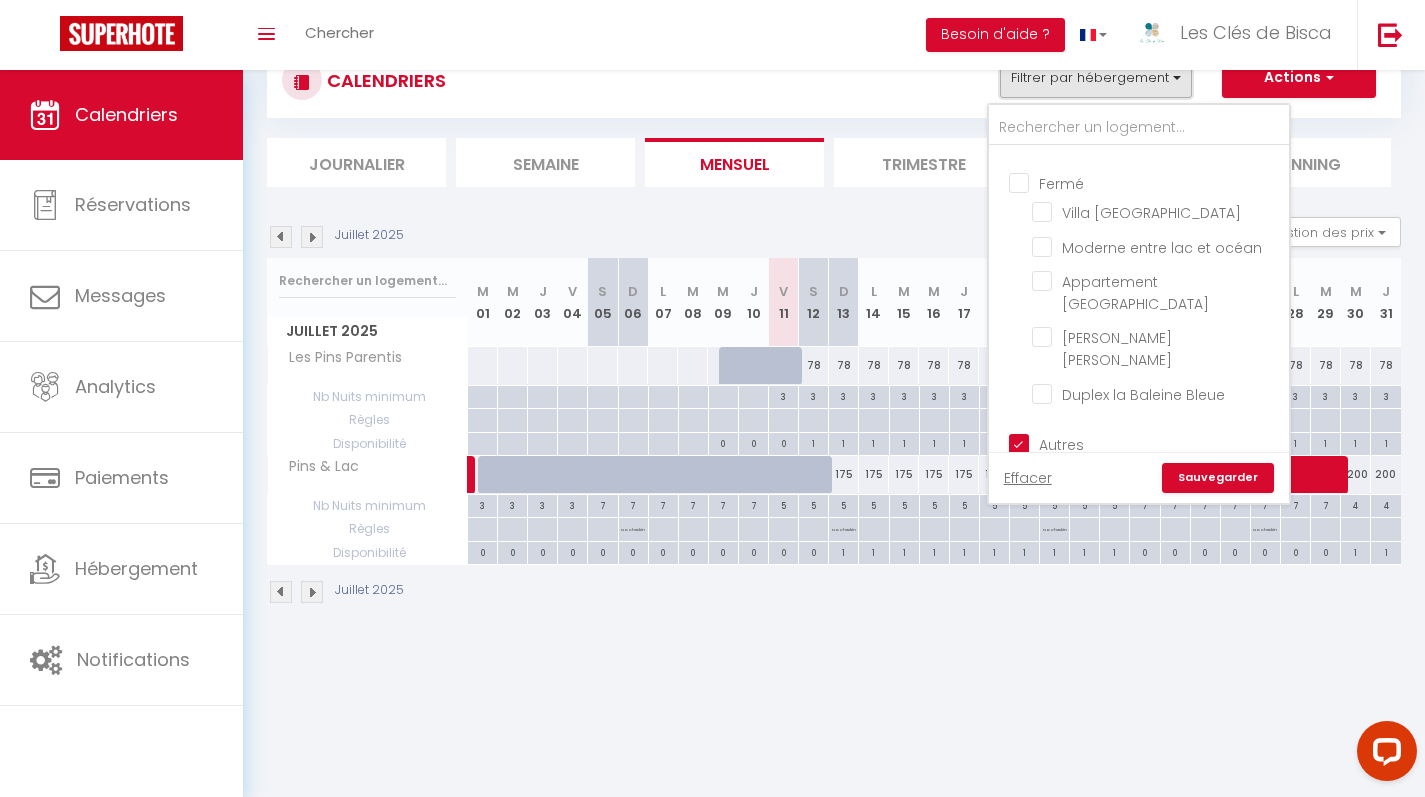 click on "Les Pins Parentis" at bounding box center [1157, 472] 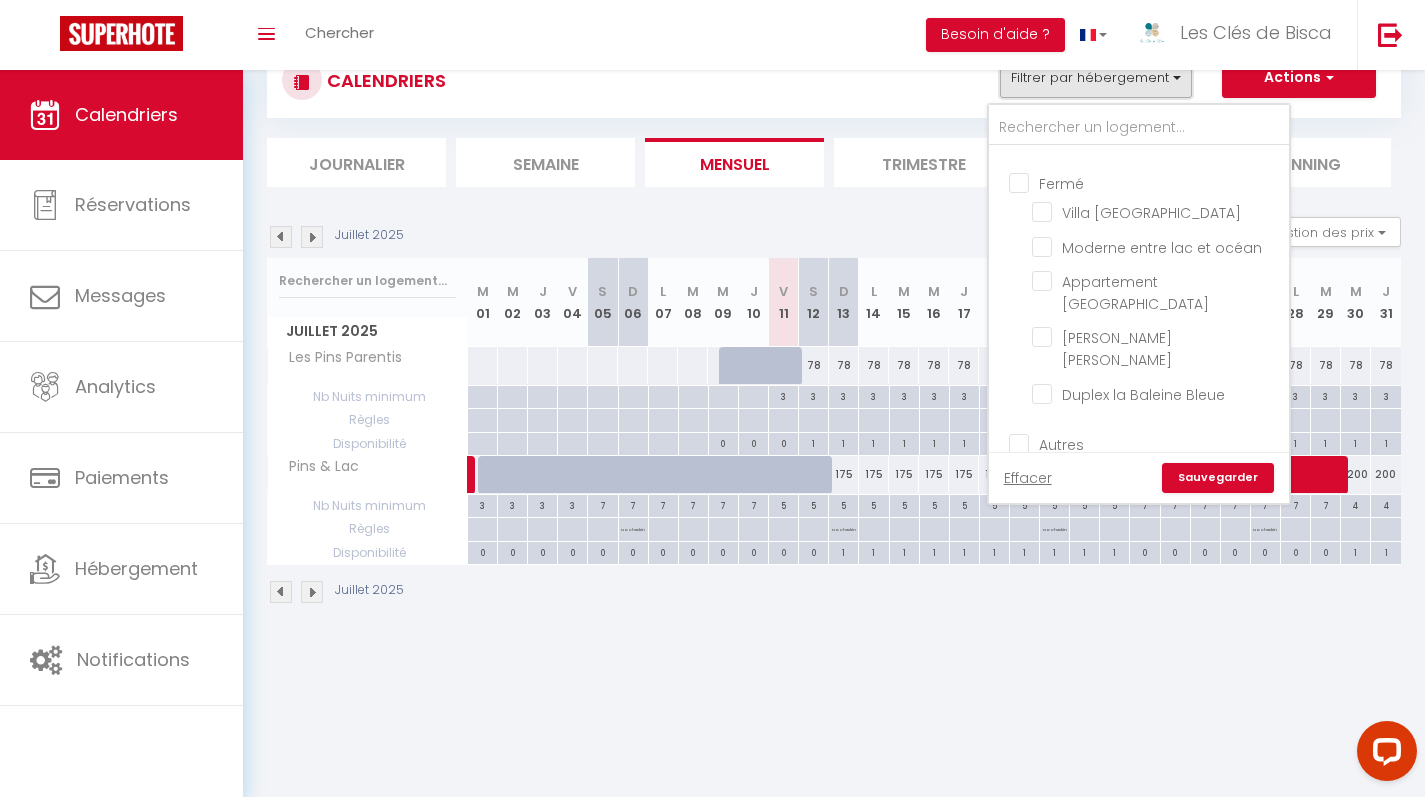 checkbox on "false" 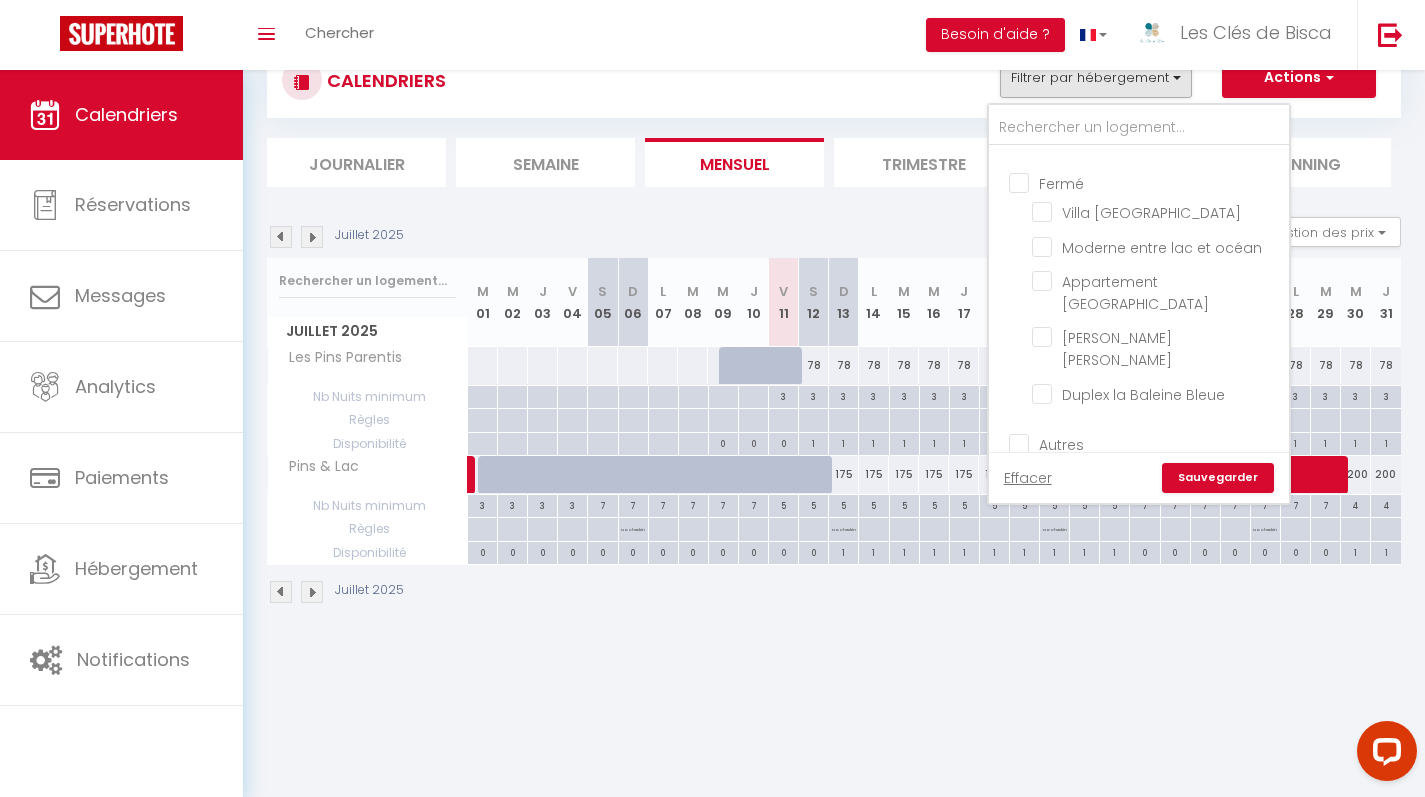 click on "Sauvegarder" at bounding box center [1218, 478] 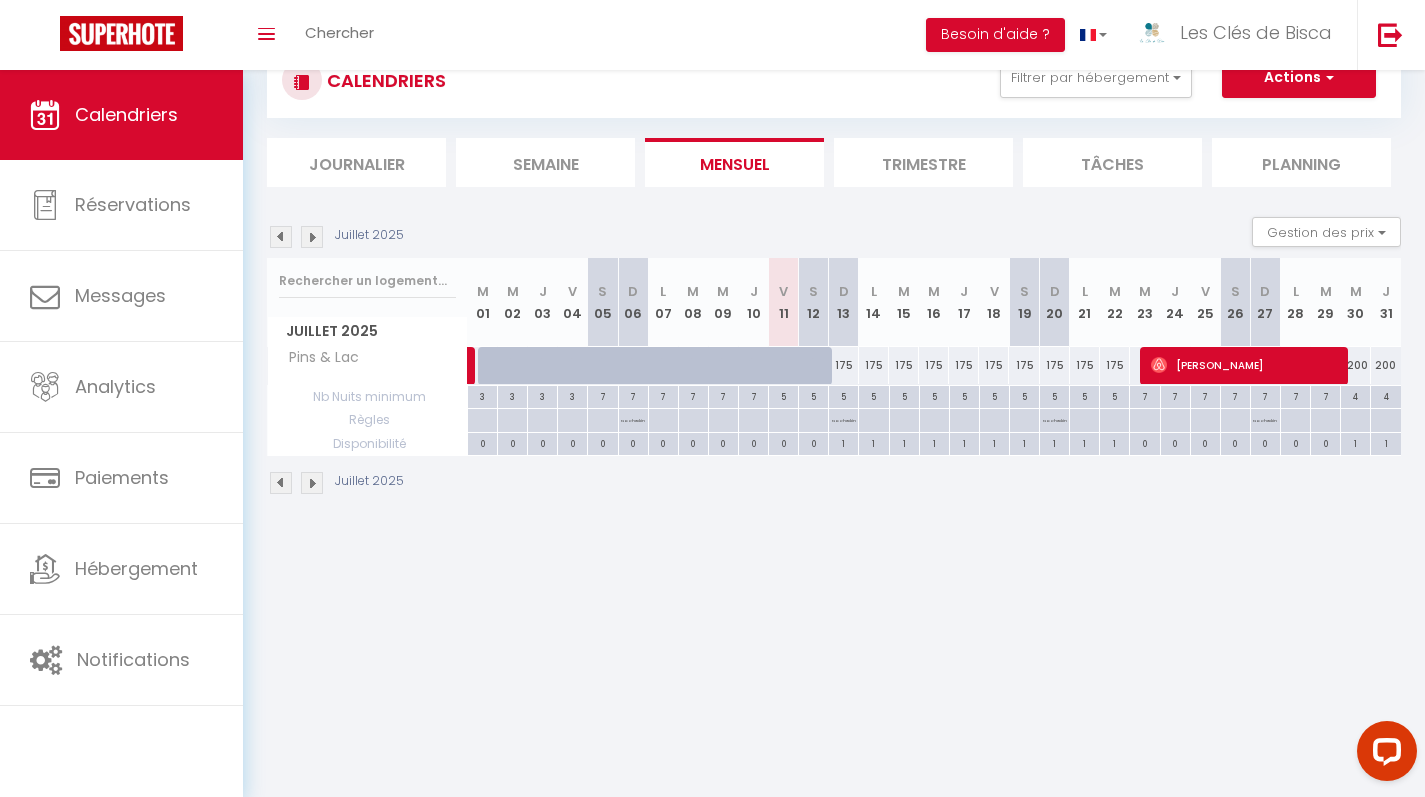 click on "175" at bounding box center (844, 365) 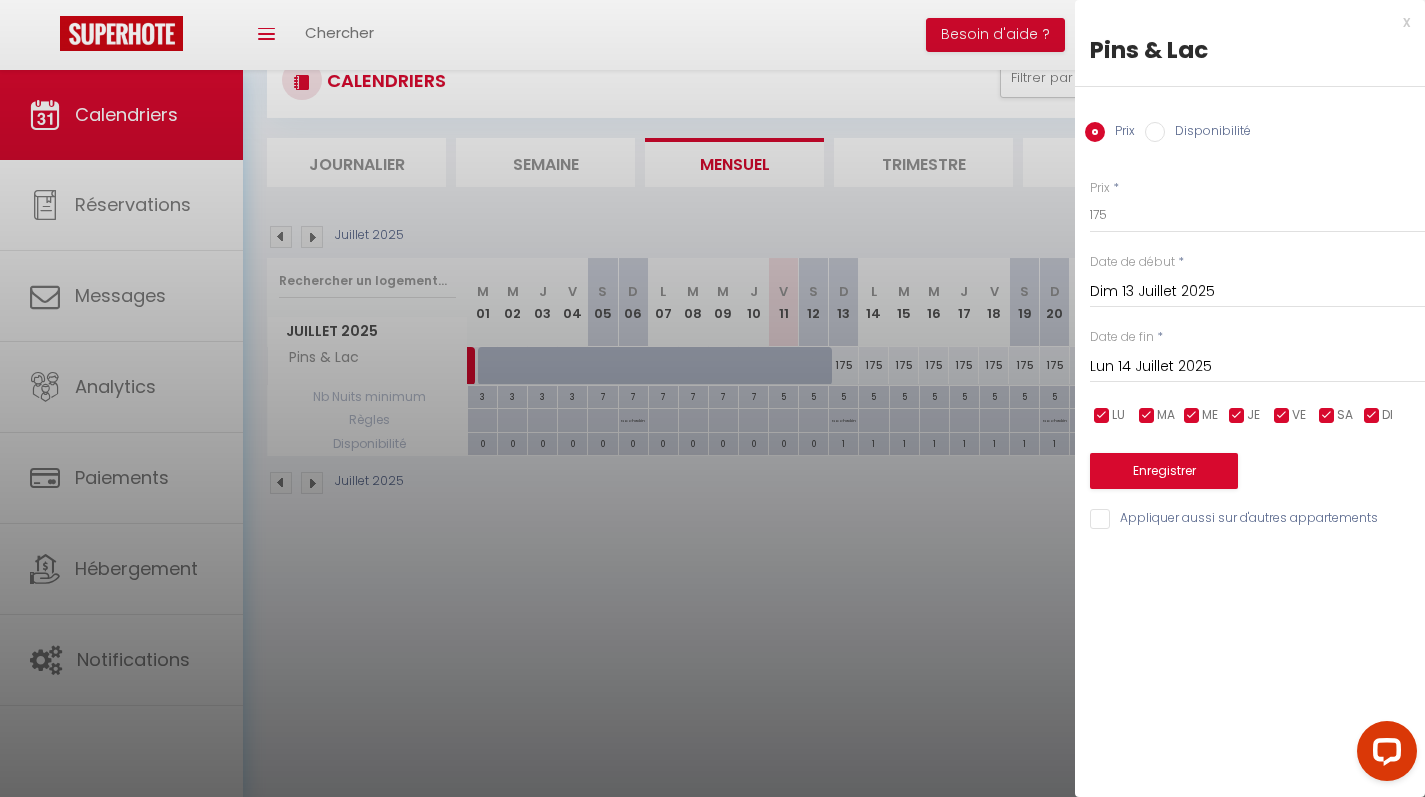 click on "Lun 14 Juillet 2025" at bounding box center (1257, 367) 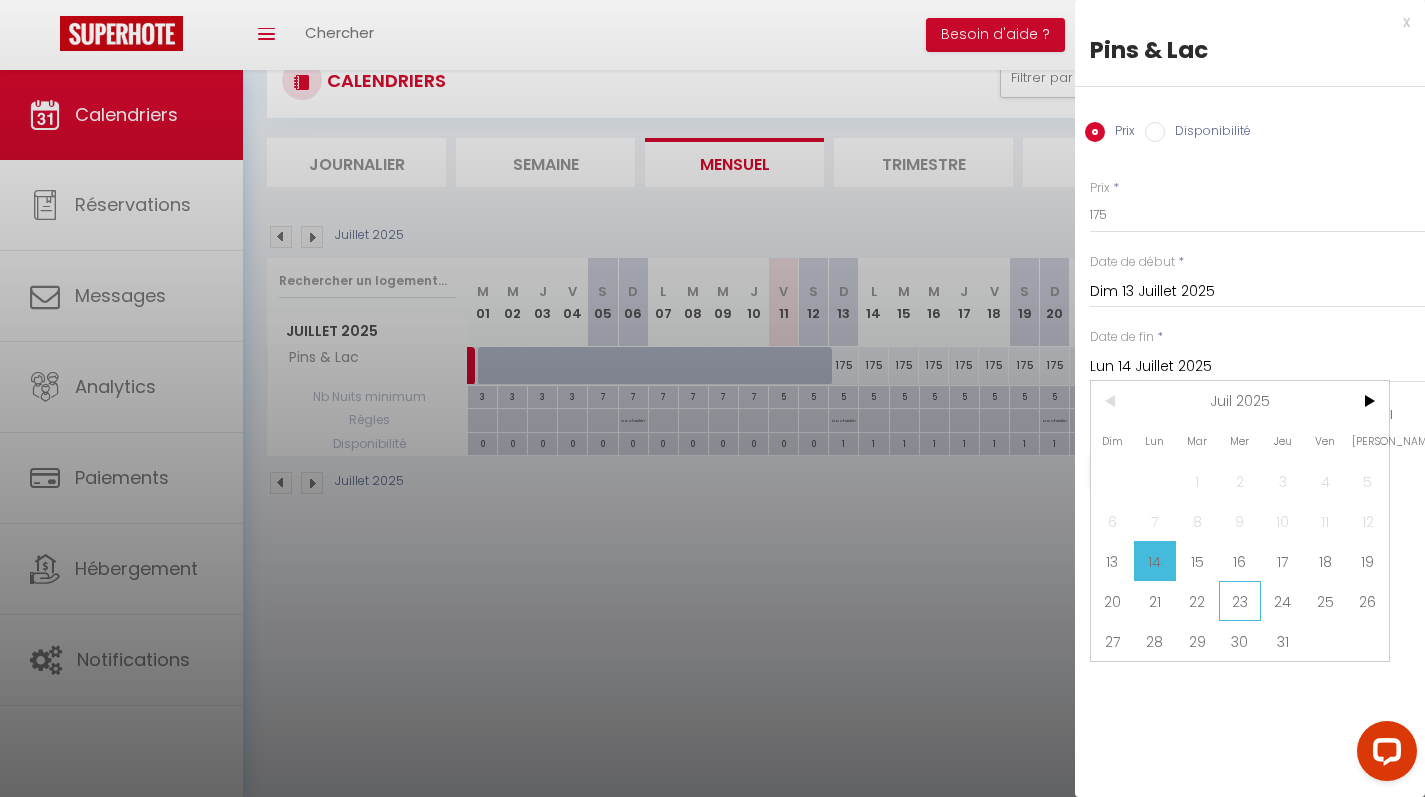 click on "23" at bounding box center (1240, 601) 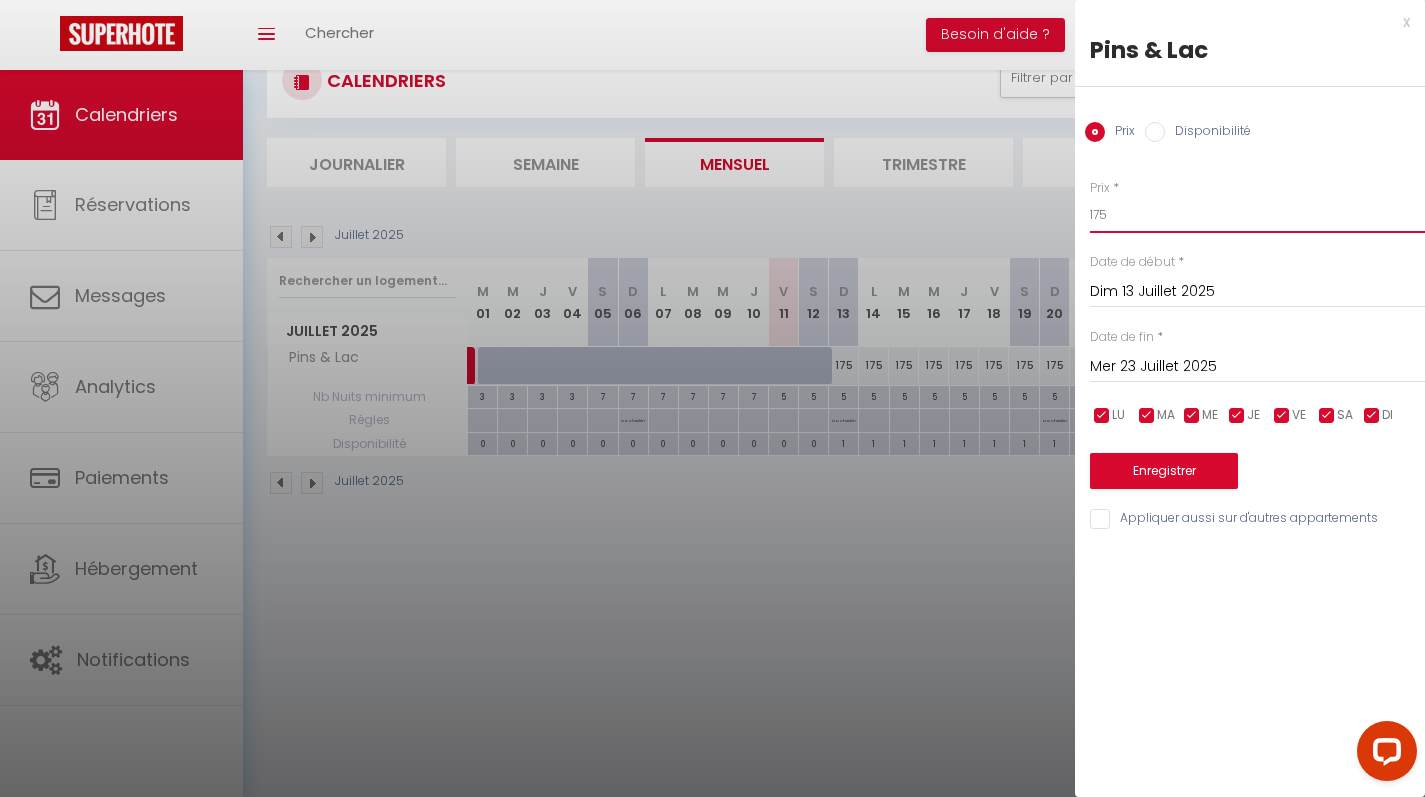 click on "175" at bounding box center [1257, 215] 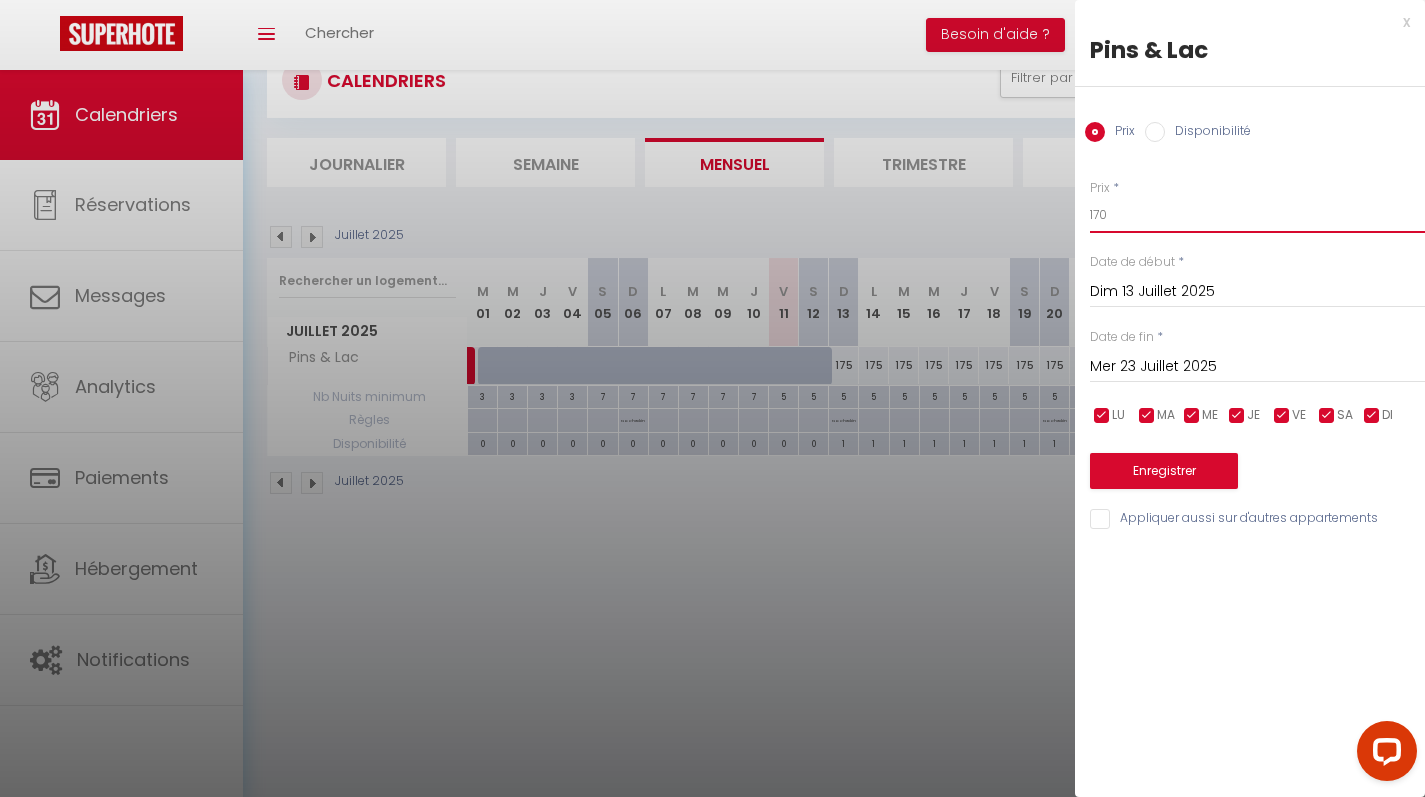 type on "170" 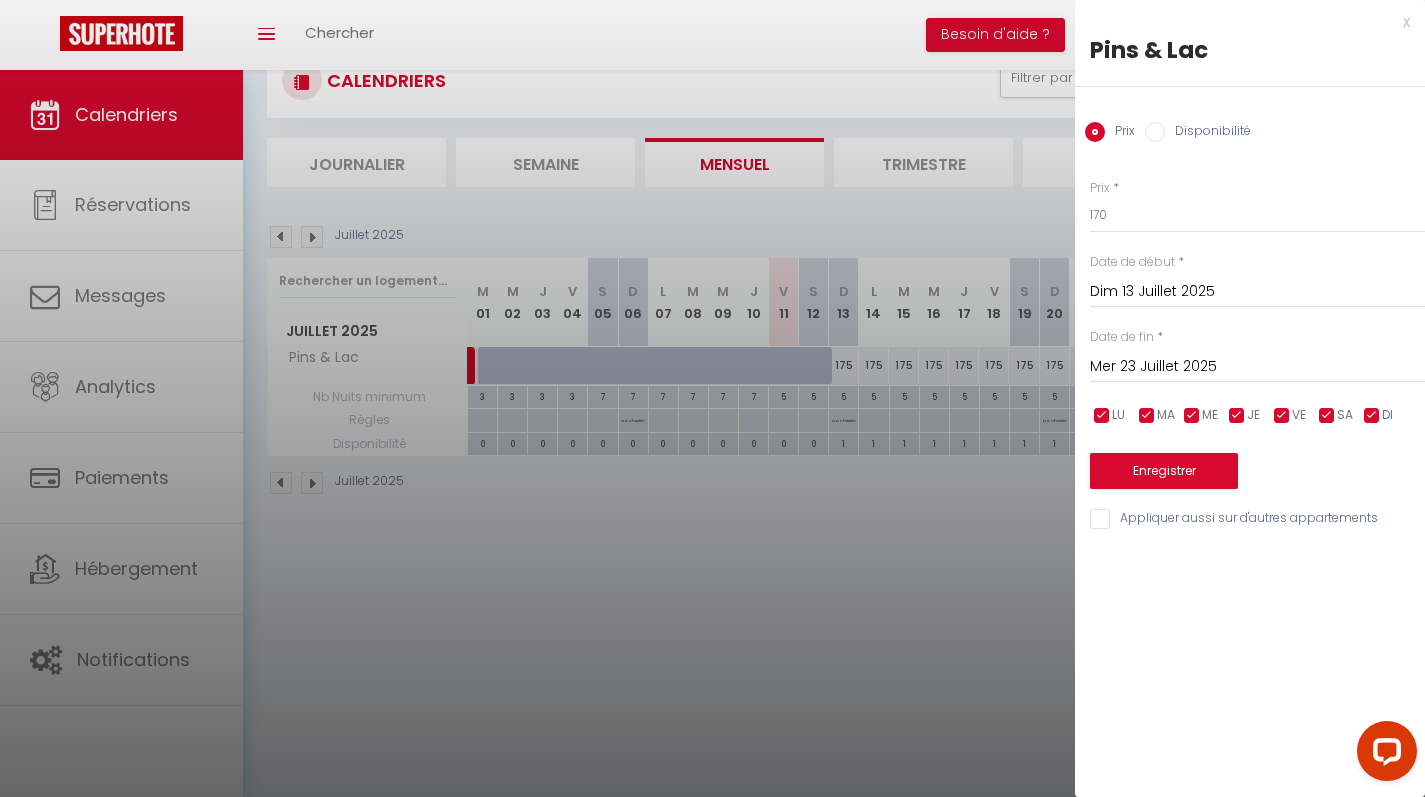click on "Enregistrer" at bounding box center [1164, 471] 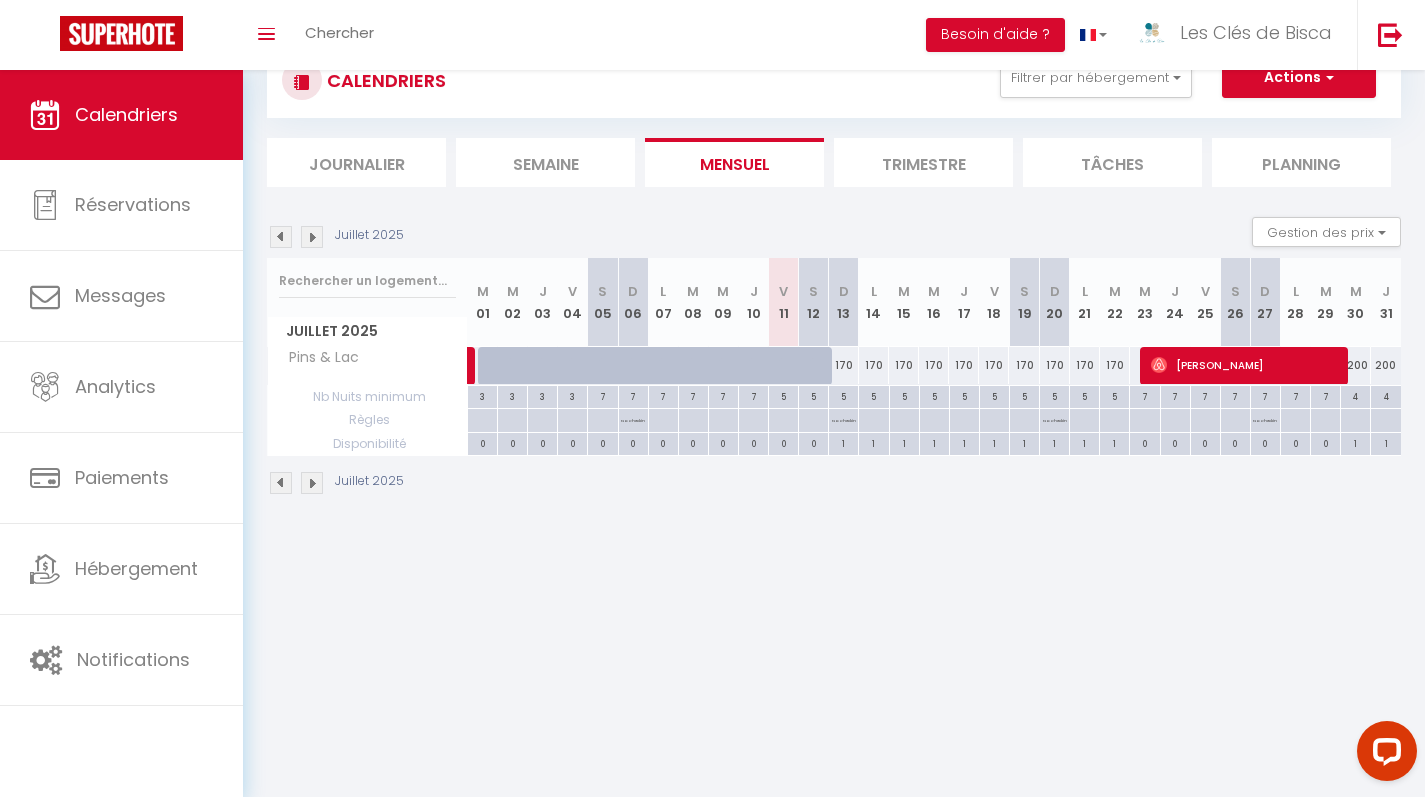 click at bounding box center (312, 483) 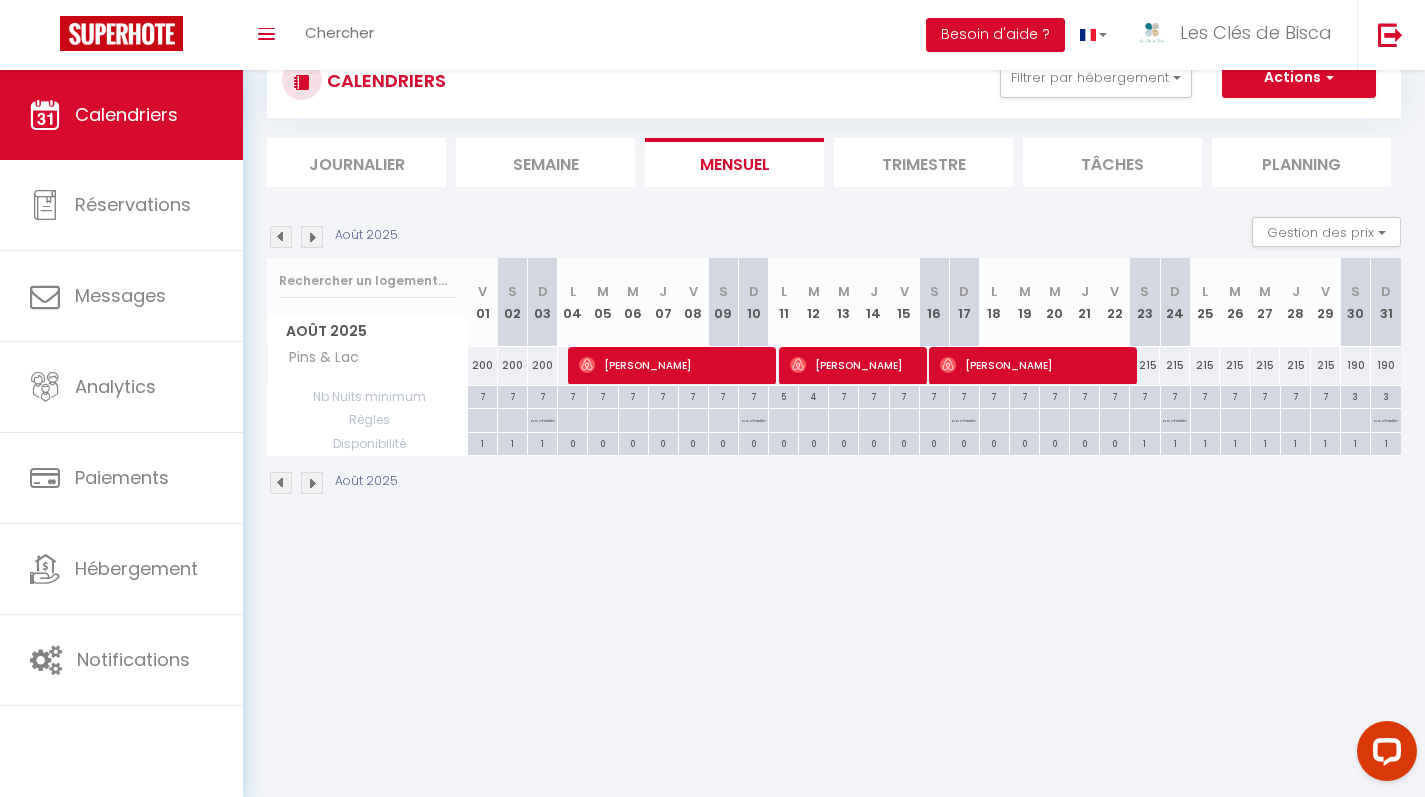 click at bounding box center [312, 483] 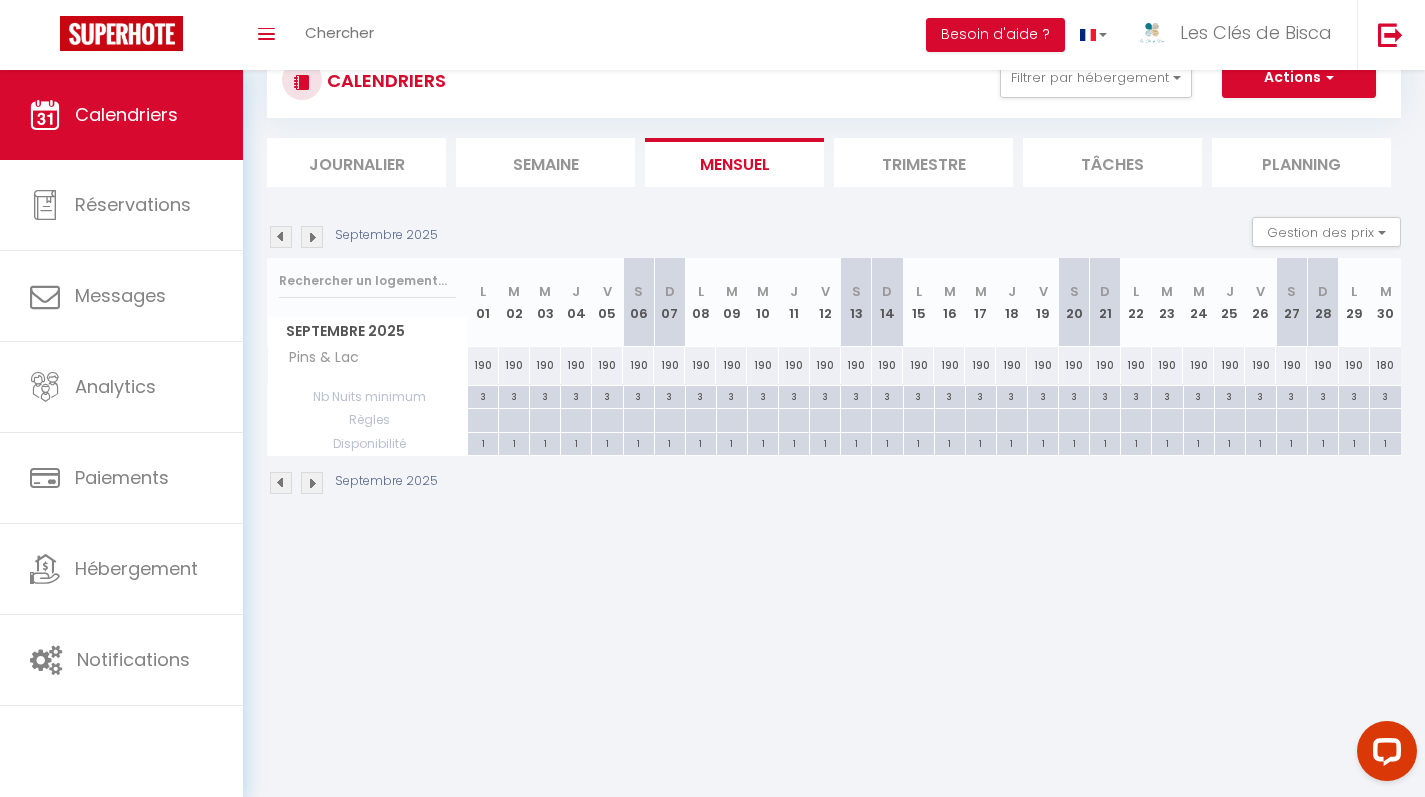 click at bounding box center [281, 483] 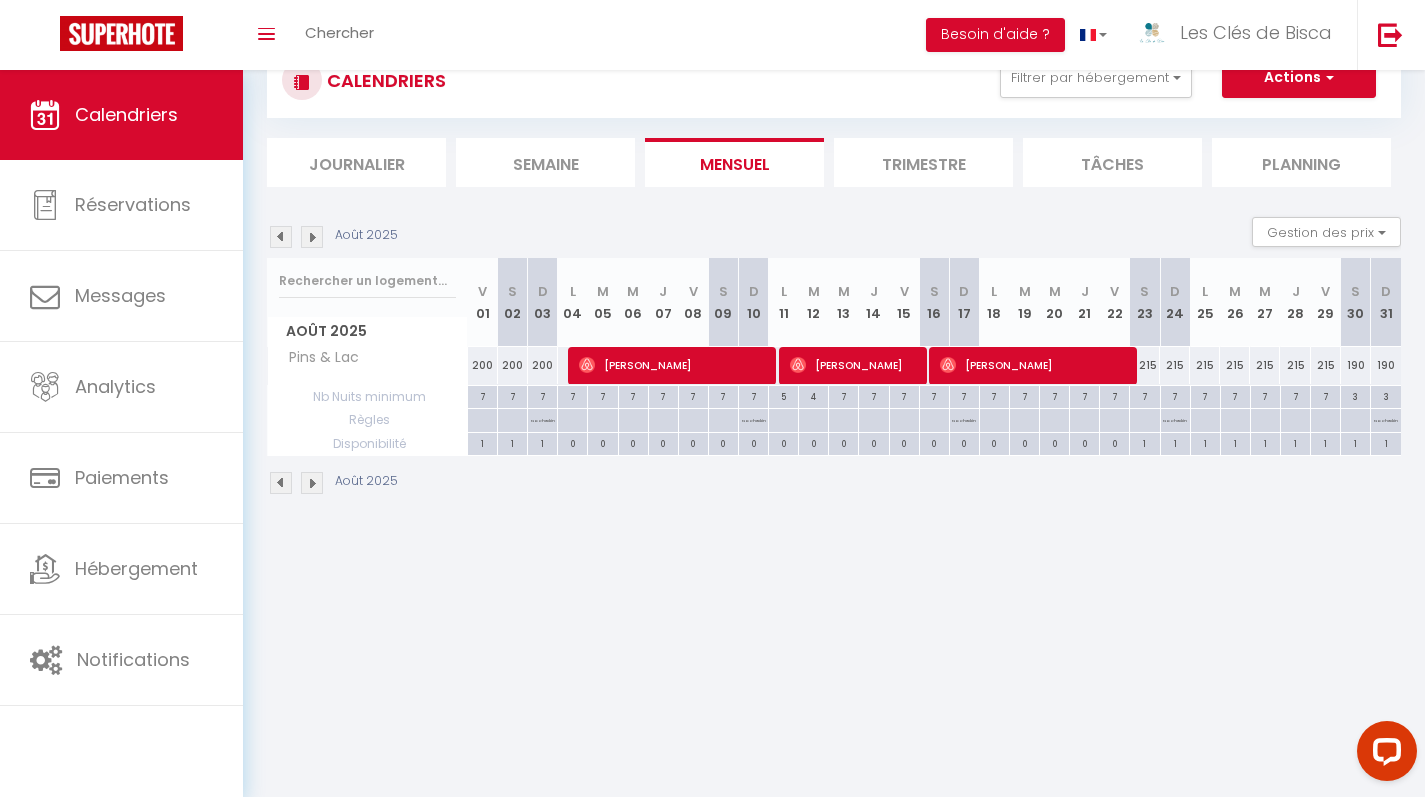 click at bounding box center (281, 483) 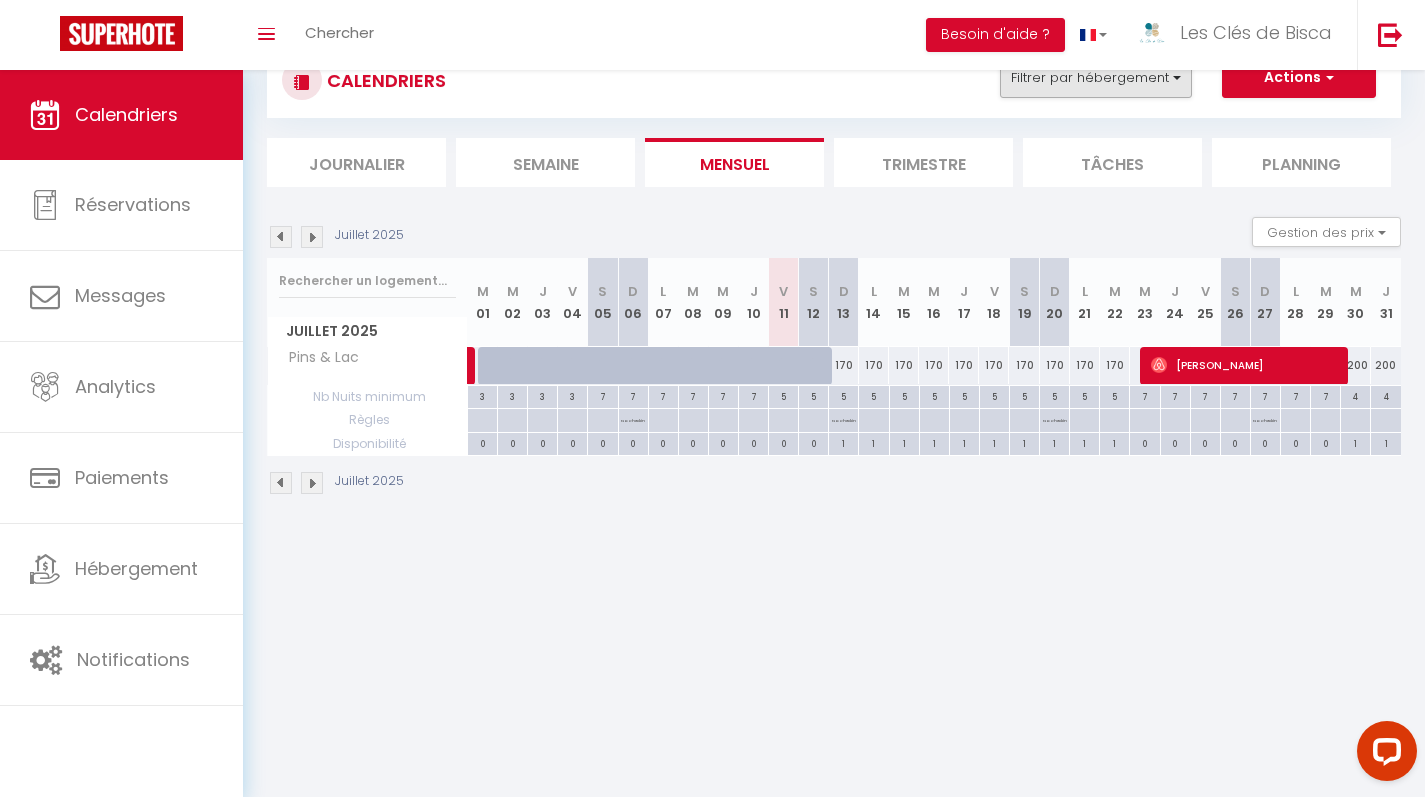 click on "CALENDRIERS
Filtrer par hébergement
Ouverts       Villa Capucine     Confort & Nature près du Lac     Villa Landaise     Pins & Lac     Villa Hélène     La Villa Auseths     Le Cottage Détente     Maison des Embruns     Paisible & proche du Lac     Au Pied des Dunes     Douce Évasion     Duplex Gardenia     Vagues & Bord de Plage     Duplex Cosy & Central     Studio Biscawaï II     Studio Biscawaï     Duplex la Baleine Bleue     Fermé       Villa Mayotte     Moderne entre lac et océan     Appartement Villa Losa     Lou Nid de Bisca     Duplex la Baleine Bleue     Autres       Les Pins Parentis    Effacer   Sauvegarder
Actions
Nouvelle réservation   Exporter les réservations   Importer les réservations" at bounding box center [834, 80] 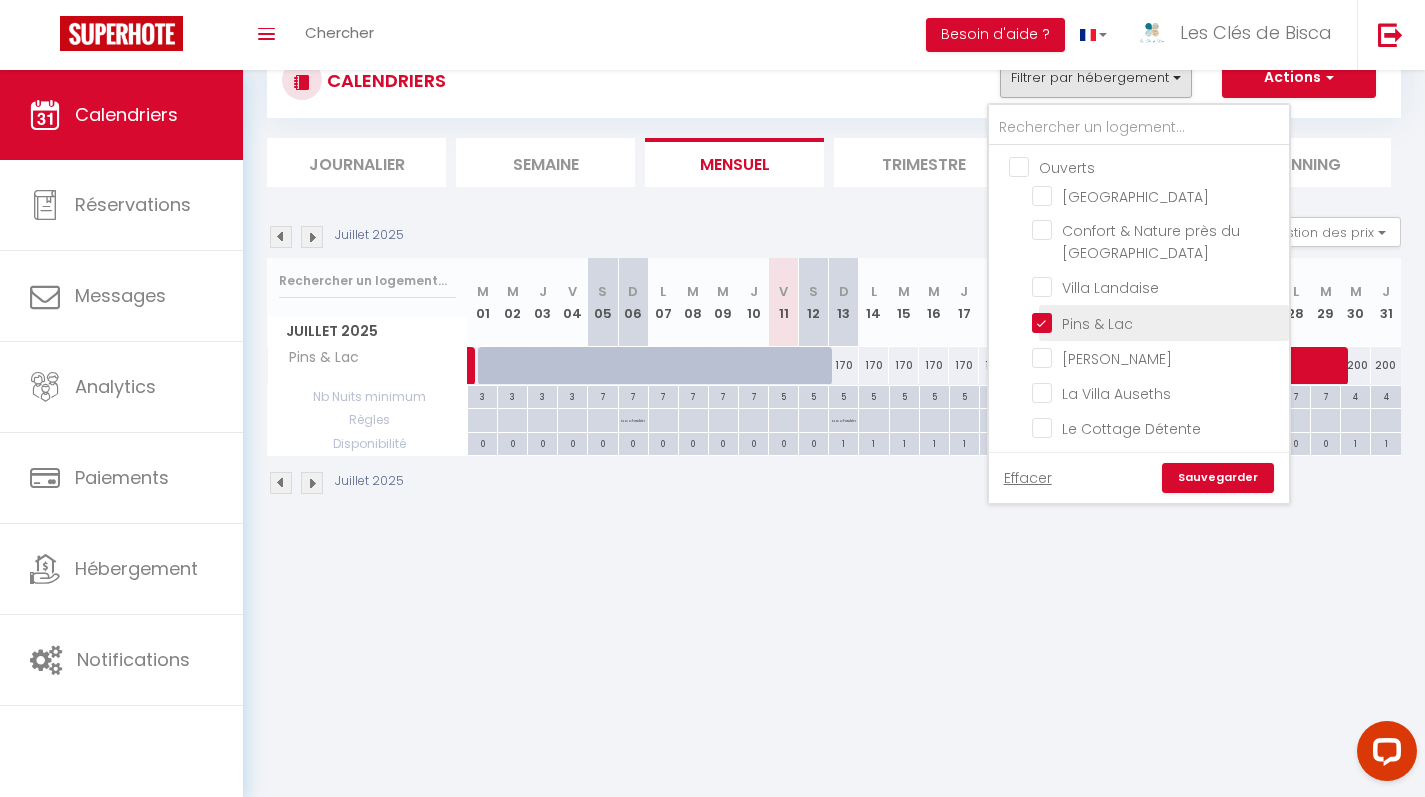 click on "Pins & Lac" at bounding box center (1157, 321) 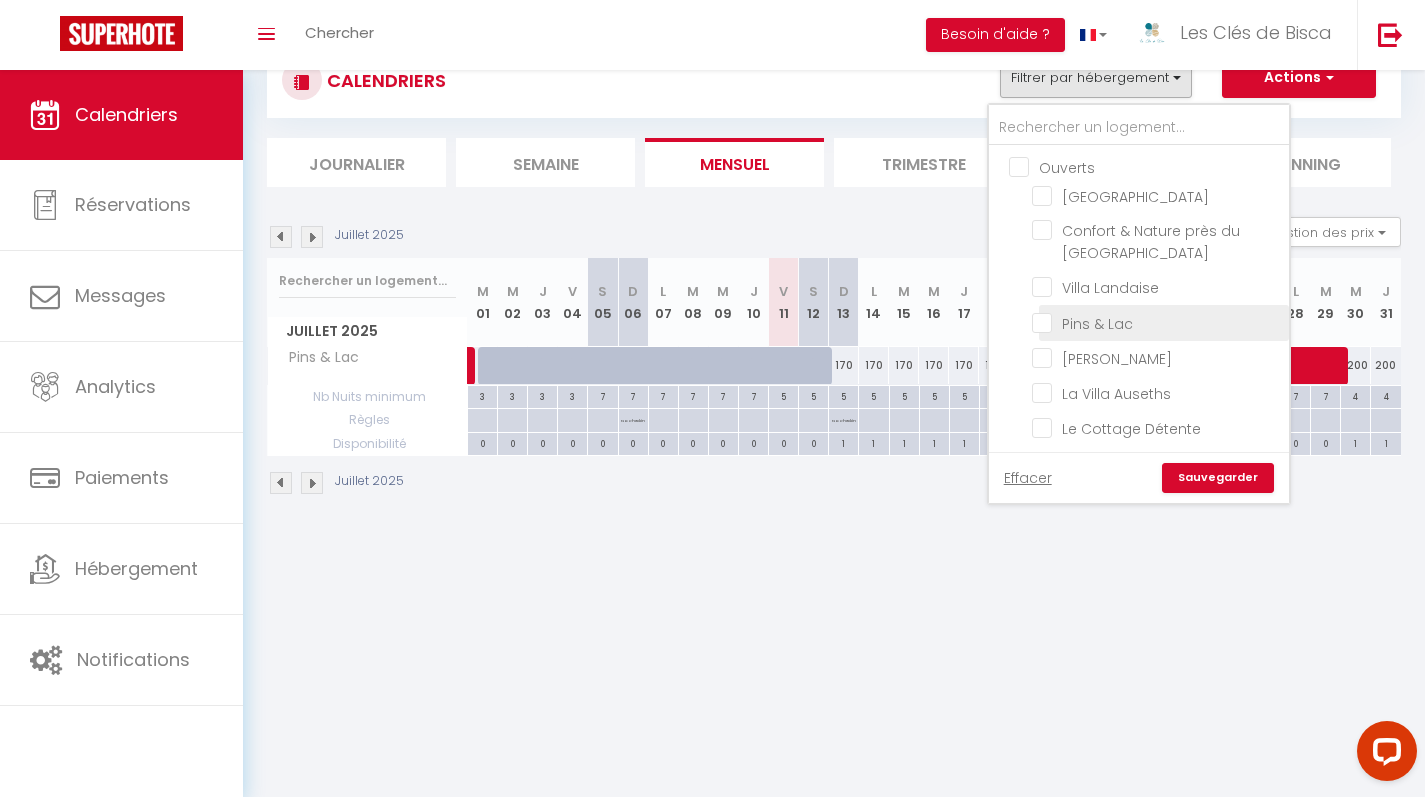 checkbox on "false" 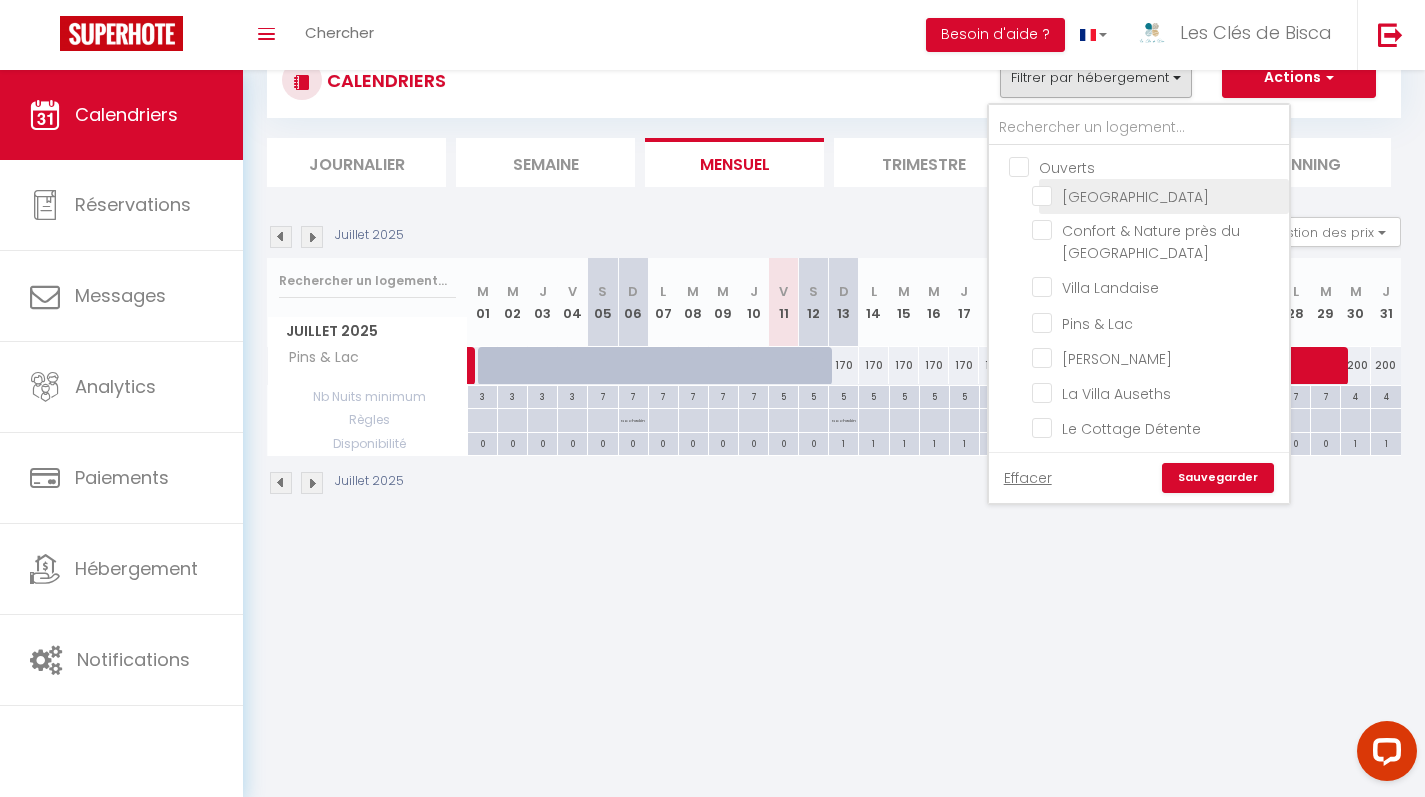 click on "[GEOGRAPHIC_DATA]" at bounding box center (1157, 195) 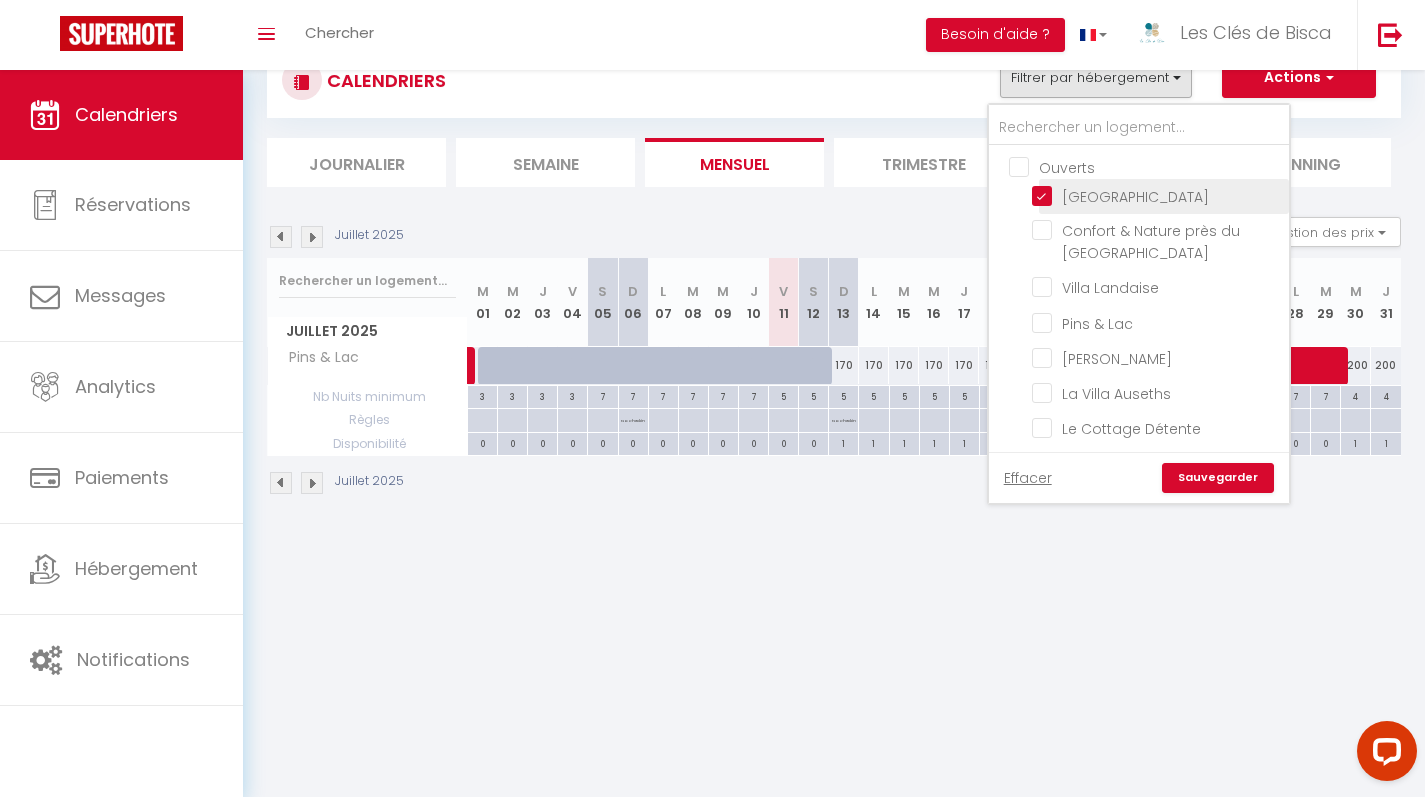 checkbox on "false" 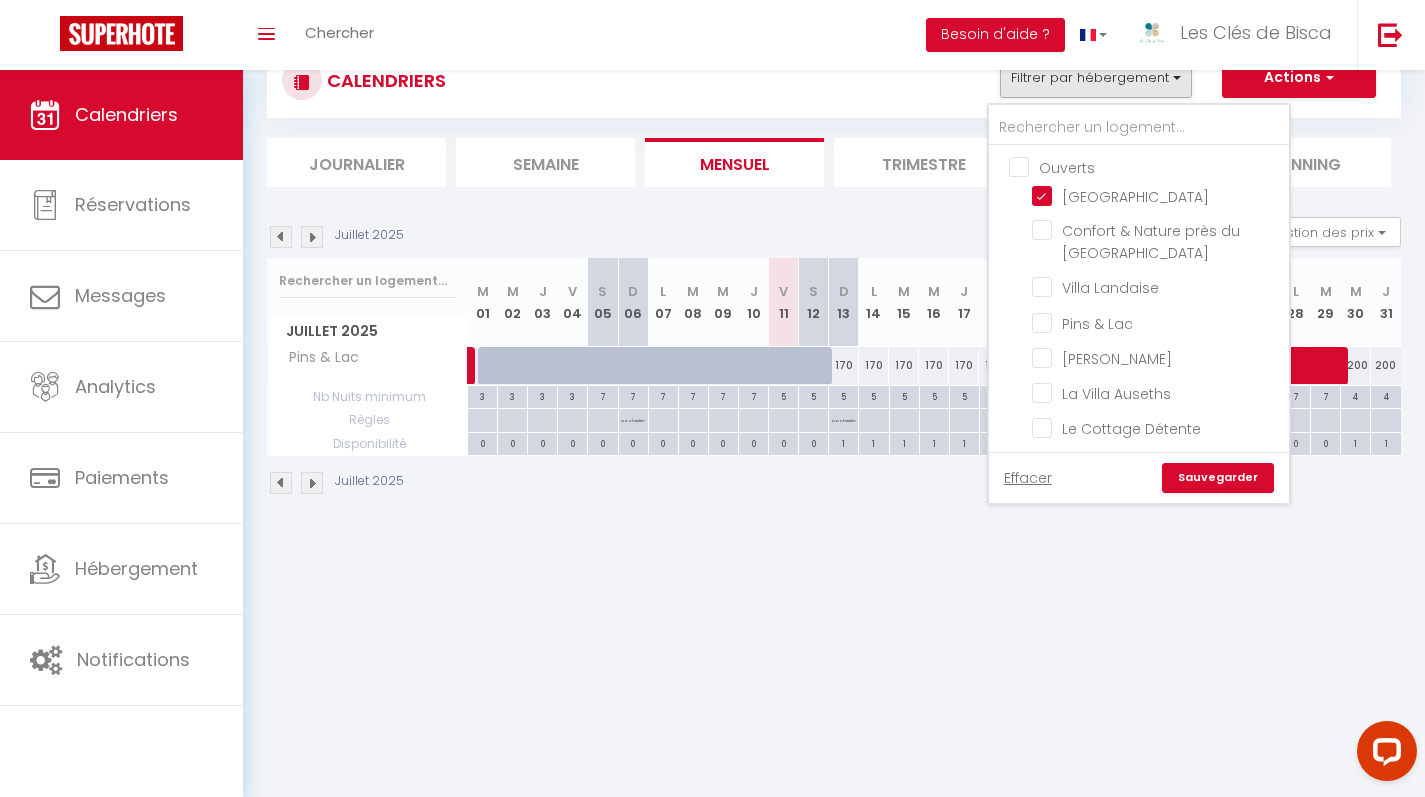 click on "Sauvegarder" at bounding box center (1218, 478) 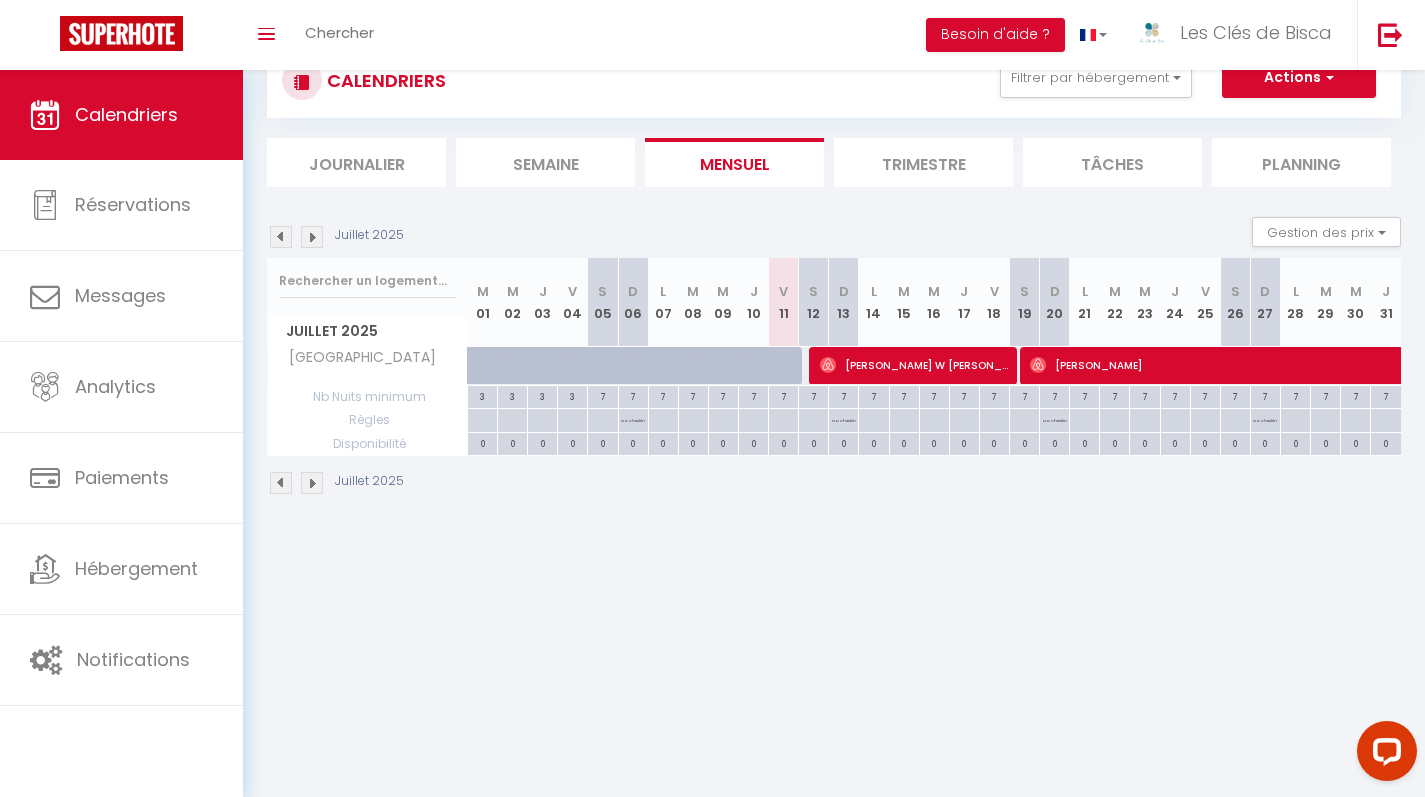 click on "CALENDRIERS
Filtrer par hébergement
Ouverts       Villa Capucine     Confort & Nature près du Lac     Villa Landaise     Pins & Lac     Villa Hélène     La Villa Auseths     Le Cottage Détente     Maison des Embruns     Paisible & proche du Lac     Au Pied des Dunes     Douce Évasion     Duplex Gardenia     Vagues & Bord de Plage     Duplex Cosy & Central     Studio Biscawaï II     Studio Biscawaï     Duplex la Baleine Bleue     Fermé       Villa Mayotte     Moderne entre lac et océan     Appartement Villa Losa     Lou Nid de Bisca     Duplex la Baleine Bleue     Autres       Les Pins Parentis    Effacer   Sauvegarder
Actions
Nouvelle réservation   Exporter les réservations   Importer les réservations
Journalier
Semaine
Mensuel
Trimestre" at bounding box center [834, 269] 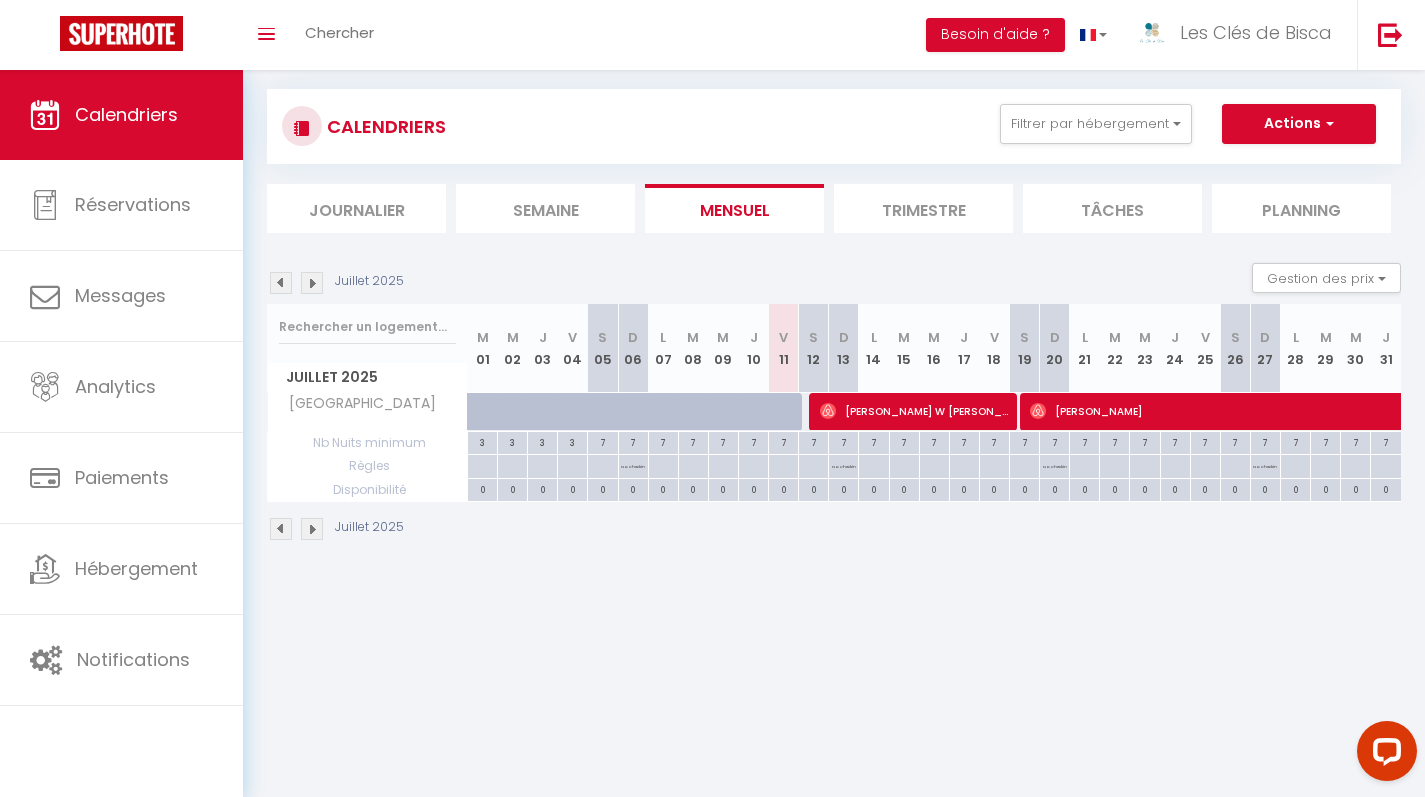 scroll, scrollTop: 0, scrollLeft: 0, axis: both 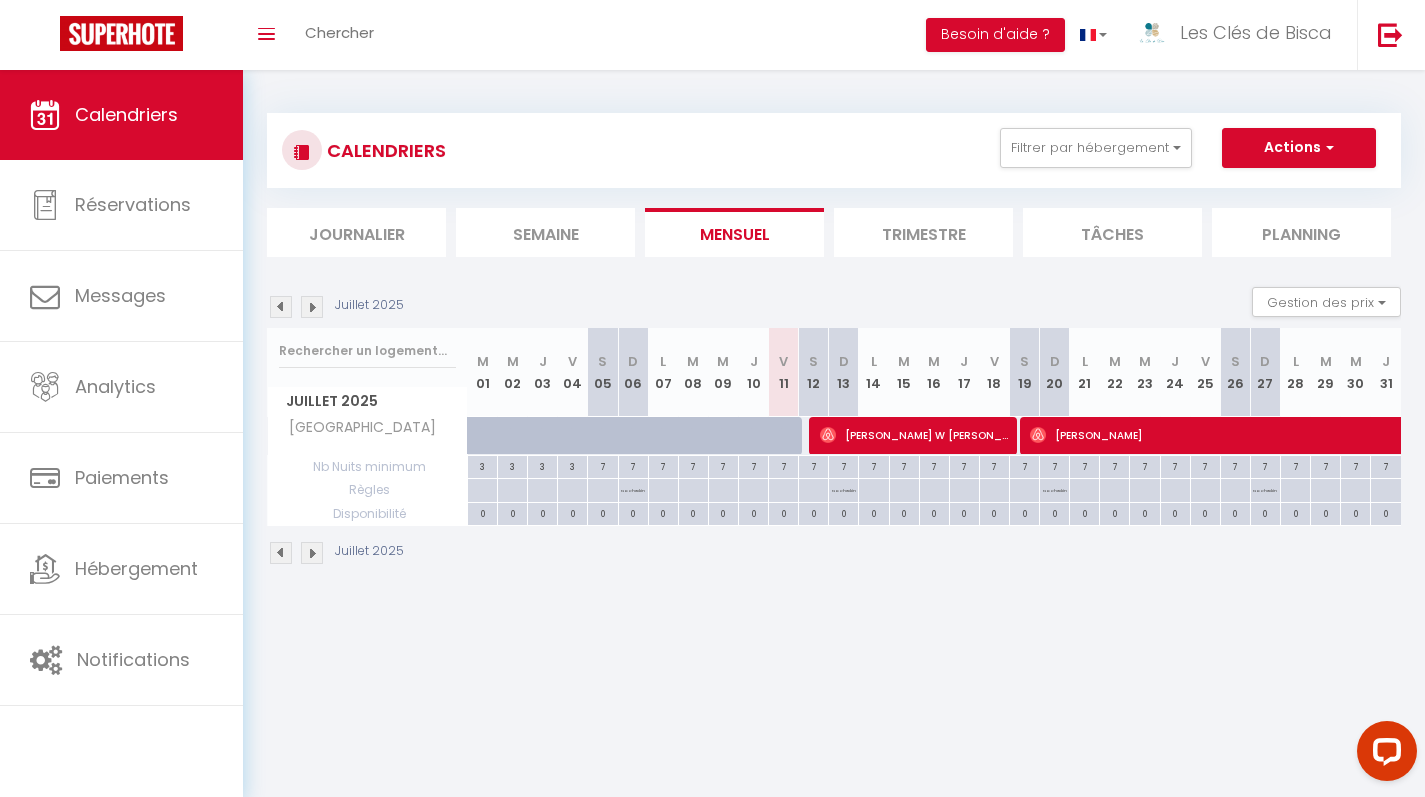 click on "Juillet 2025
Gestion des prix
Nb Nuits minimum   Règles   Disponibilité           Juillet 2025
M
01
M
02
J
03
V
04
S
05
D
06
L
07
M
08
M
09
J
10
V
11
S
12
D
13
L" at bounding box center [834, 426] 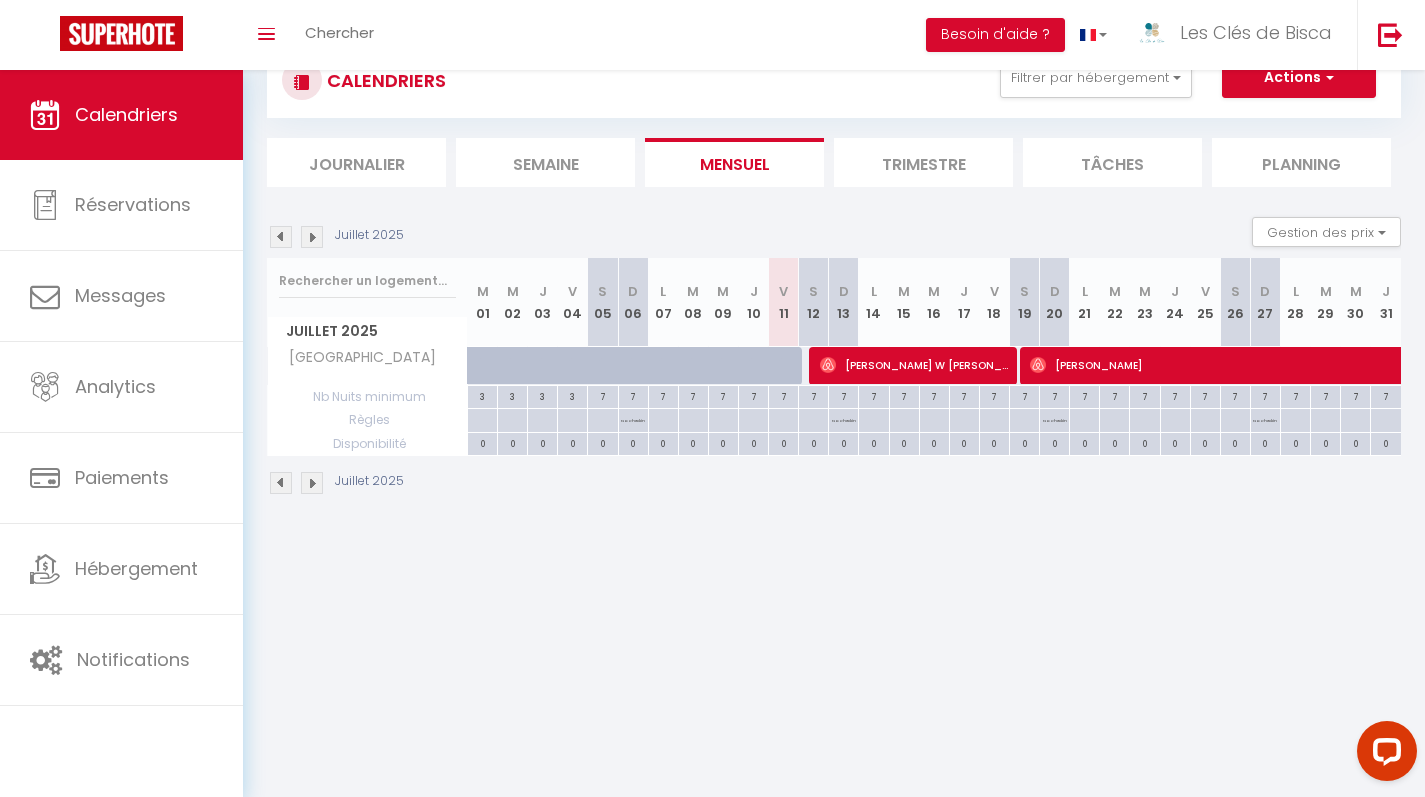 scroll, scrollTop: 0, scrollLeft: 0, axis: both 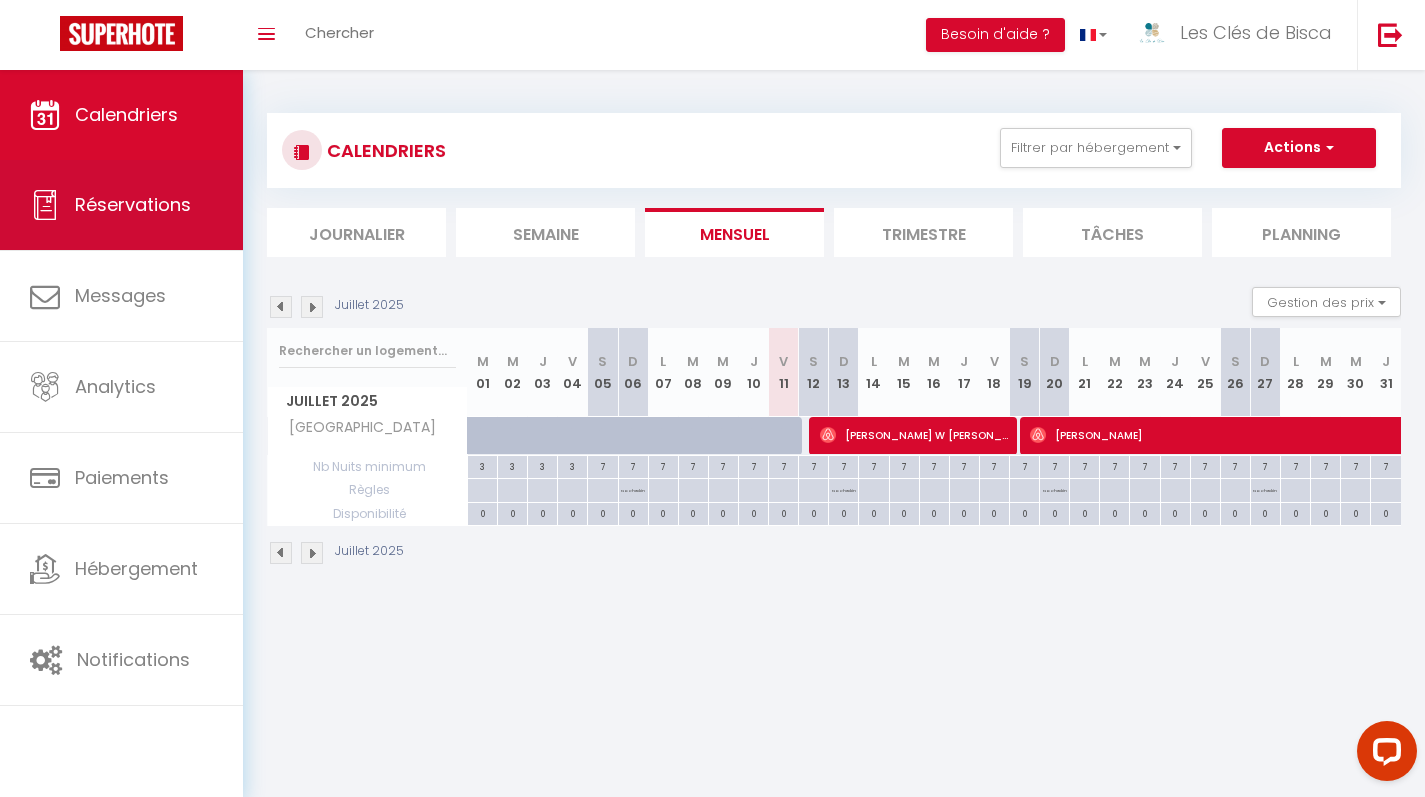 click on "Réservations" at bounding box center [121, 205] 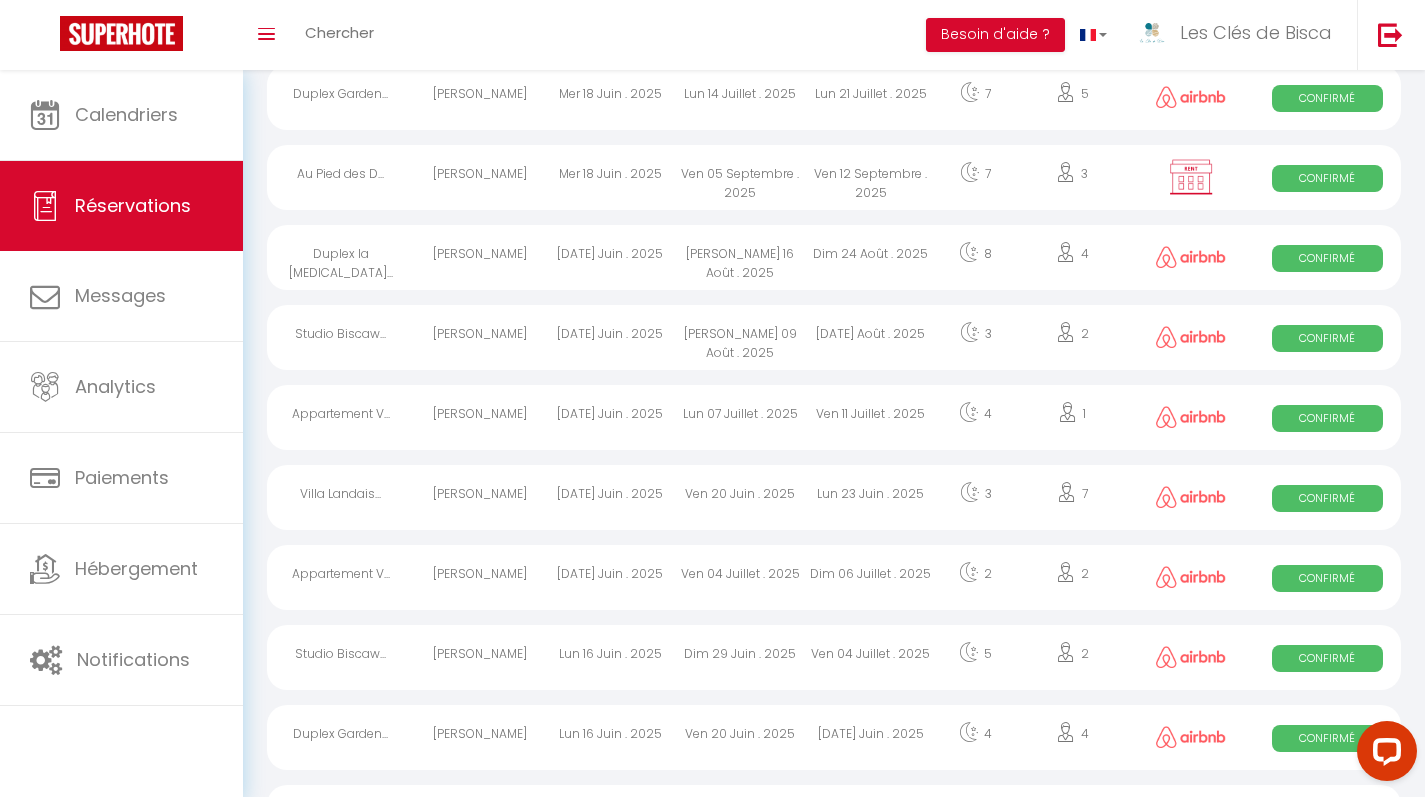 scroll, scrollTop: 3543, scrollLeft: 0, axis: vertical 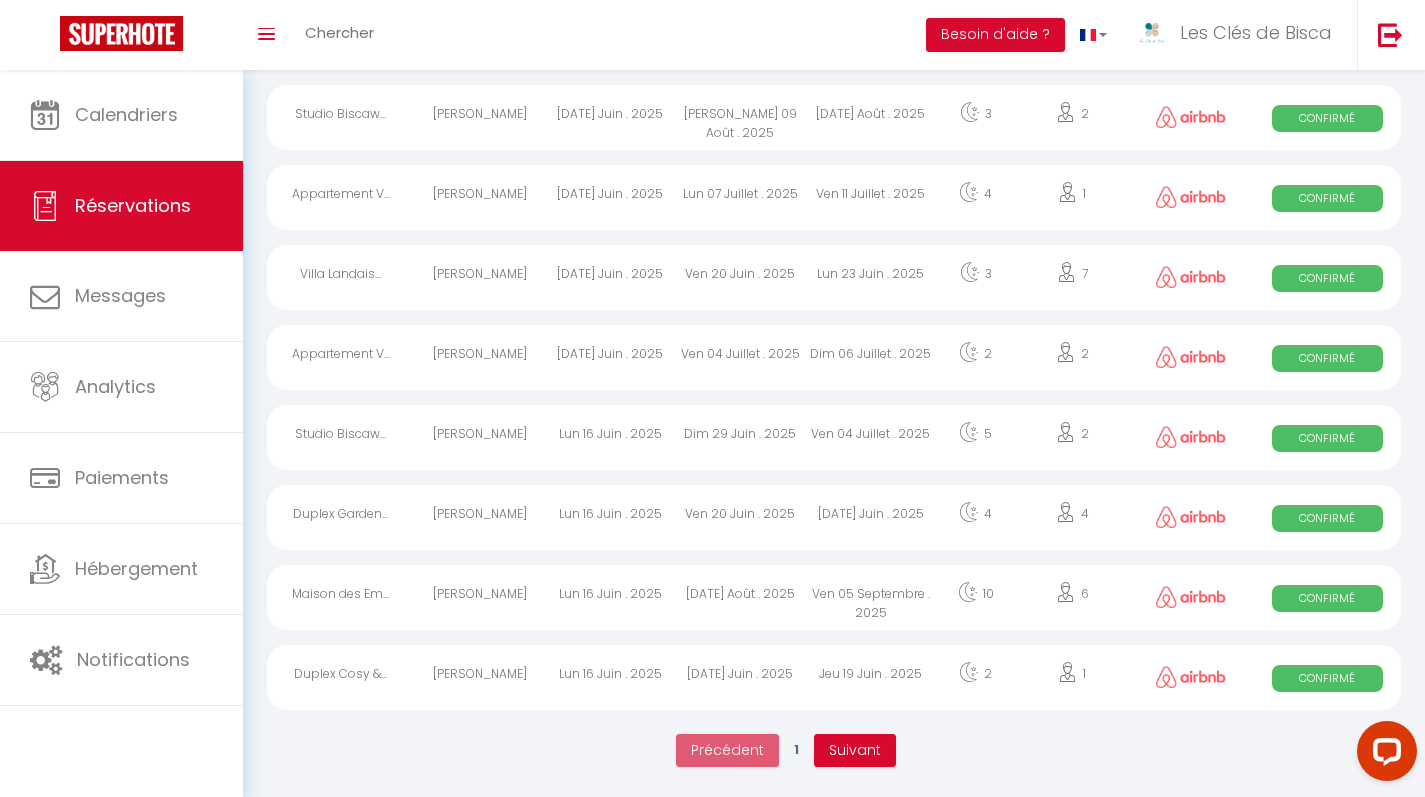 click on "Suivant" at bounding box center (855, 751) 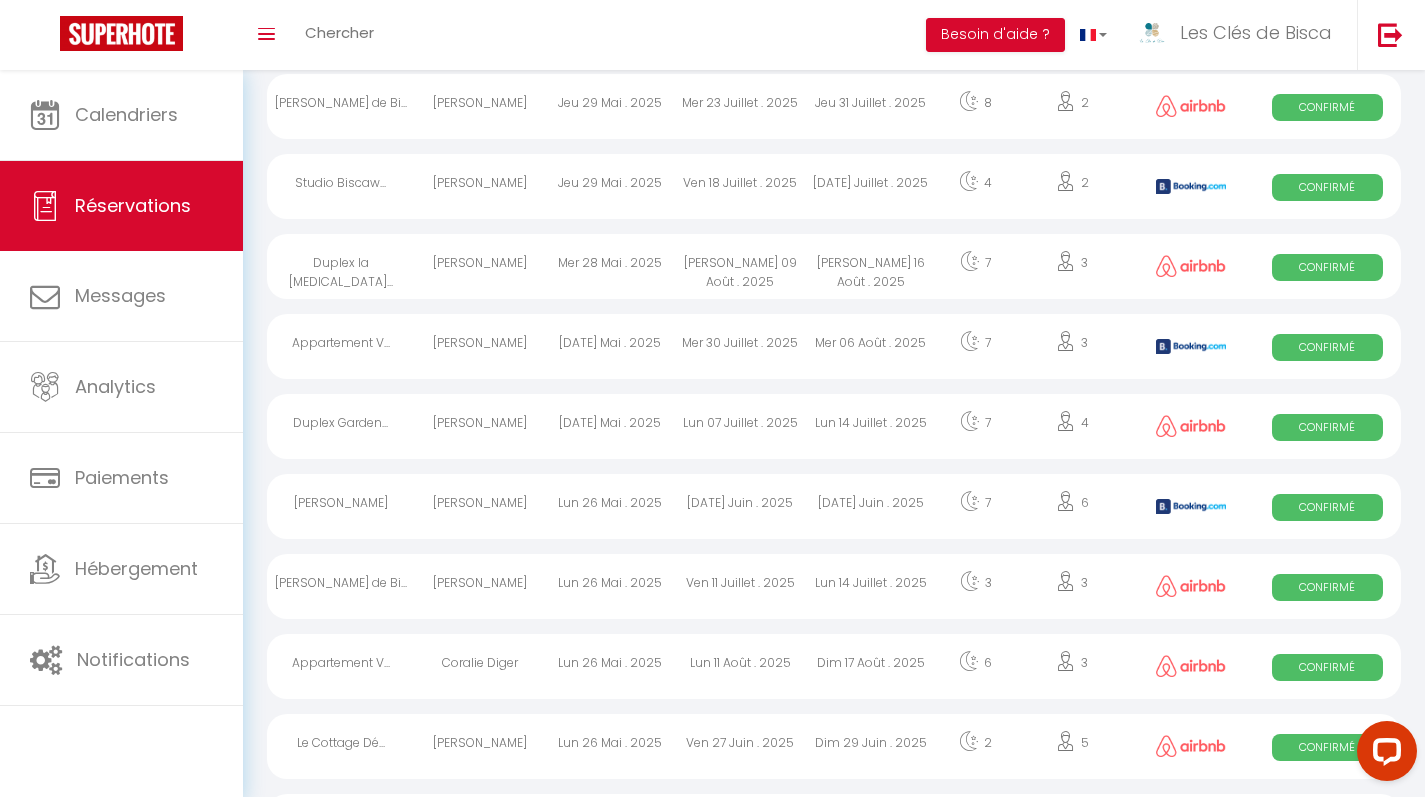 scroll, scrollTop: 3543, scrollLeft: 0, axis: vertical 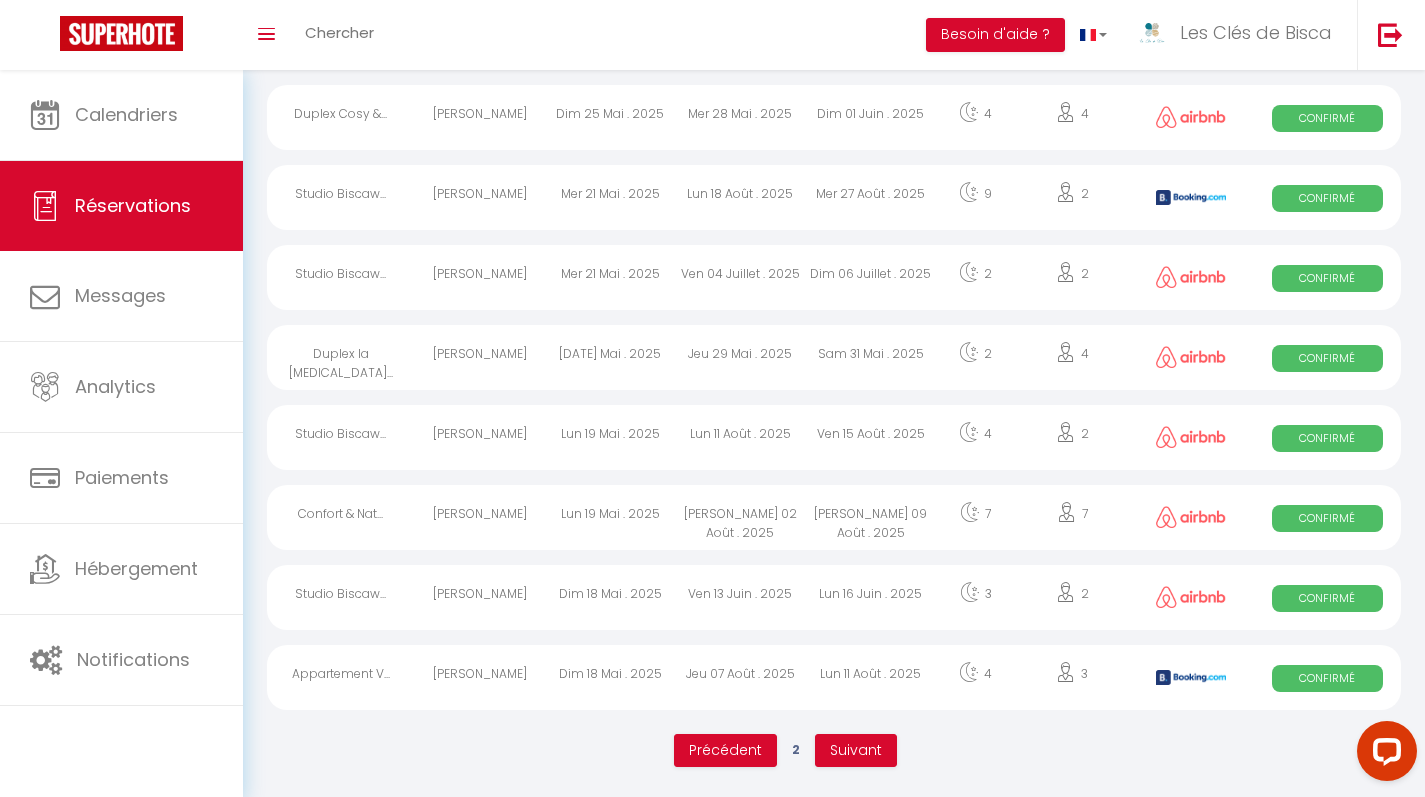 click on "Suivant" at bounding box center [856, 750] 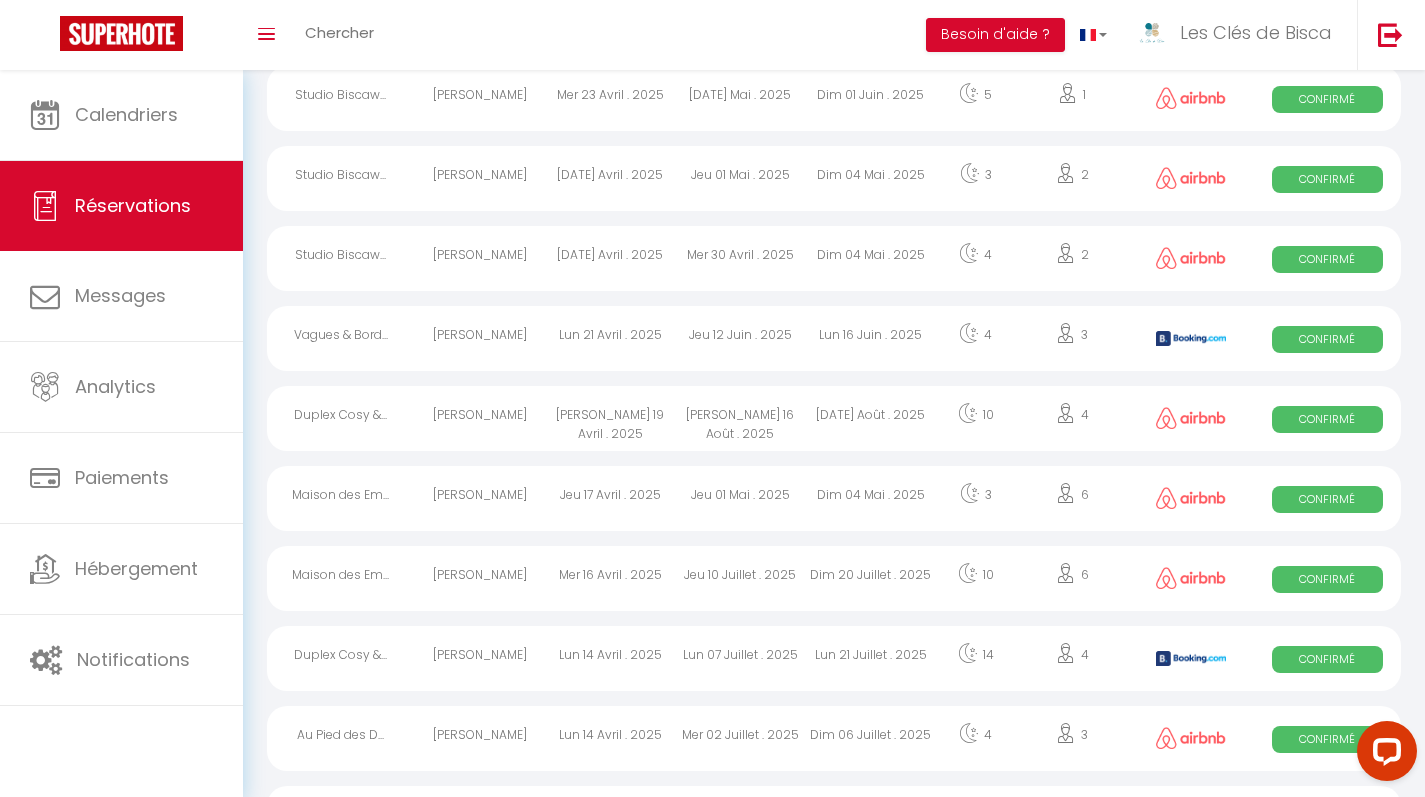 scroll, scrollTop: 3543, scrollLeft: 0, axis: vertical 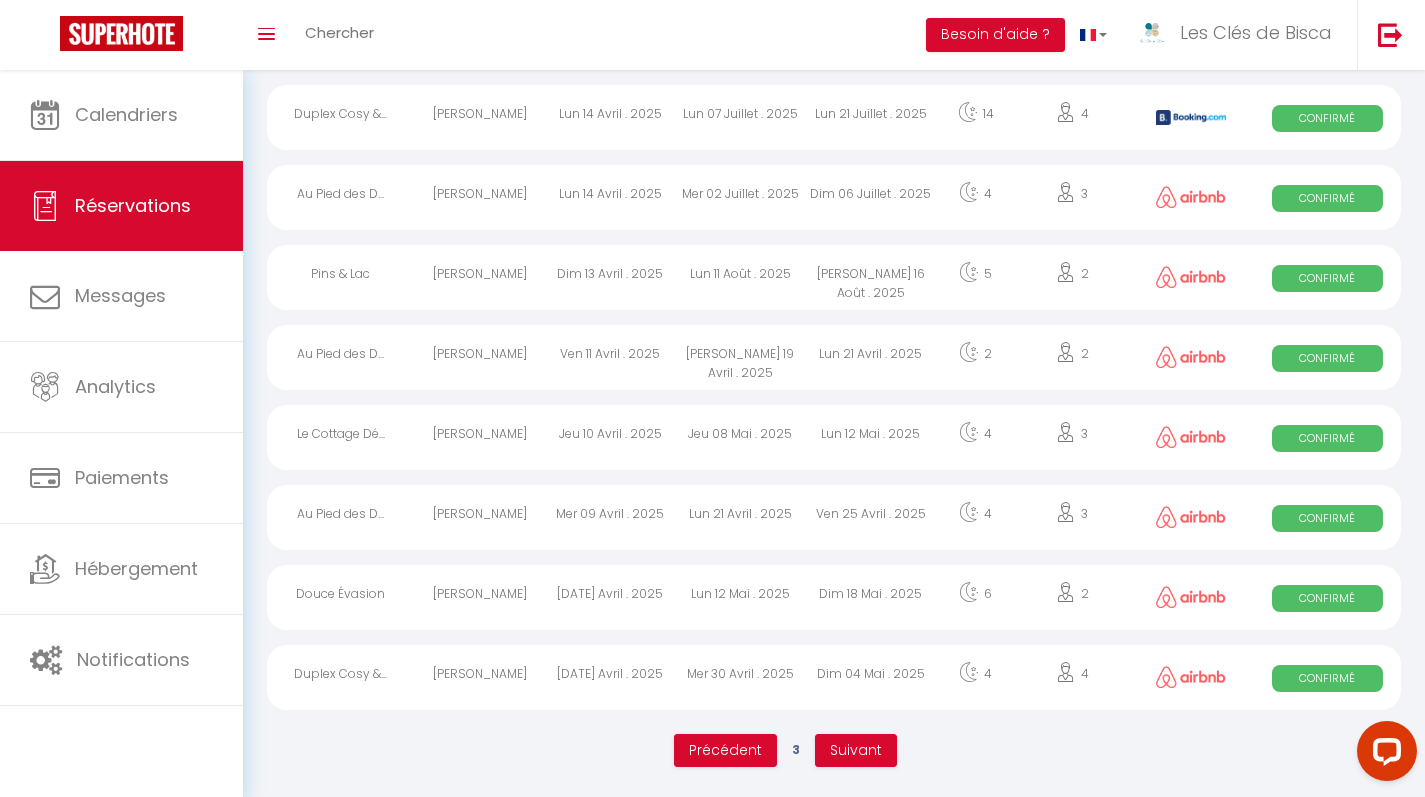 click on "Suivant" at bounding box center [856, 751] 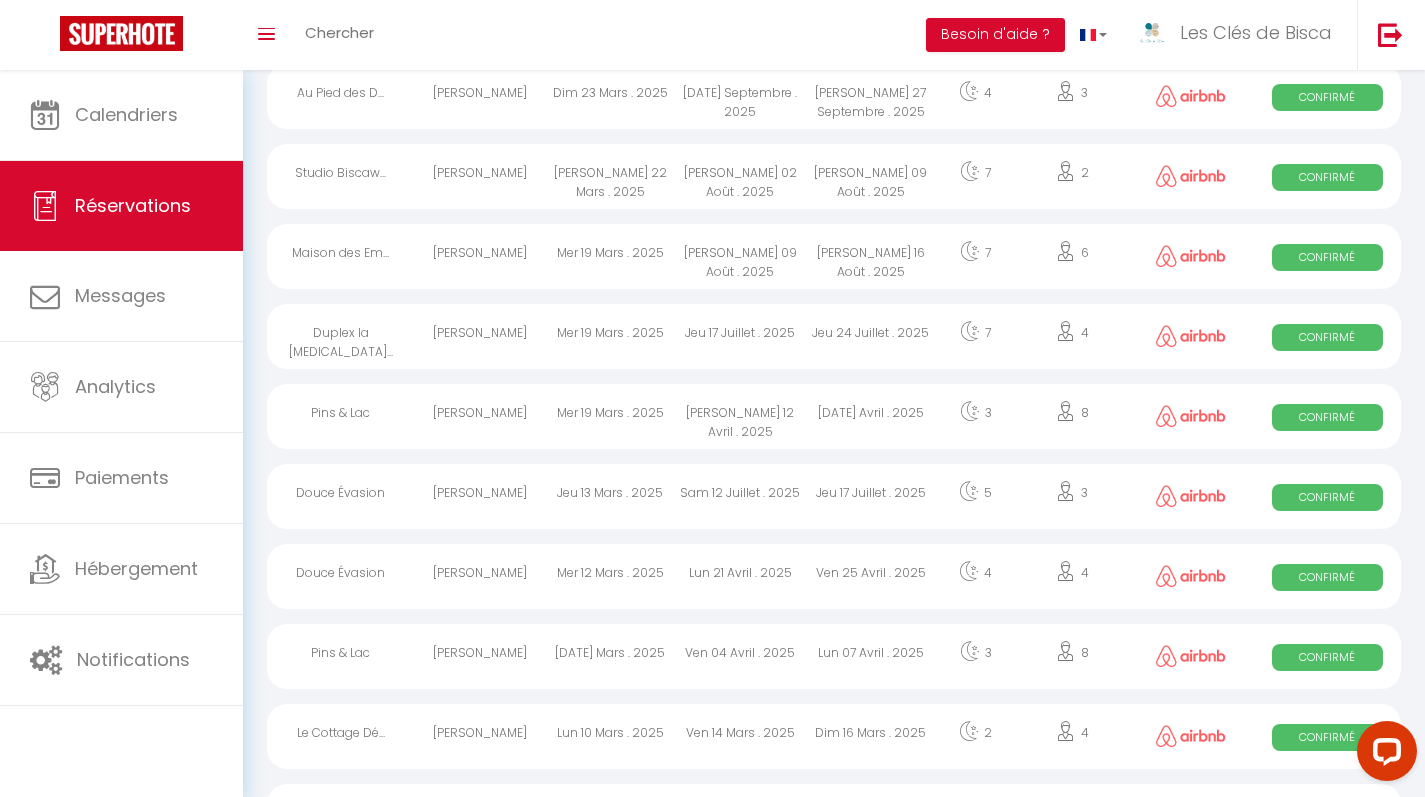 scroll, scrollTop: 3543, scrollLeft: 0, axis: vertical 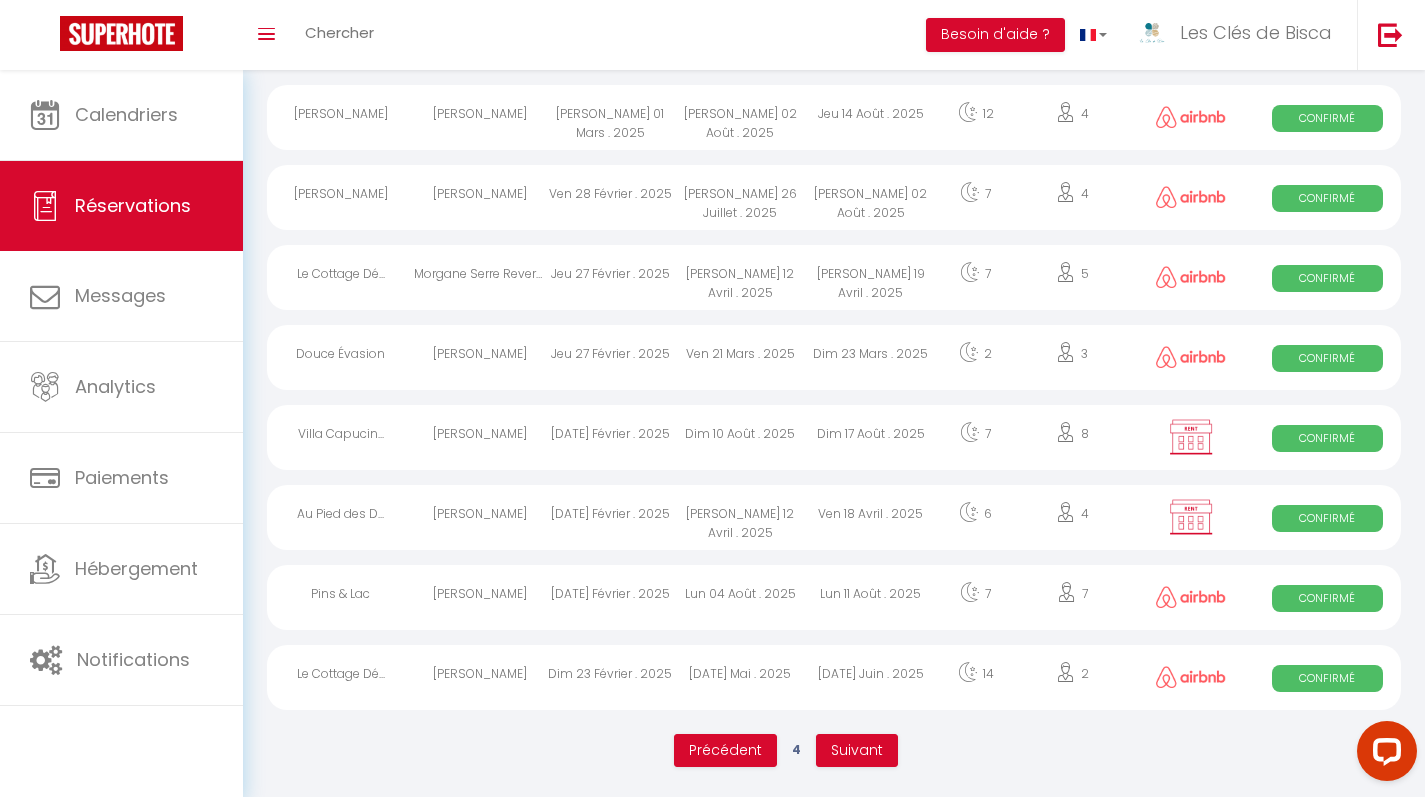 click on "Suivant" at bounding box center [857, 750] 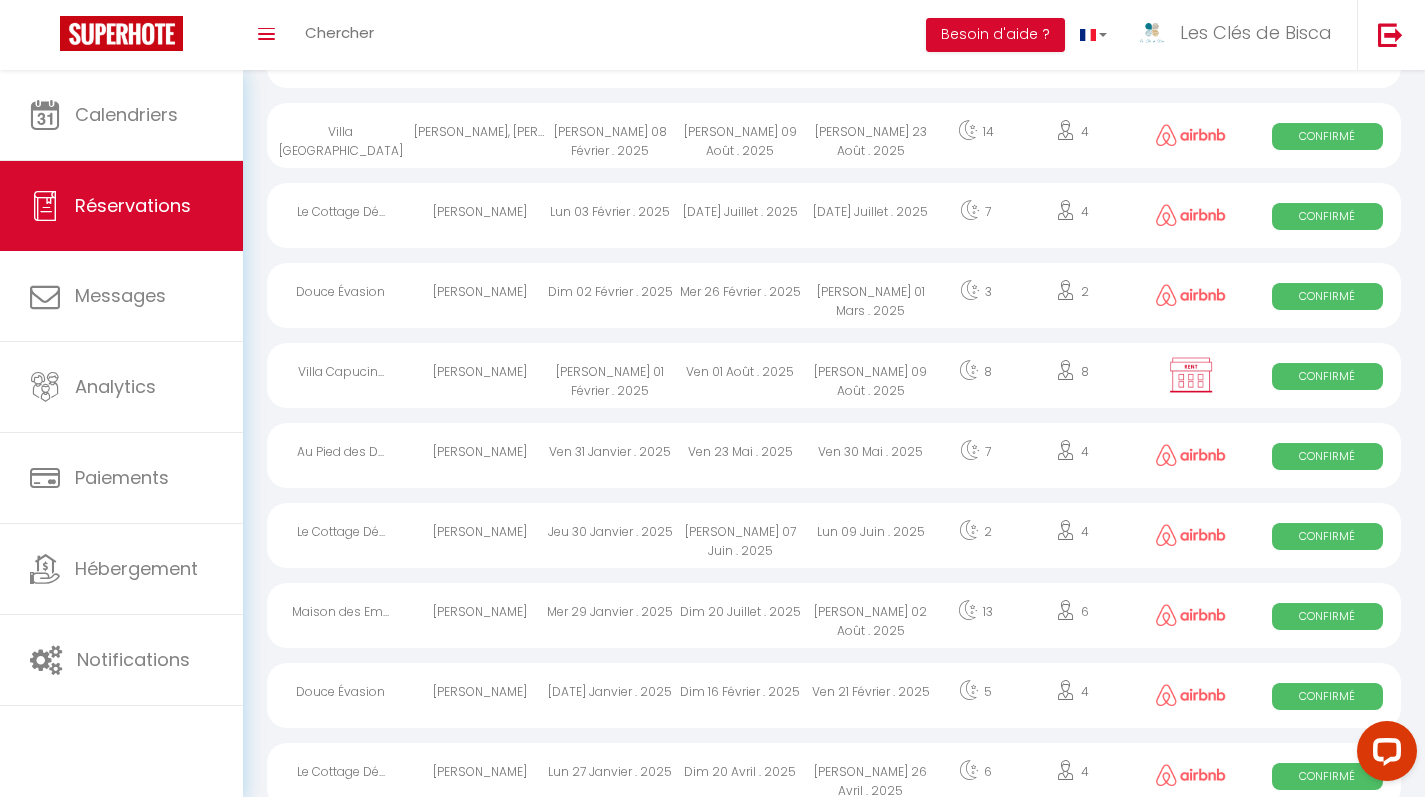 scroll, scrollTop: 3543, scrollLeft: 0, axis: vertical 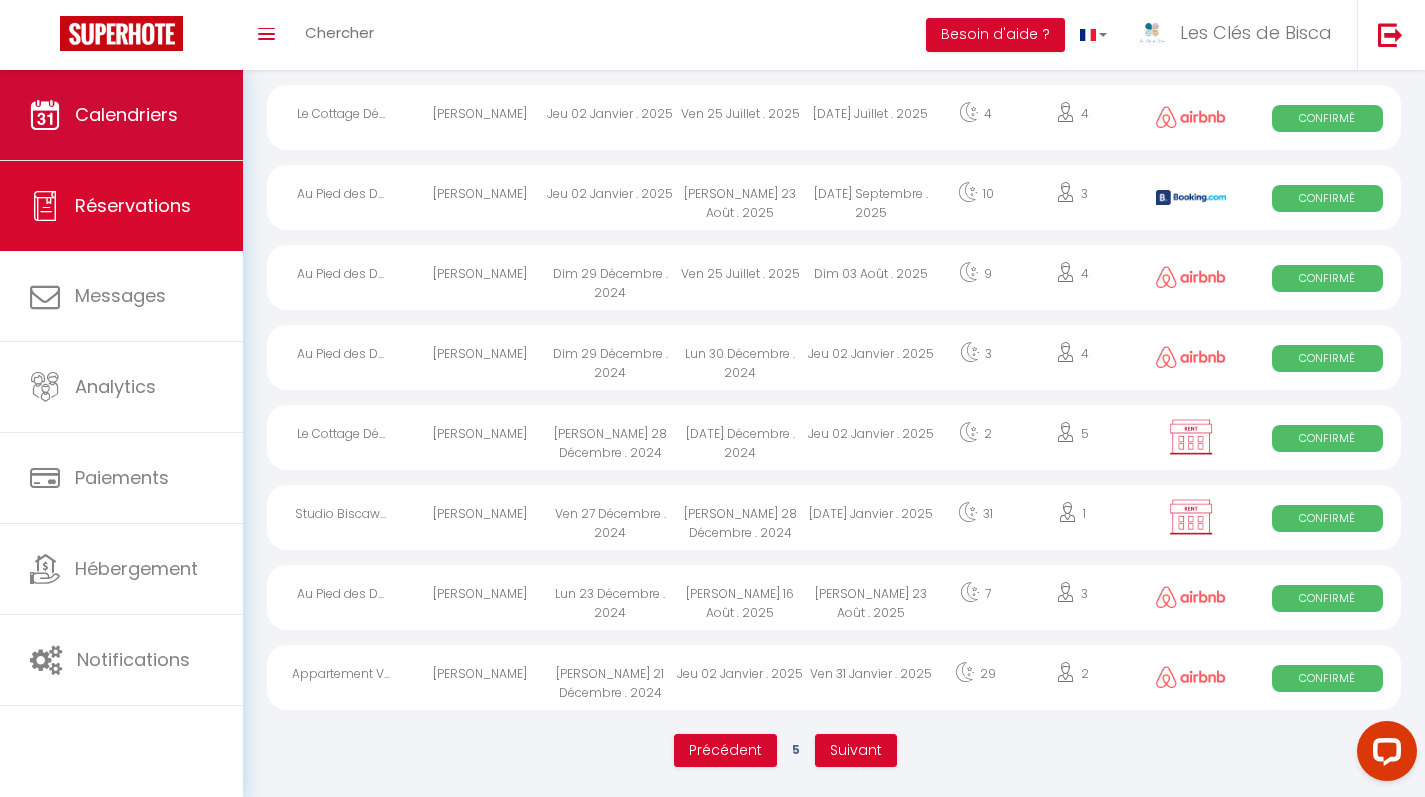 click on "Calendriers" at bounding box center (126, 114) 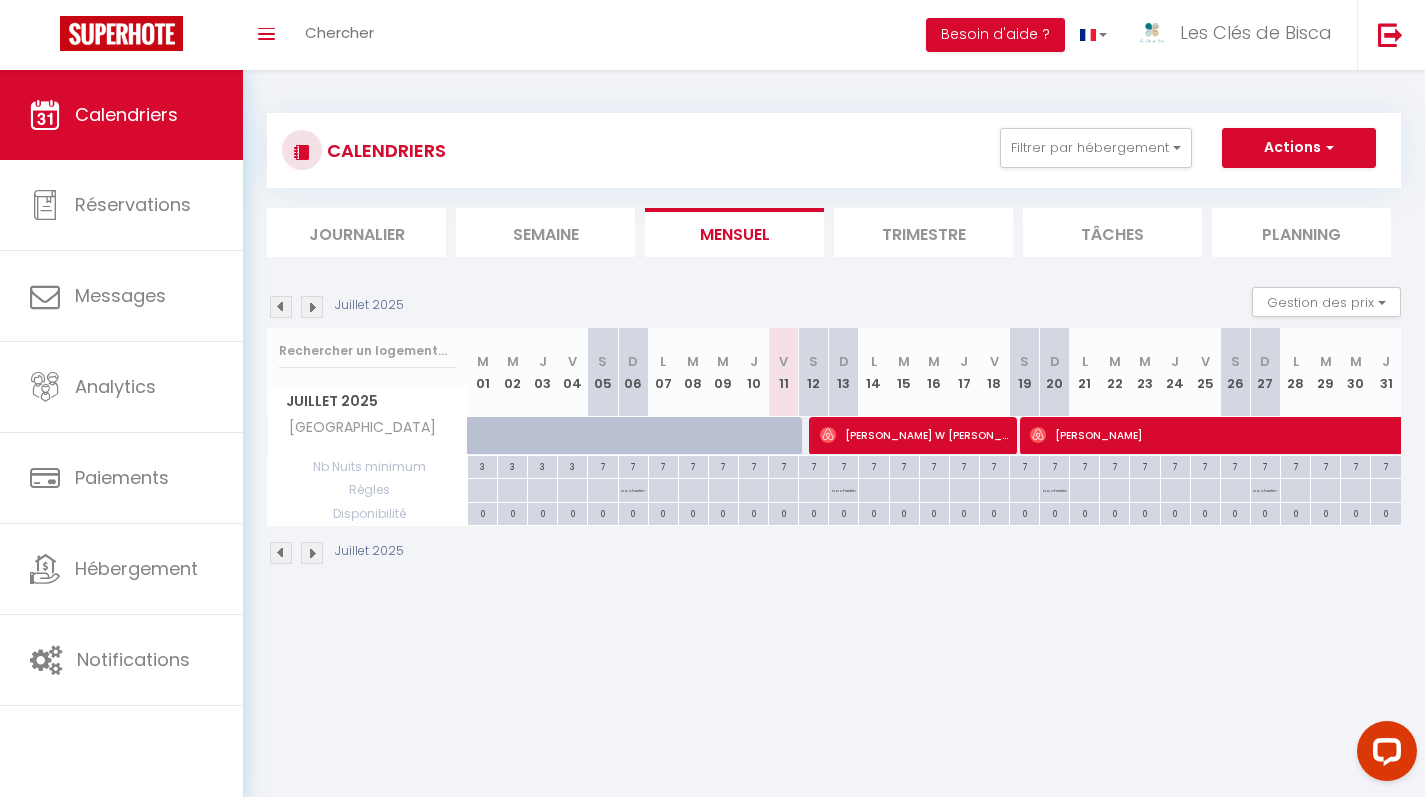 drag, startPoint x: 1080, startPoint y: 151, endPoint x: 1082, endPoint y: 255, distance: 104.019226 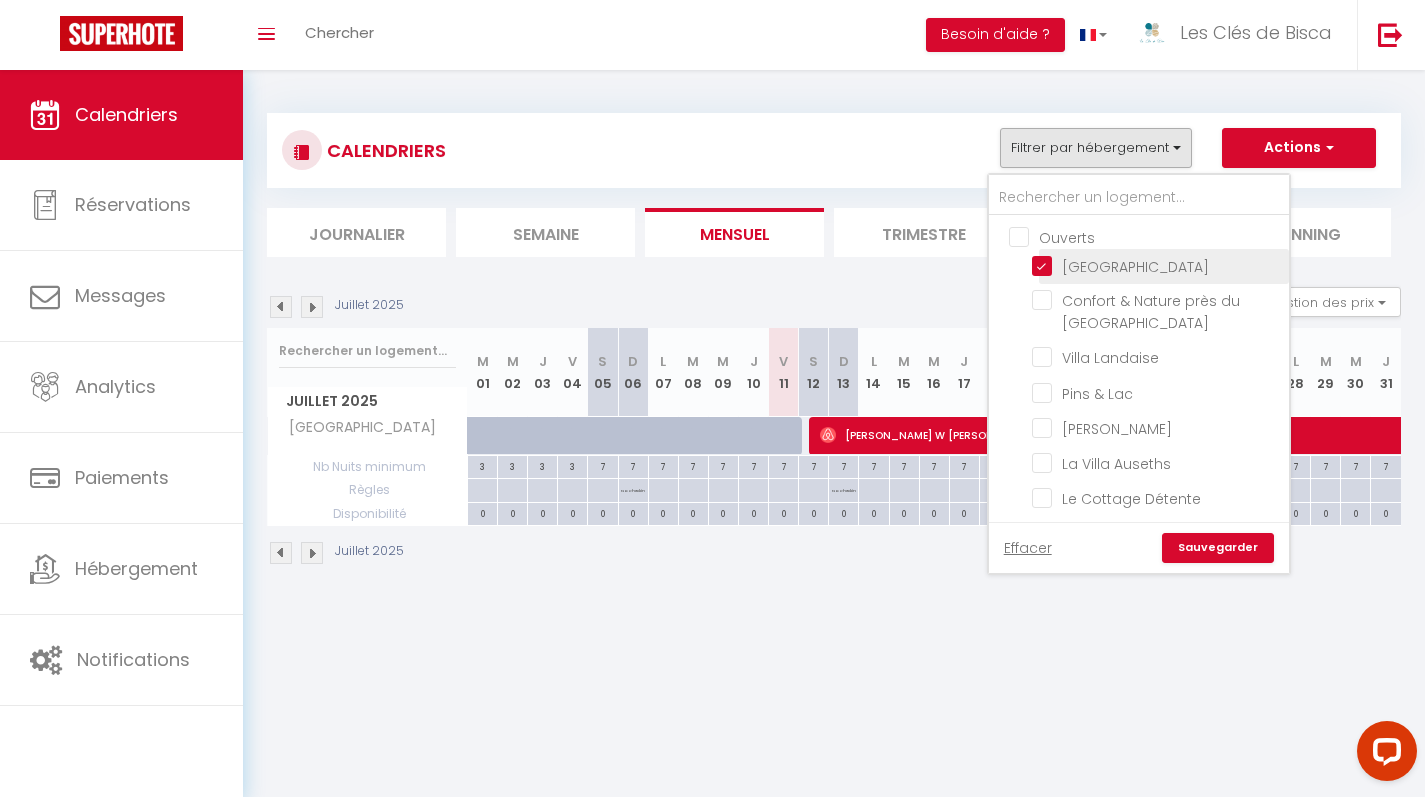 click on "[GEOGRAPHIC_DATA]" at bounding box center [1157, 265] 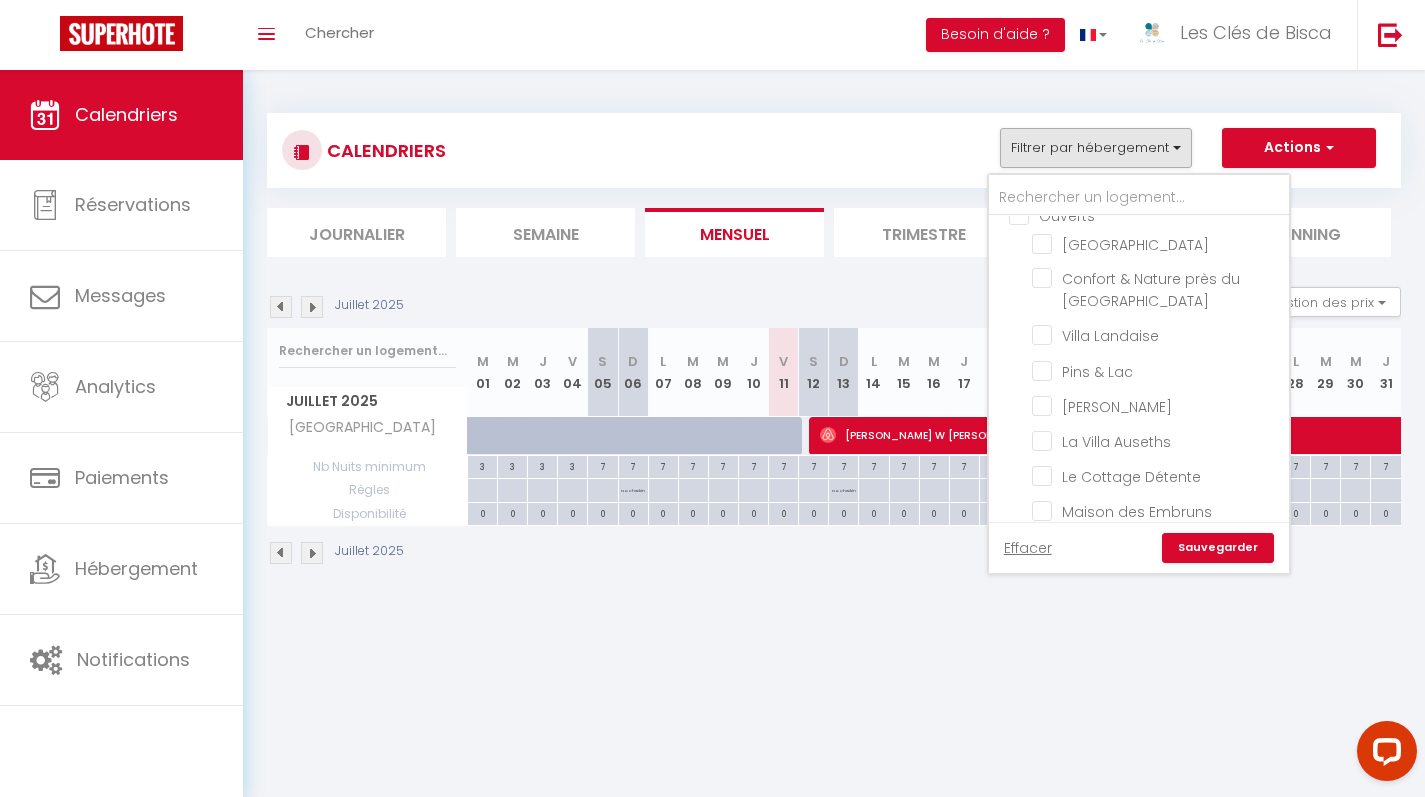 scroll, scrollTop: 410, scrollLeft: 0, axis: vertical 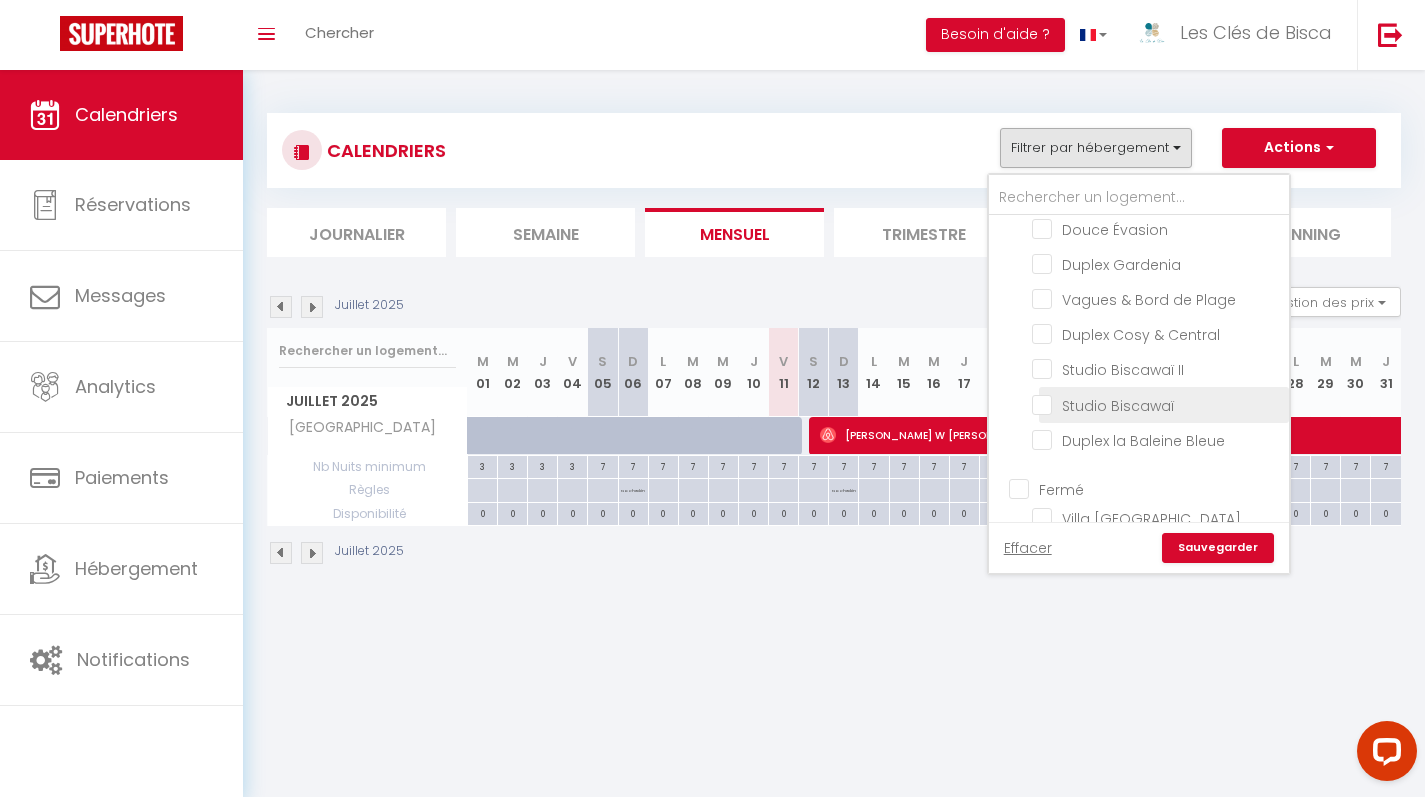 click on "Studio Biscawaï" at bounding box center (1157, 403) 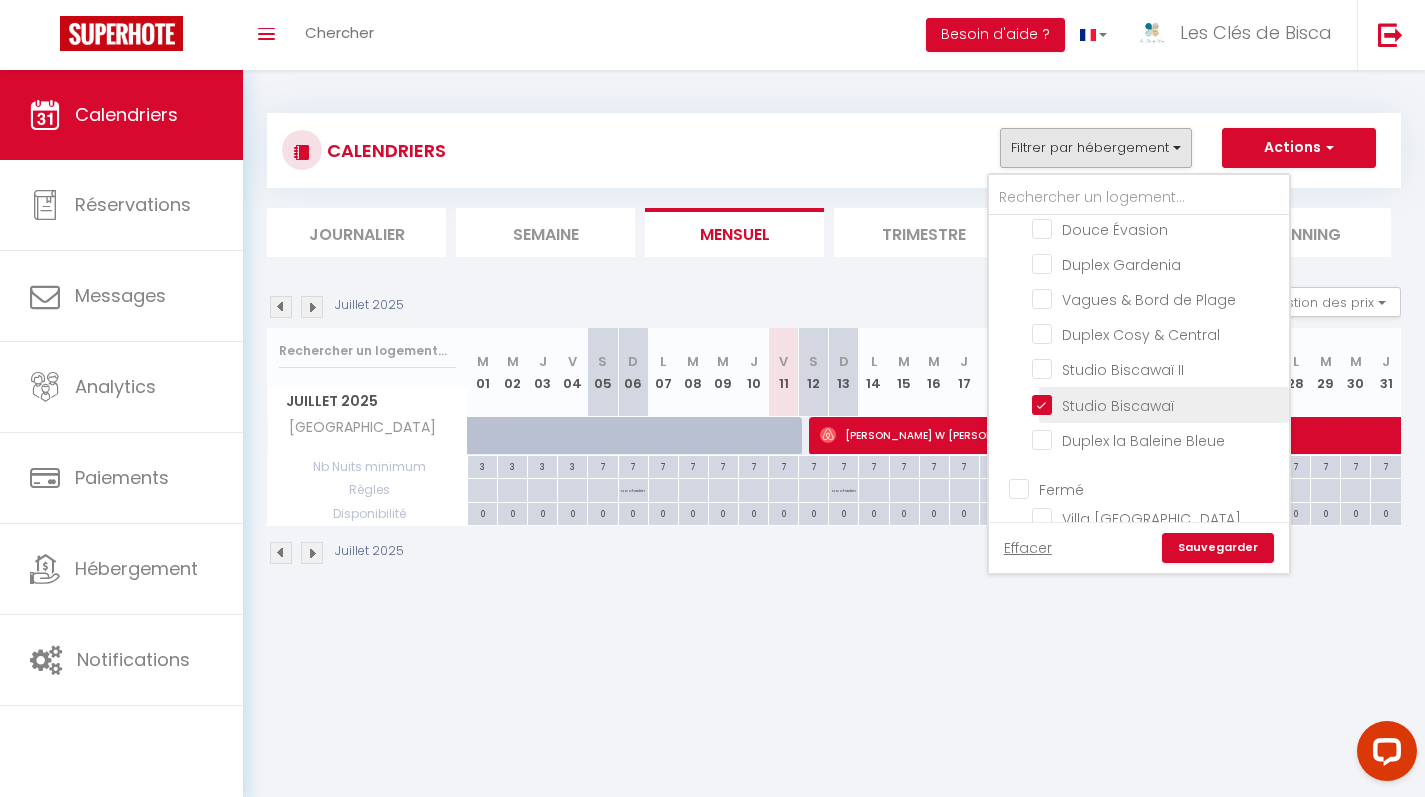 checkbox on "false" 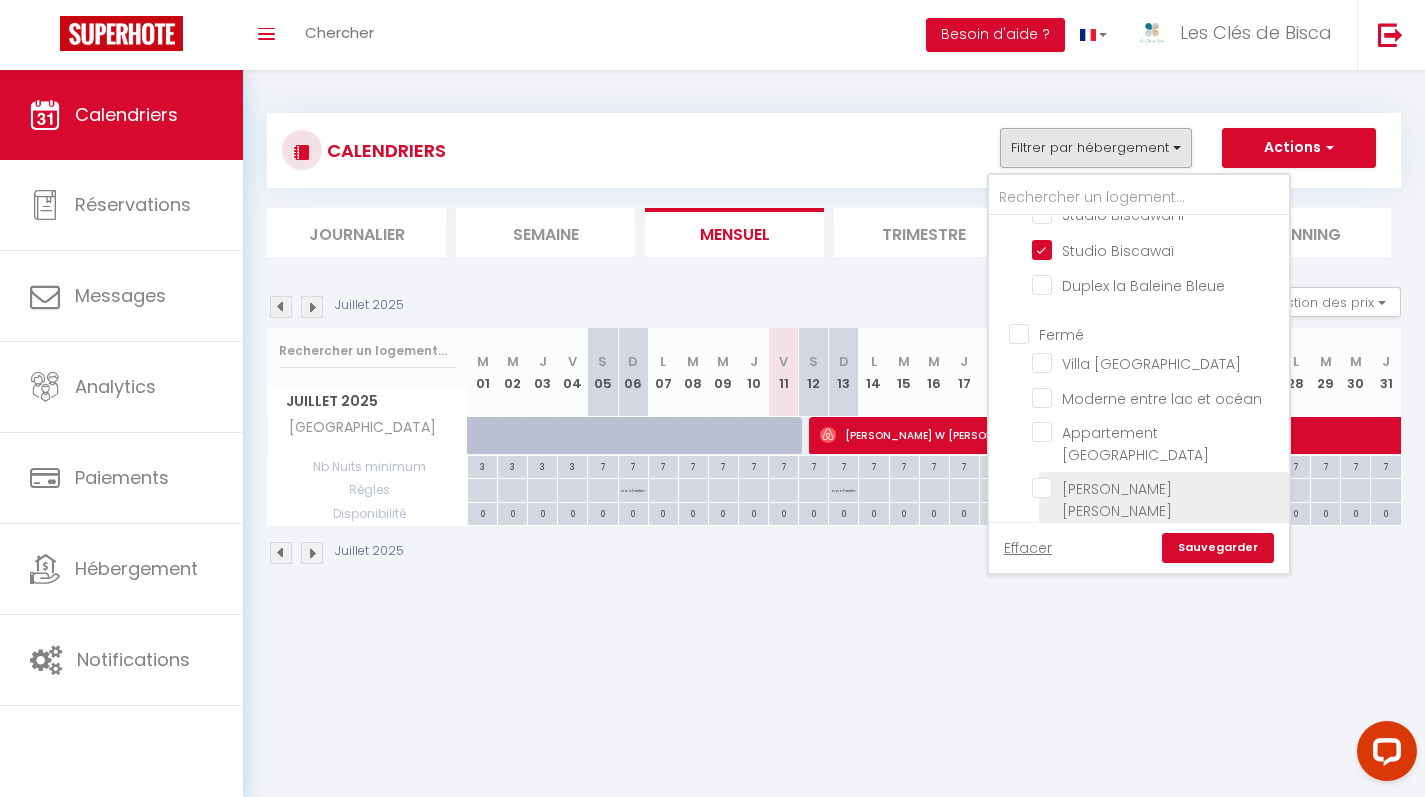 scroll, scrollTop: 646, scrollLeft: 0, axis: vertical 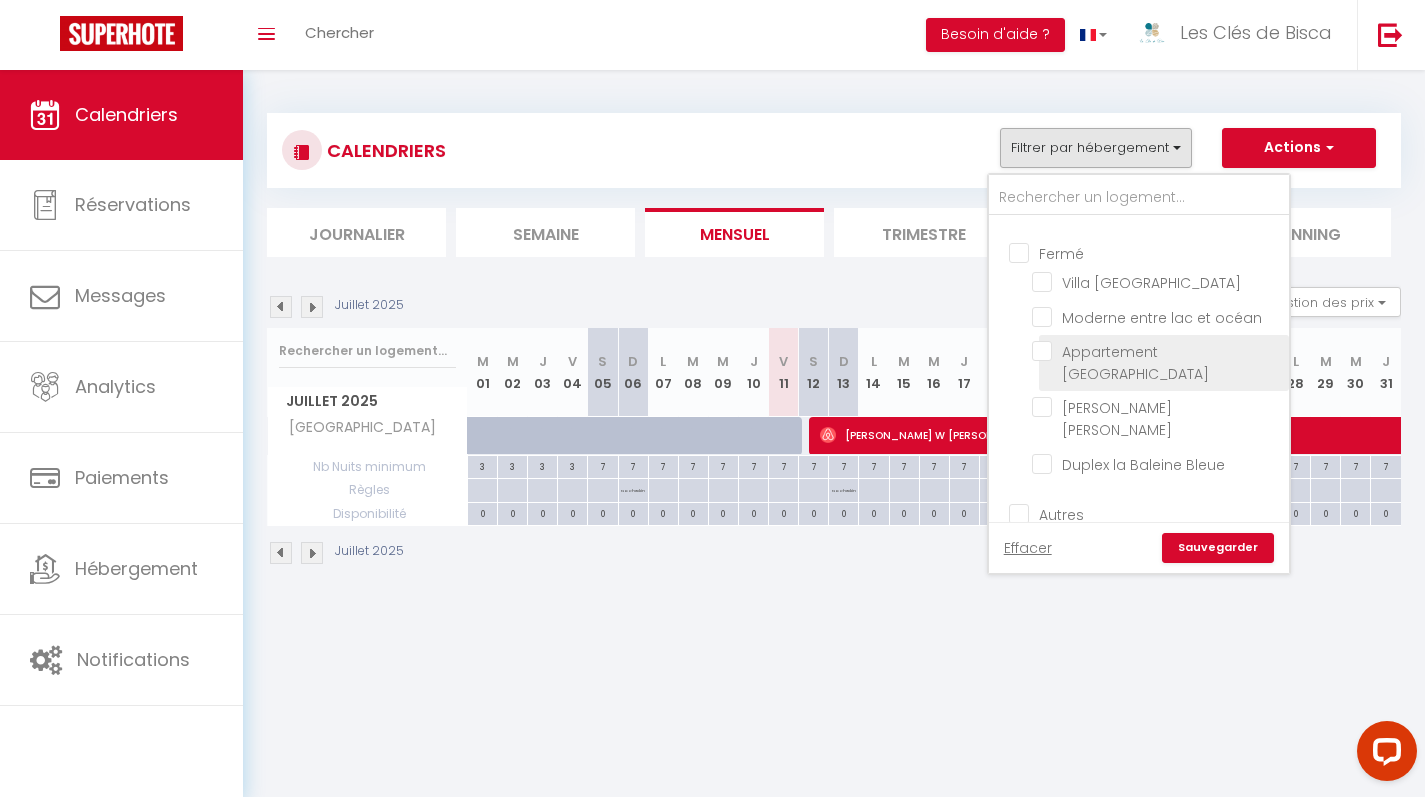 click on "Appartement [GEOGRAPHIC_DATA]" at bounding box center [1157, 351] 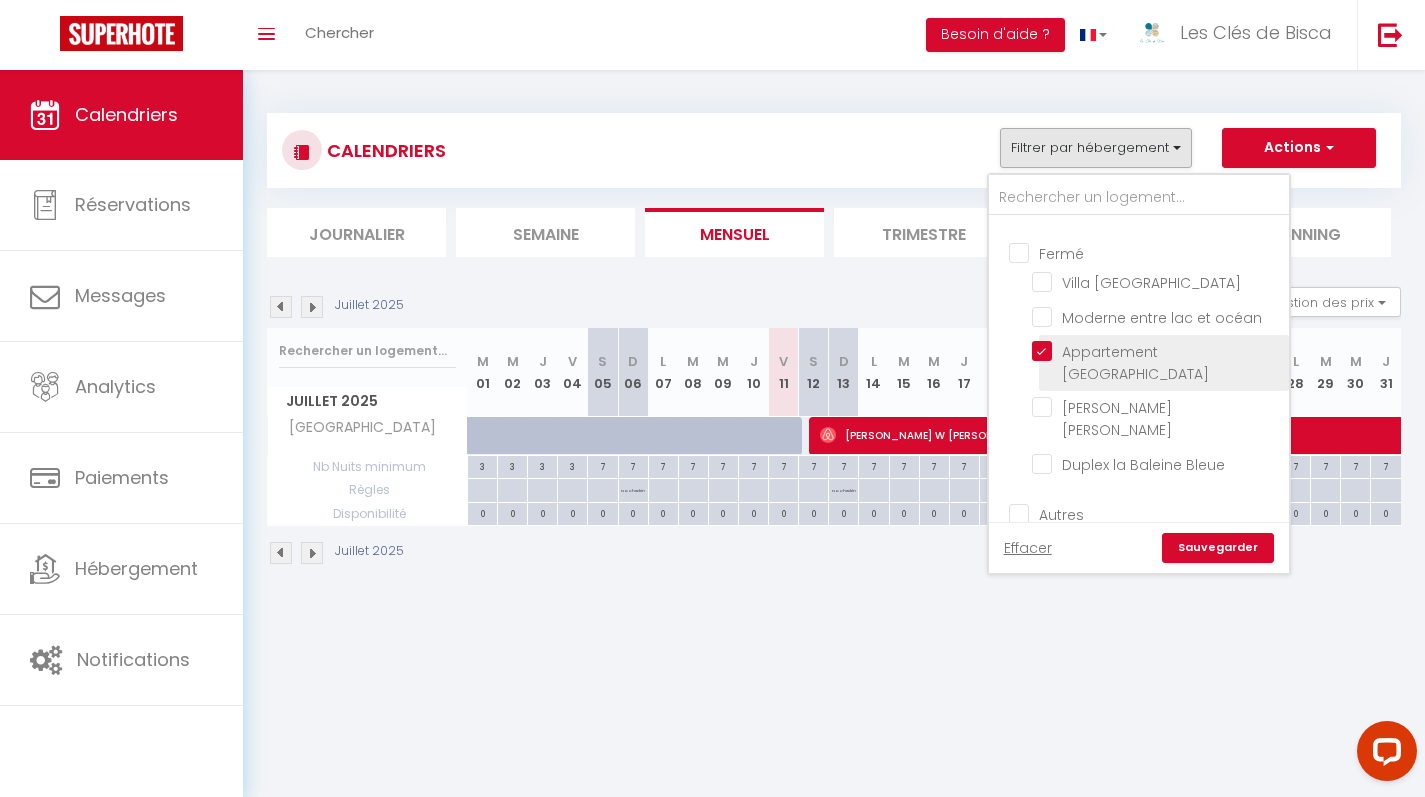 checkbox on "false" 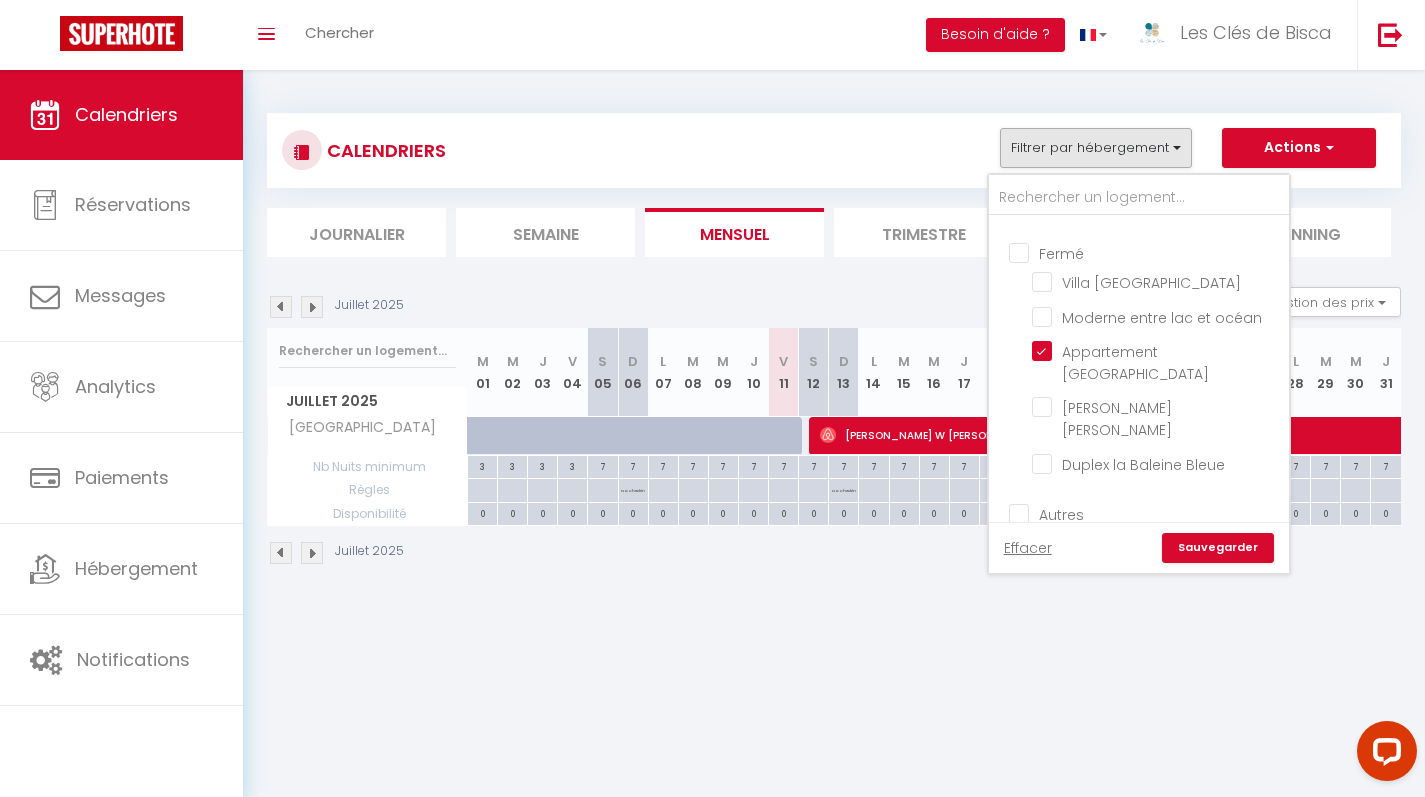 click on "Sauvegarder" at bounding box center [1218, 548] 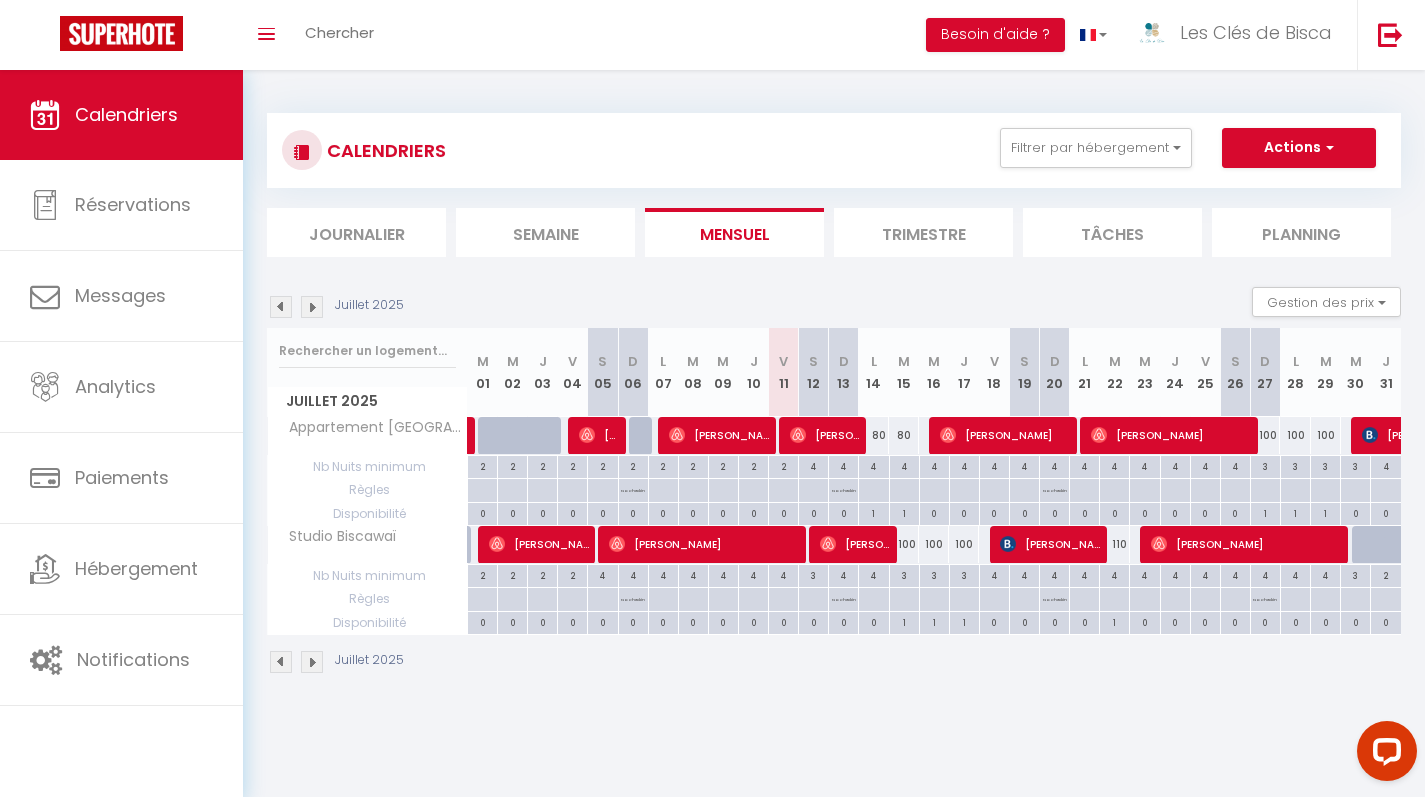 click on "4" at bounding box center [873, 465] 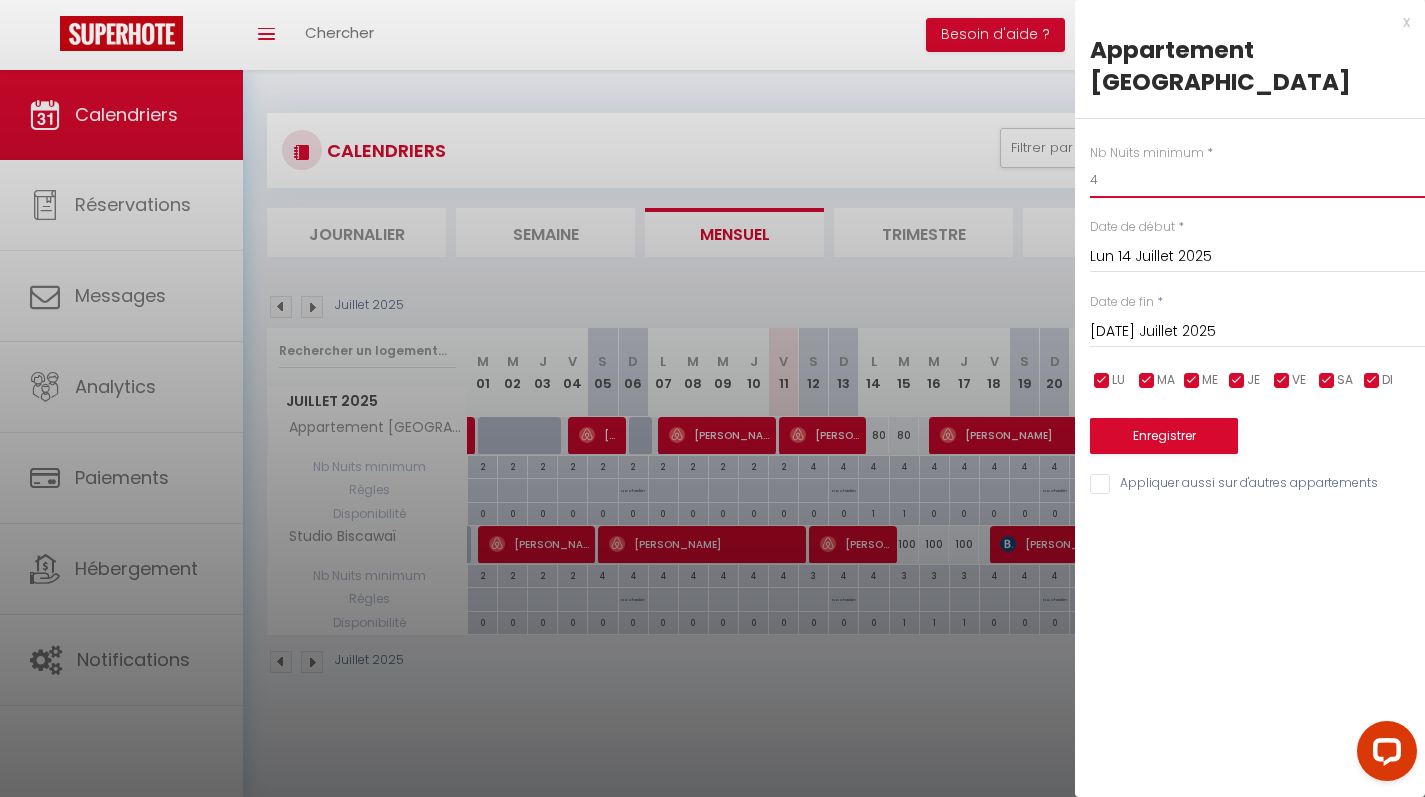 drag, startPoint x: 1104, startPoint y: 140, endPoint x: 1082, endPoint y: 137, distance: 22.203604 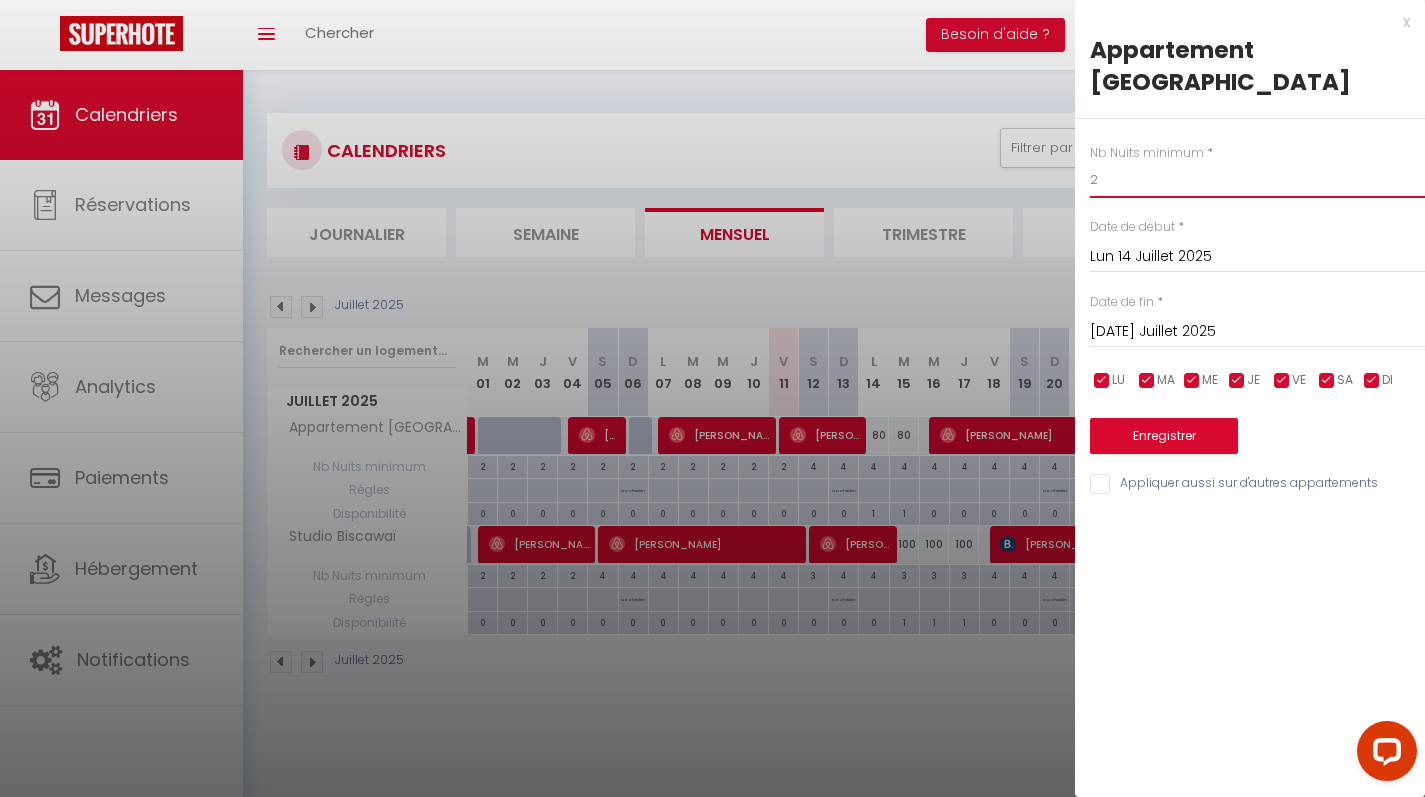 type on "2" 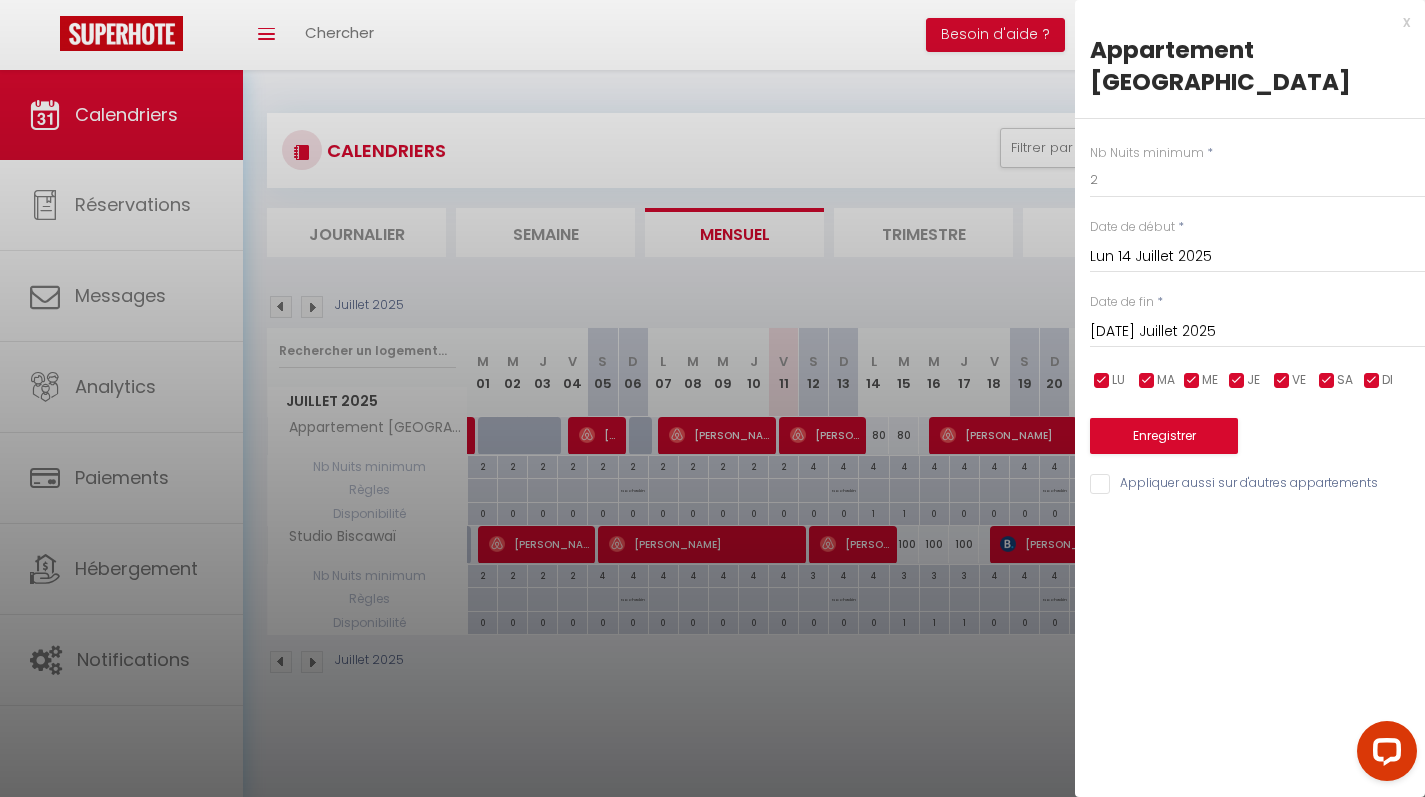 click on "Enregistrer" at bounding box center (1164, 436) 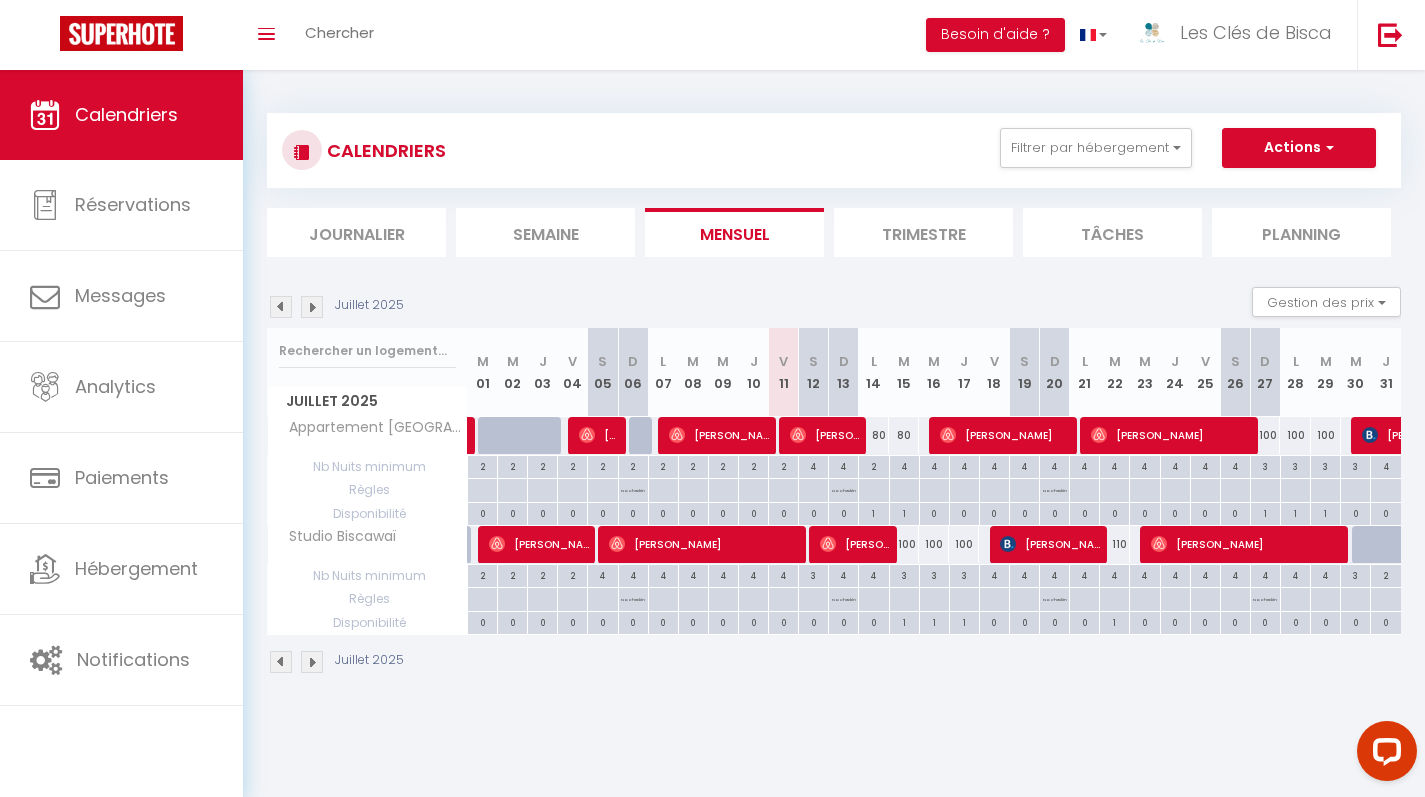 click on "3" at bounding box center [904, 574] 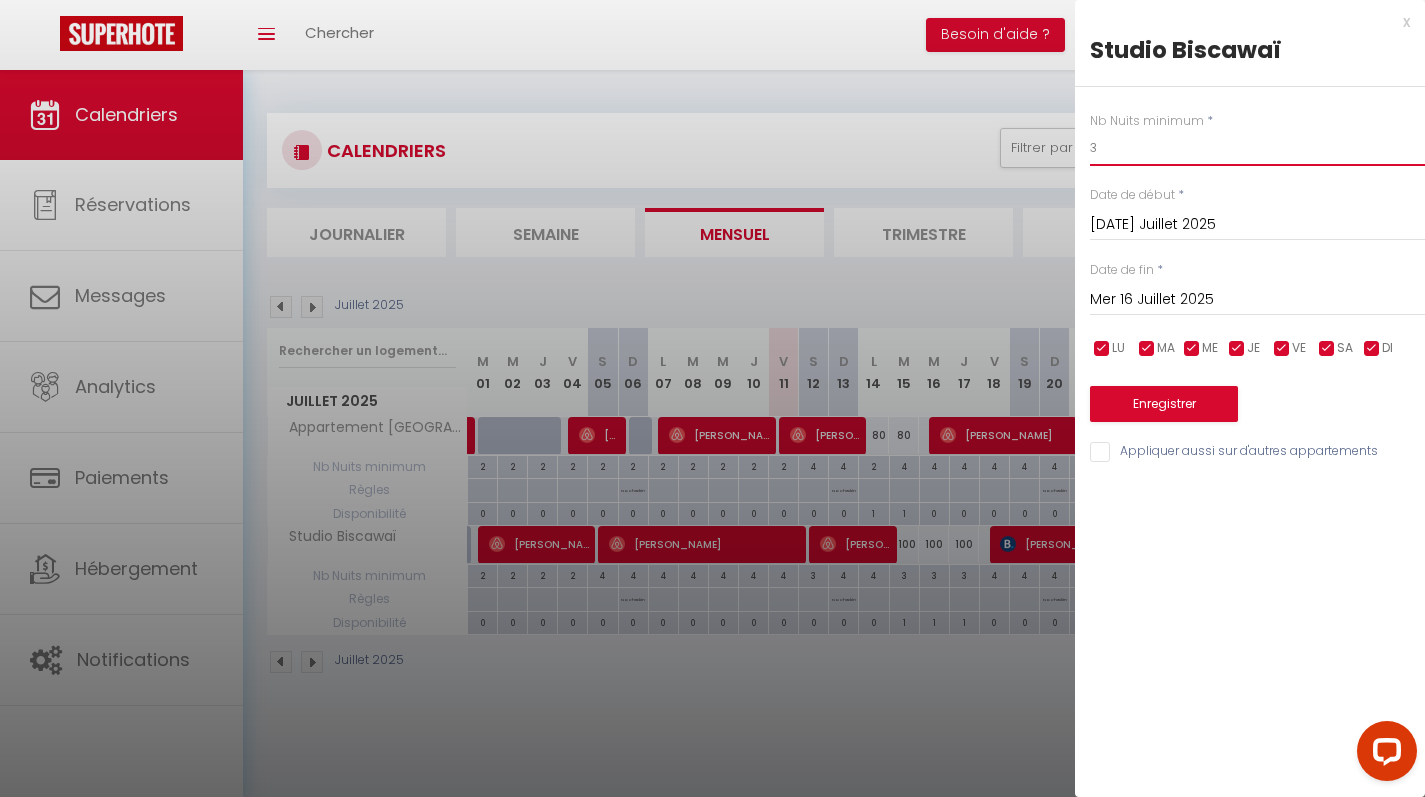 drag, startPoint x: 1122, startPoint y: 149, endPoint x: 1084, endPoint y: 139, distance: 39.293766 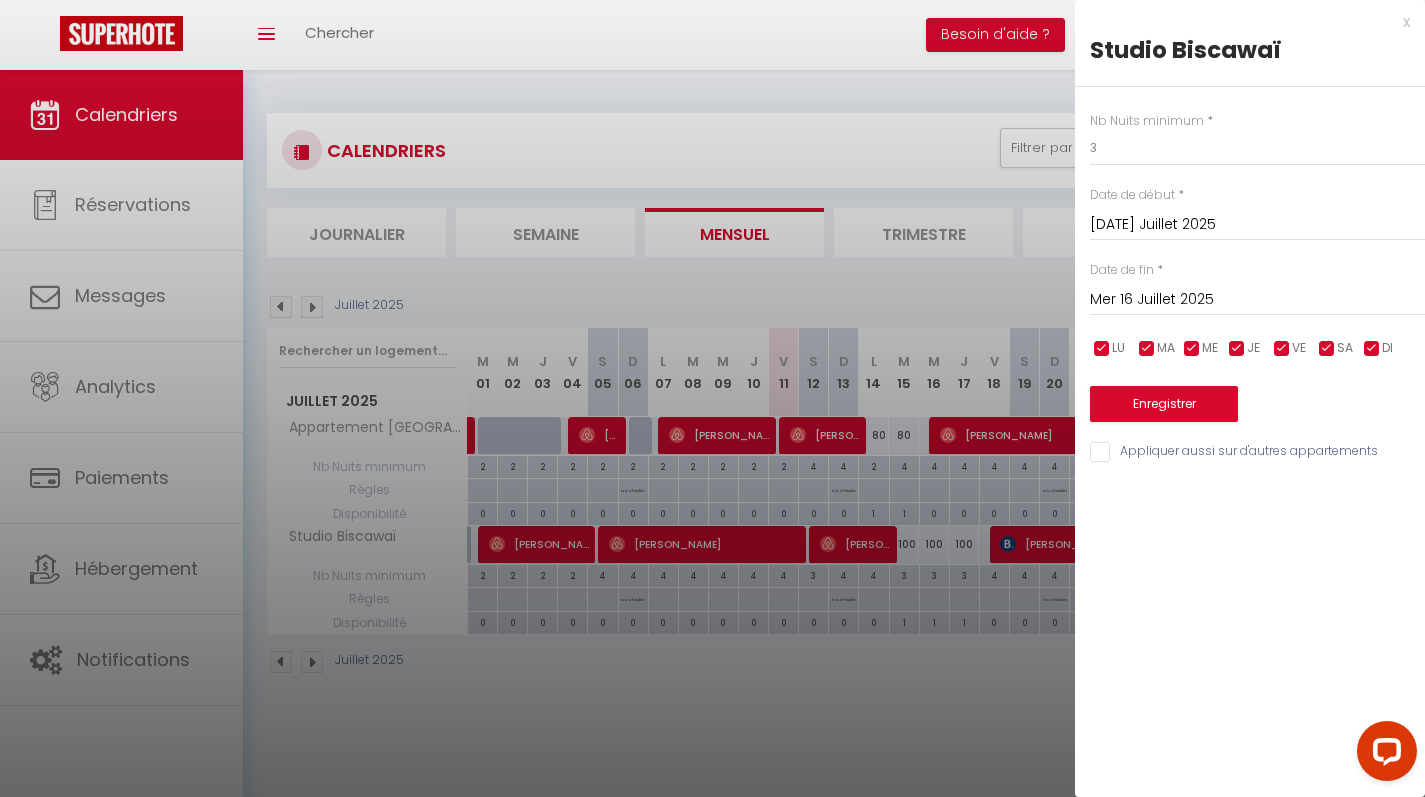 click on "Enregistrer" at bounding box center (1164, 404) 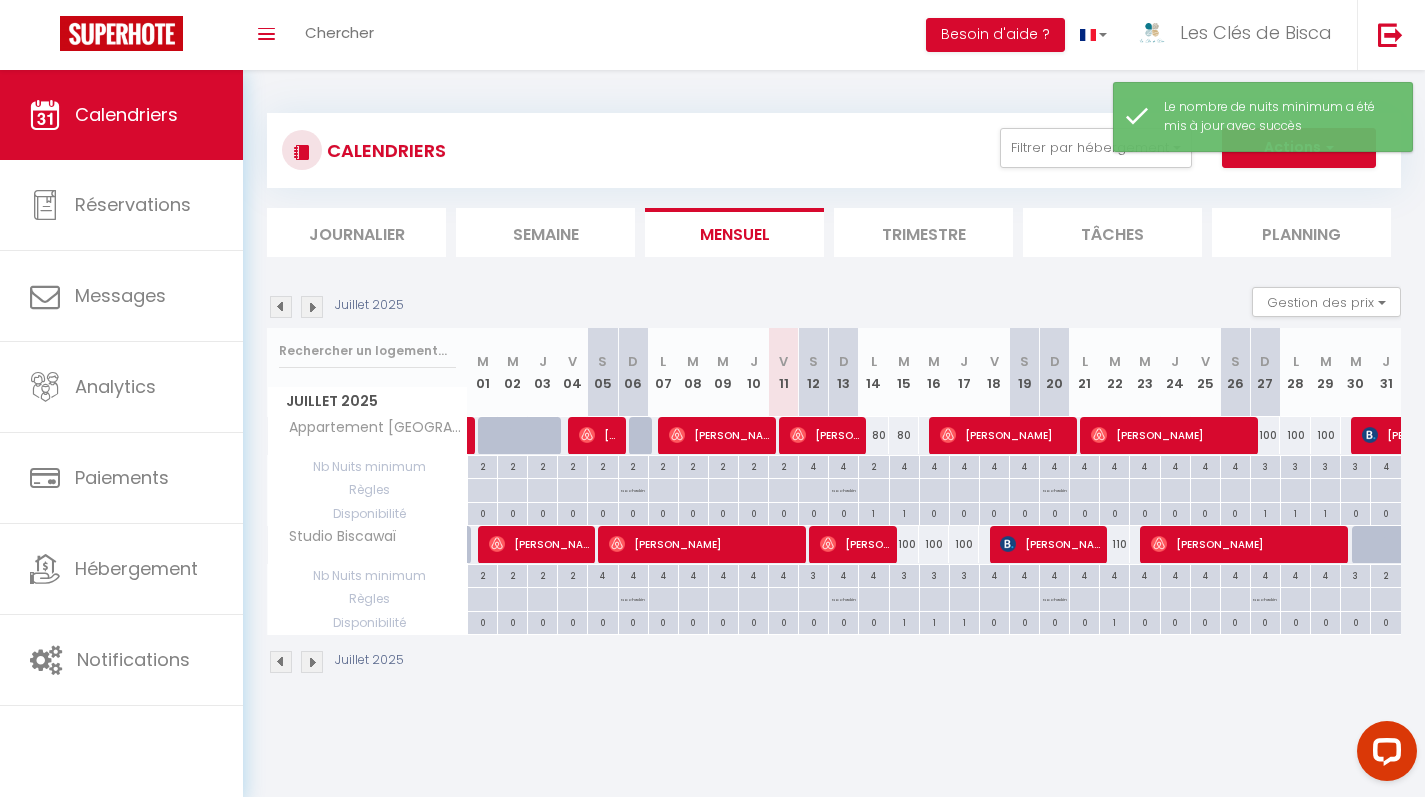 click on "Actions" at bounding box center (1299, 148) 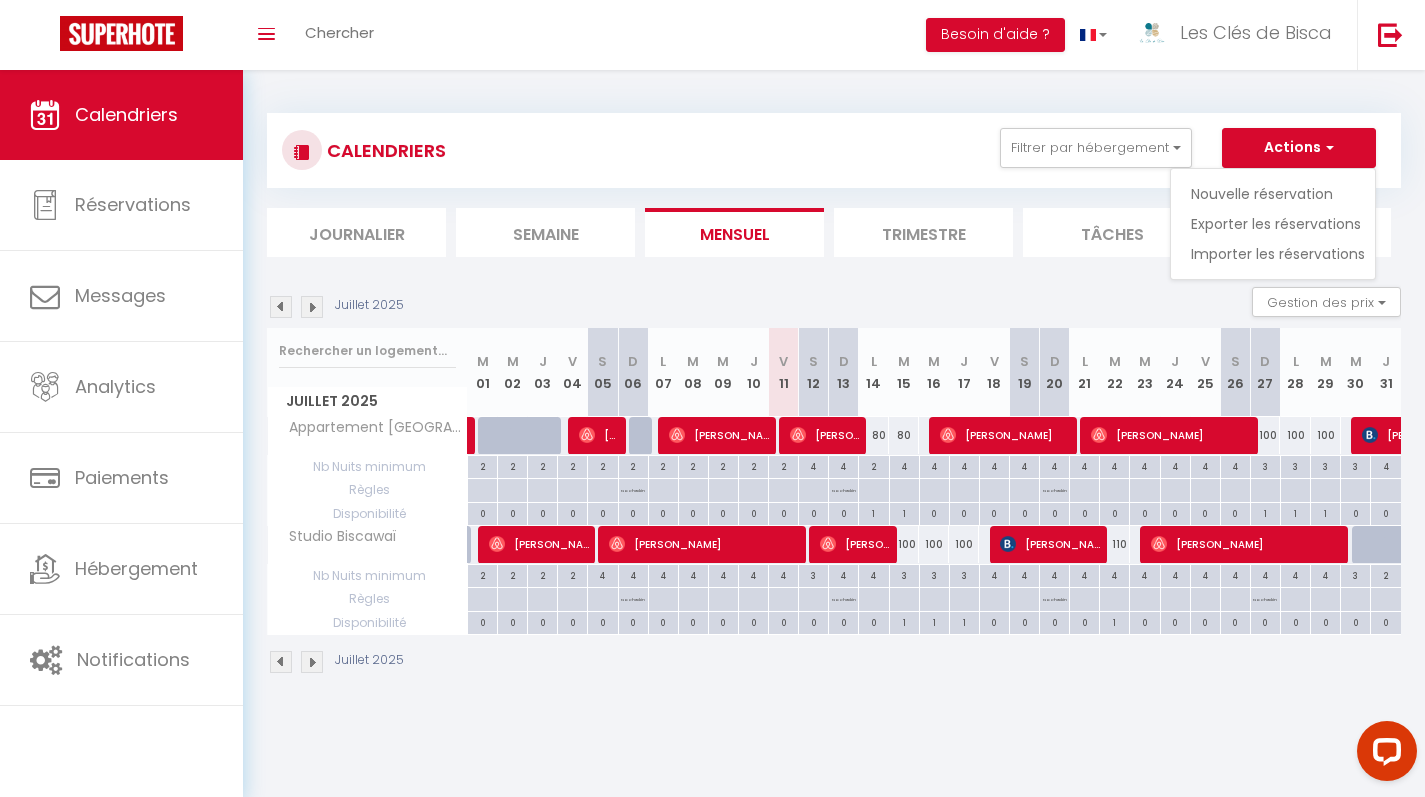 click on "3" at bounding box center (1265, 465) 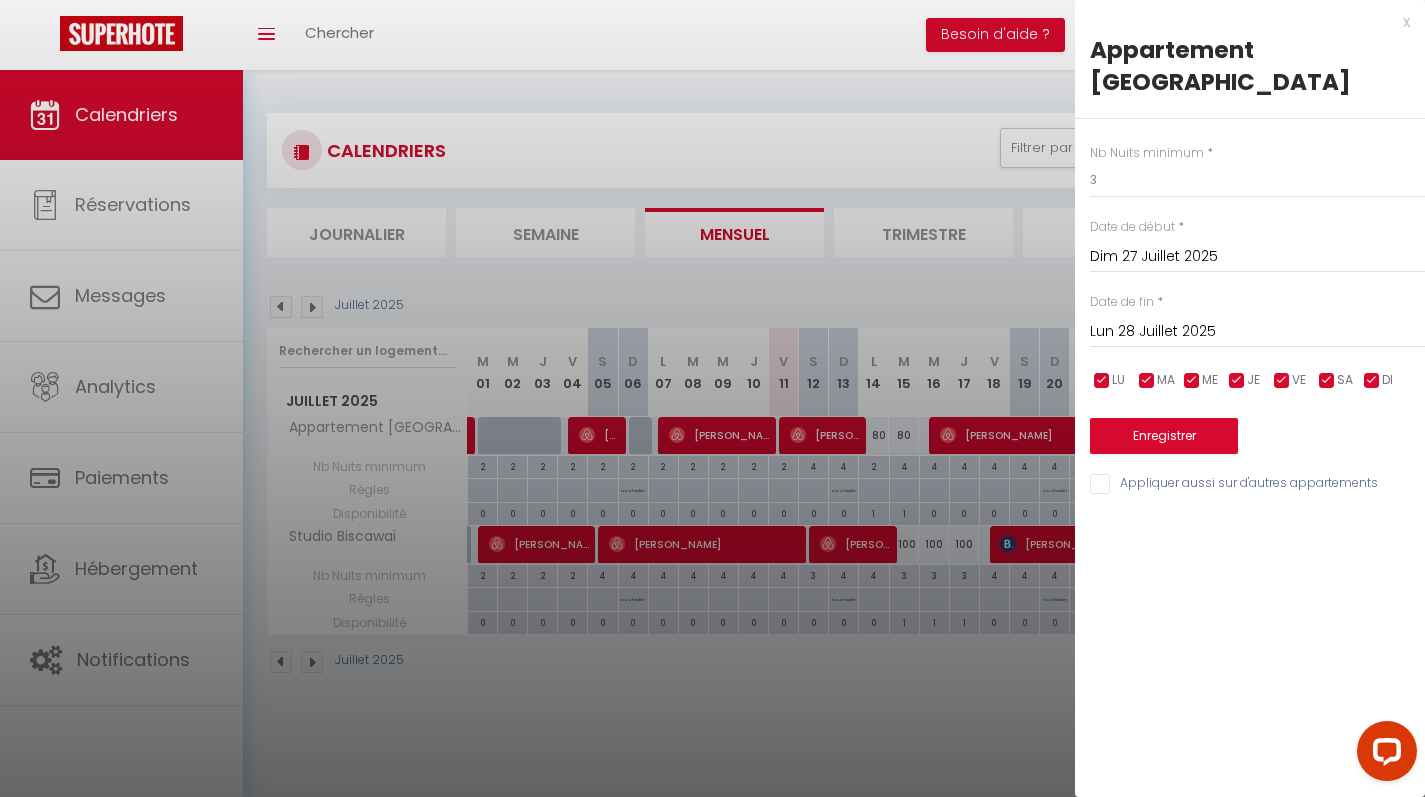 click on "x" at bounding box center (1242, 22) 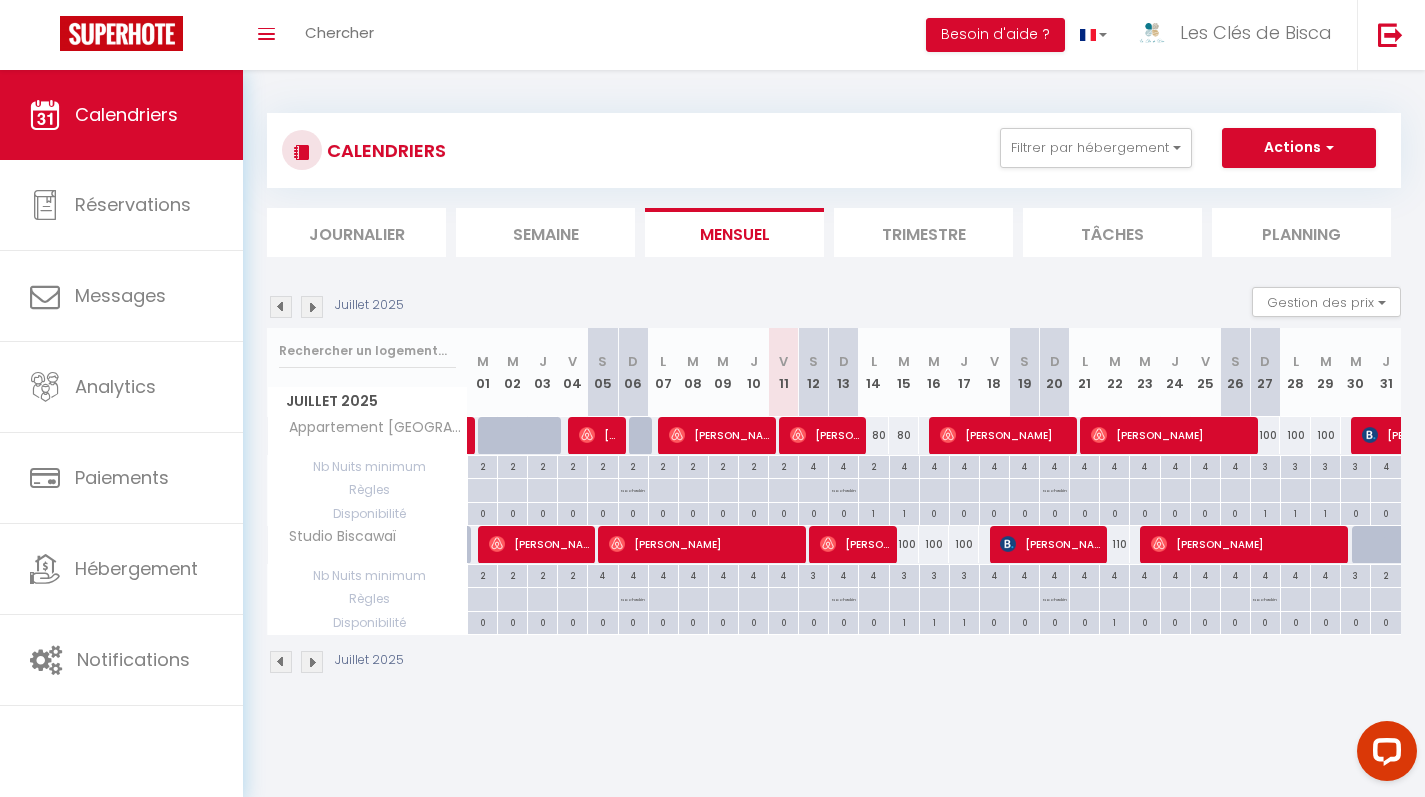click on "3" at bounding box center (1265, 465) 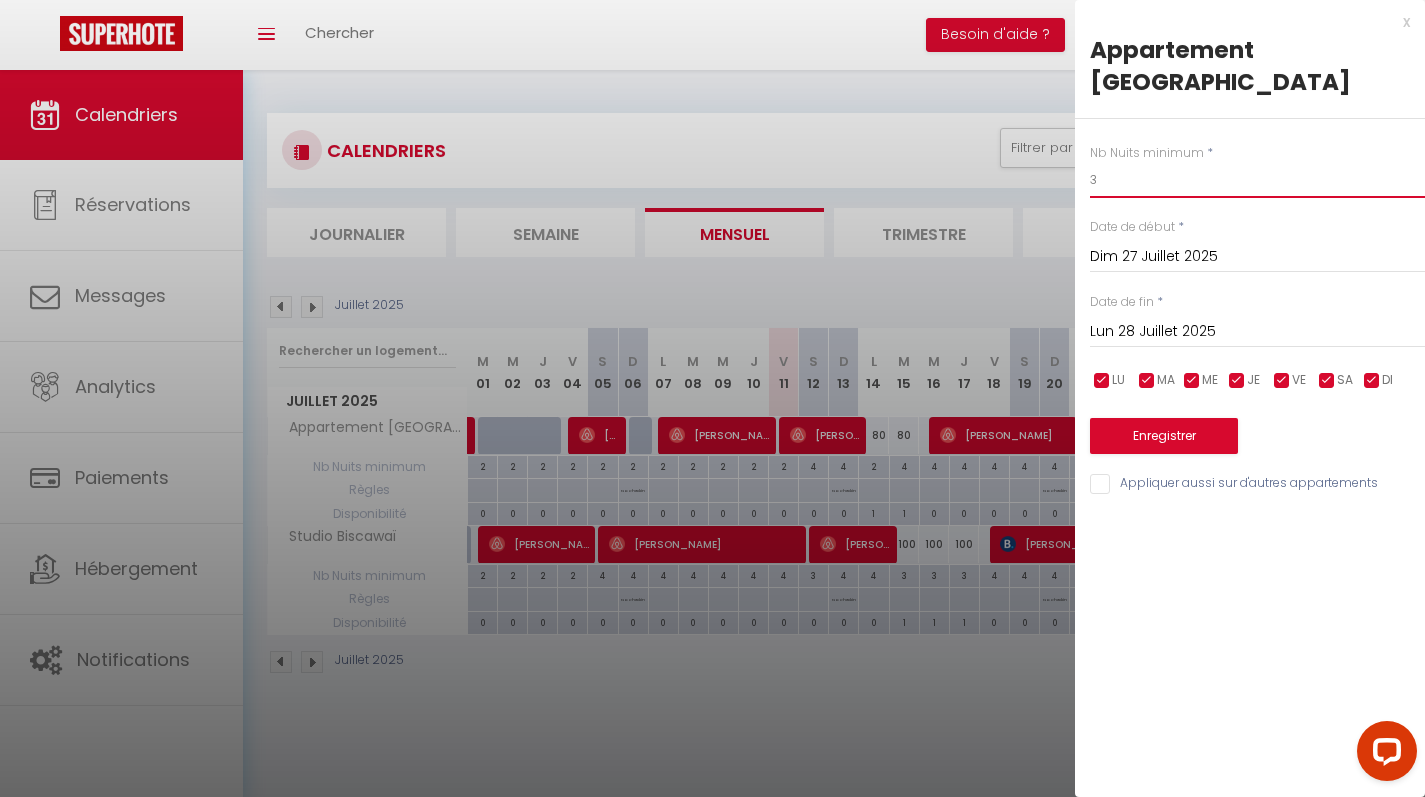drag, startPoint x: 1156, startPoint y: 145, endPoint x: 1033, endPoint y: 141, distance: 123.065025 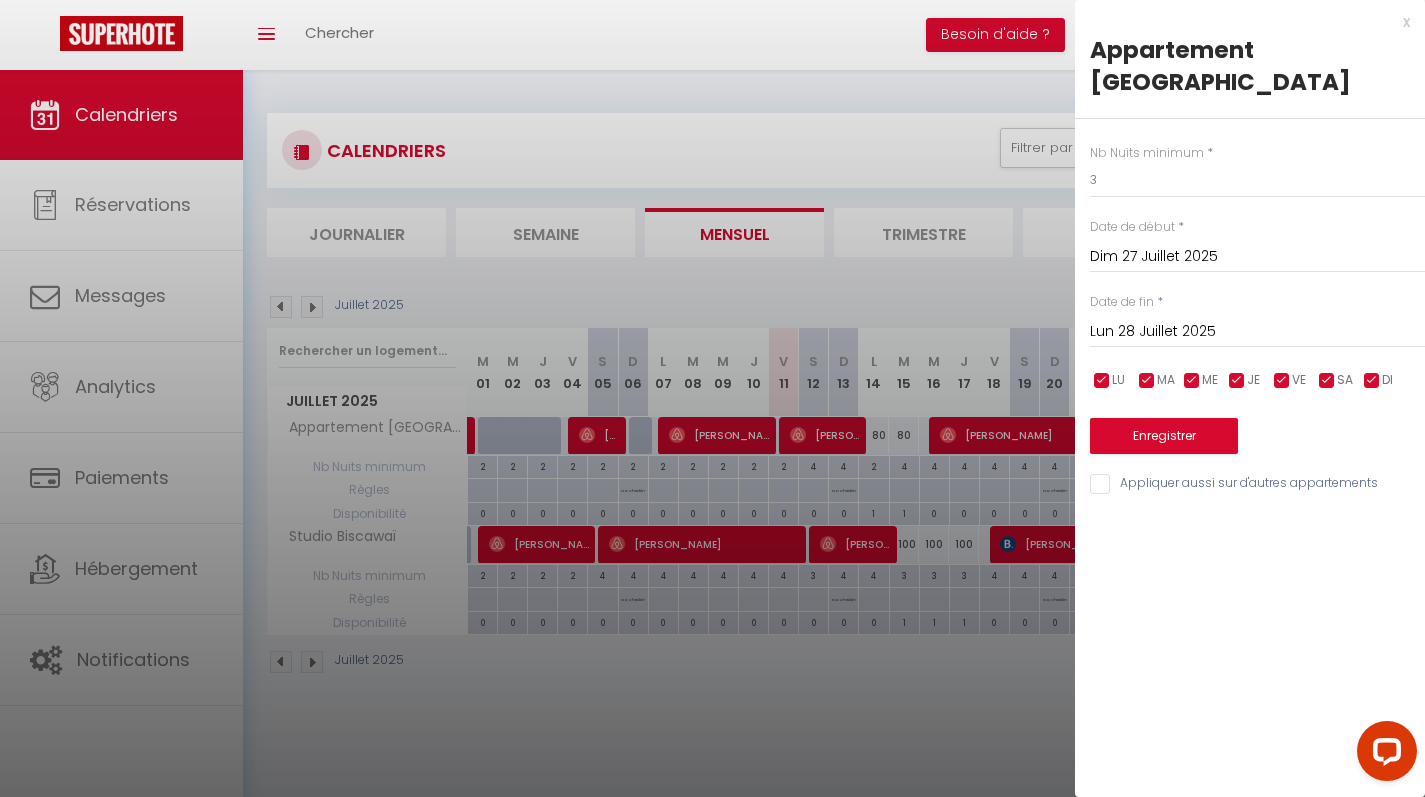 click on "Enregistrer" at bounding box center [1164, 436] 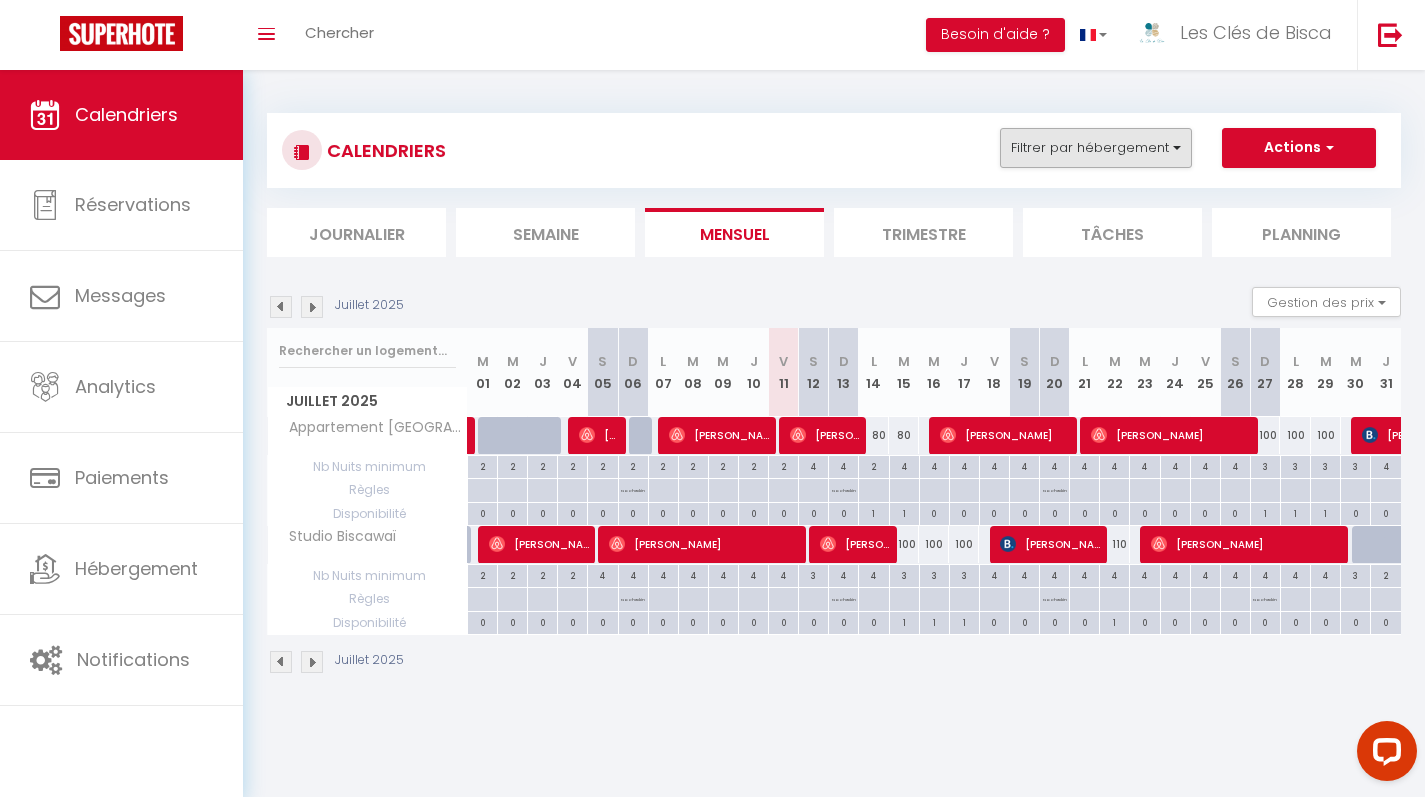 click on "Filtrer par hébergement" at bounding box center (1096, 148) 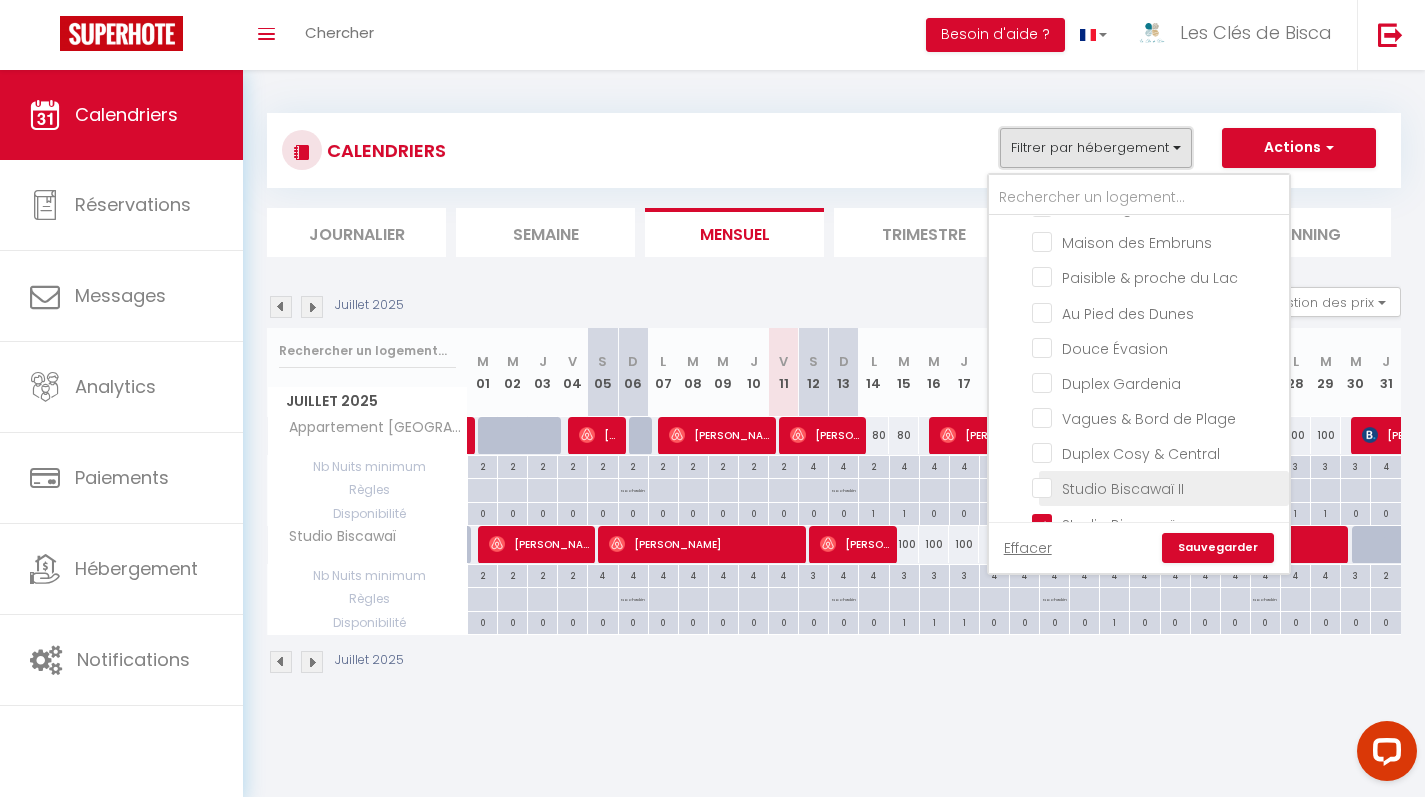 scroll, scrollTop: 434, scrollLeft: 0, axis: vertical 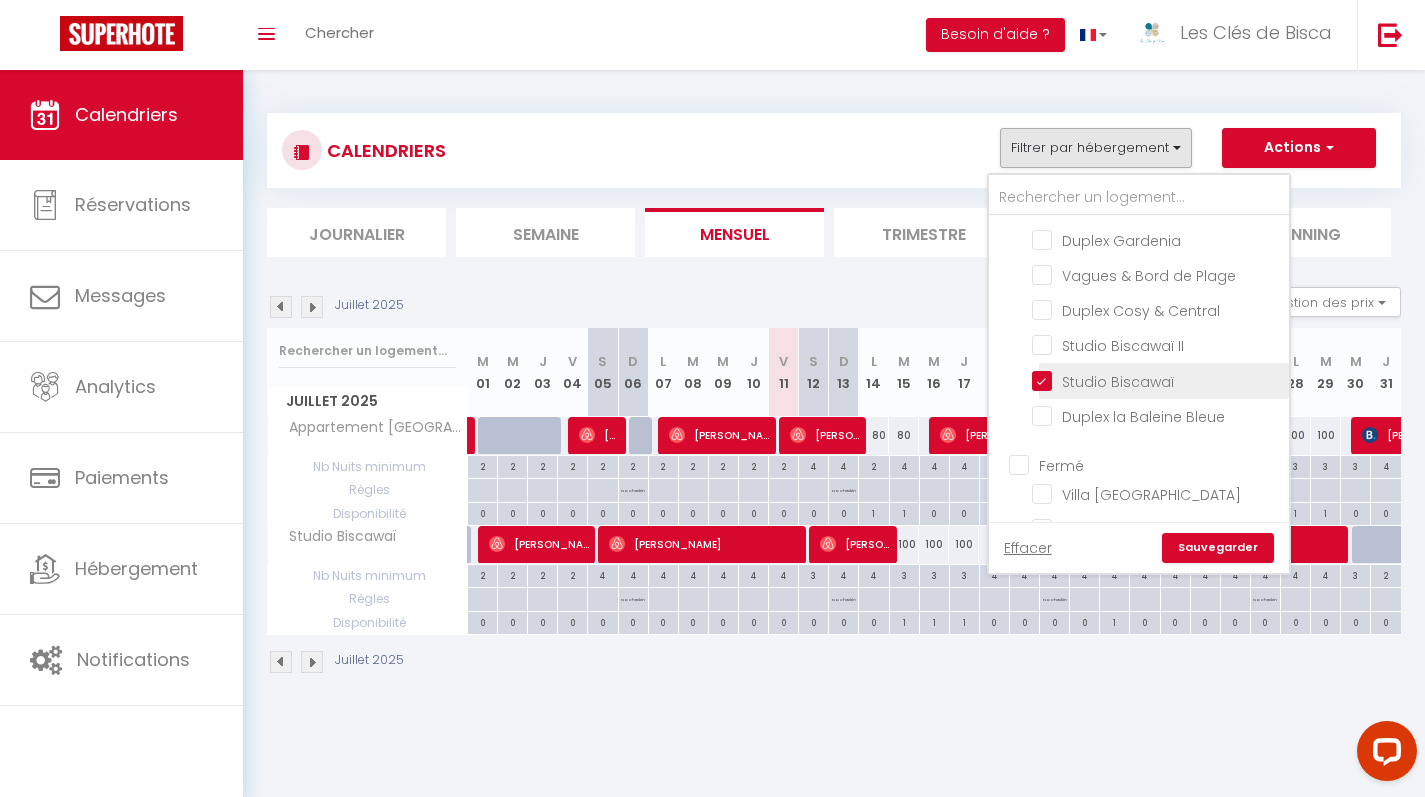 click on "Studio Biscawaï" at bounding box center [1157, 379] 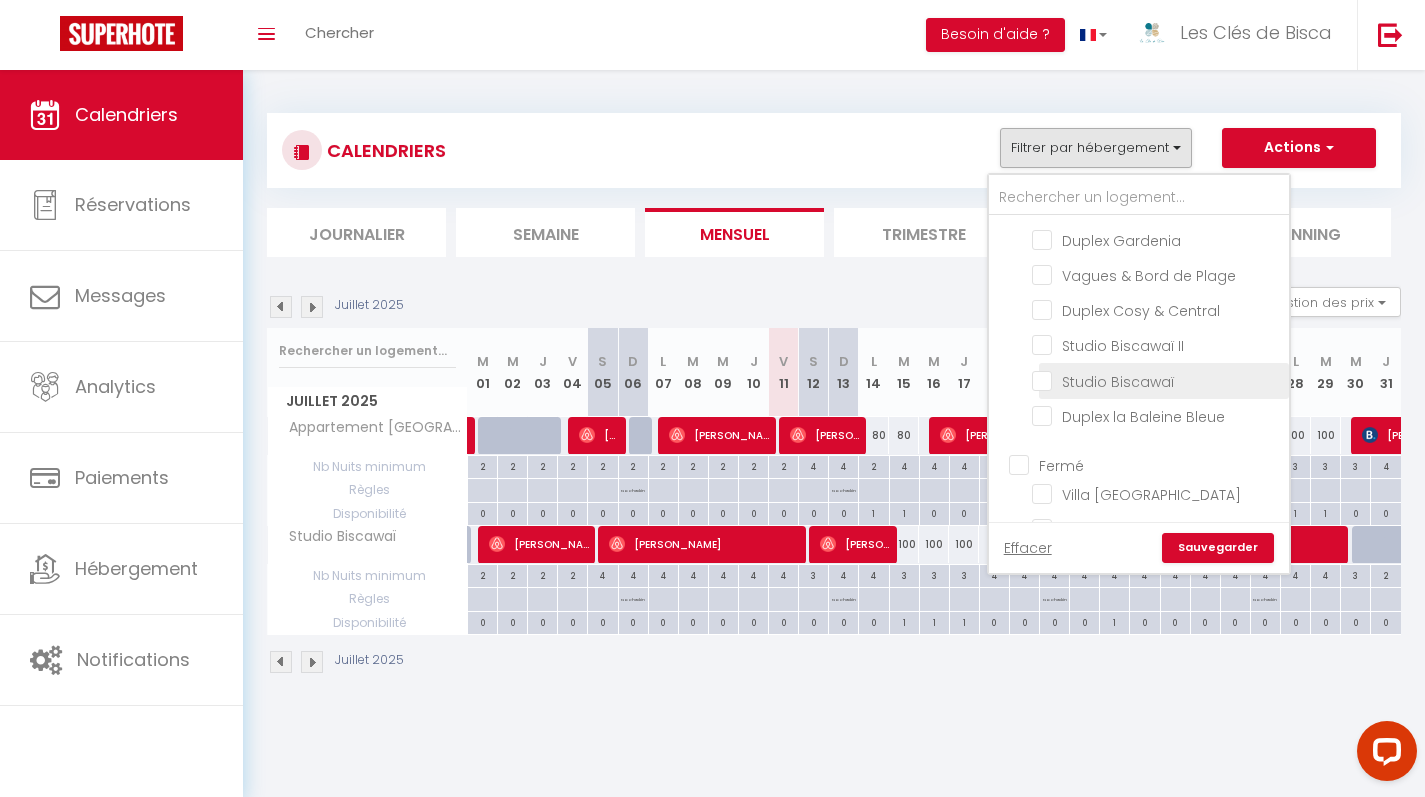 checkbox on "false" 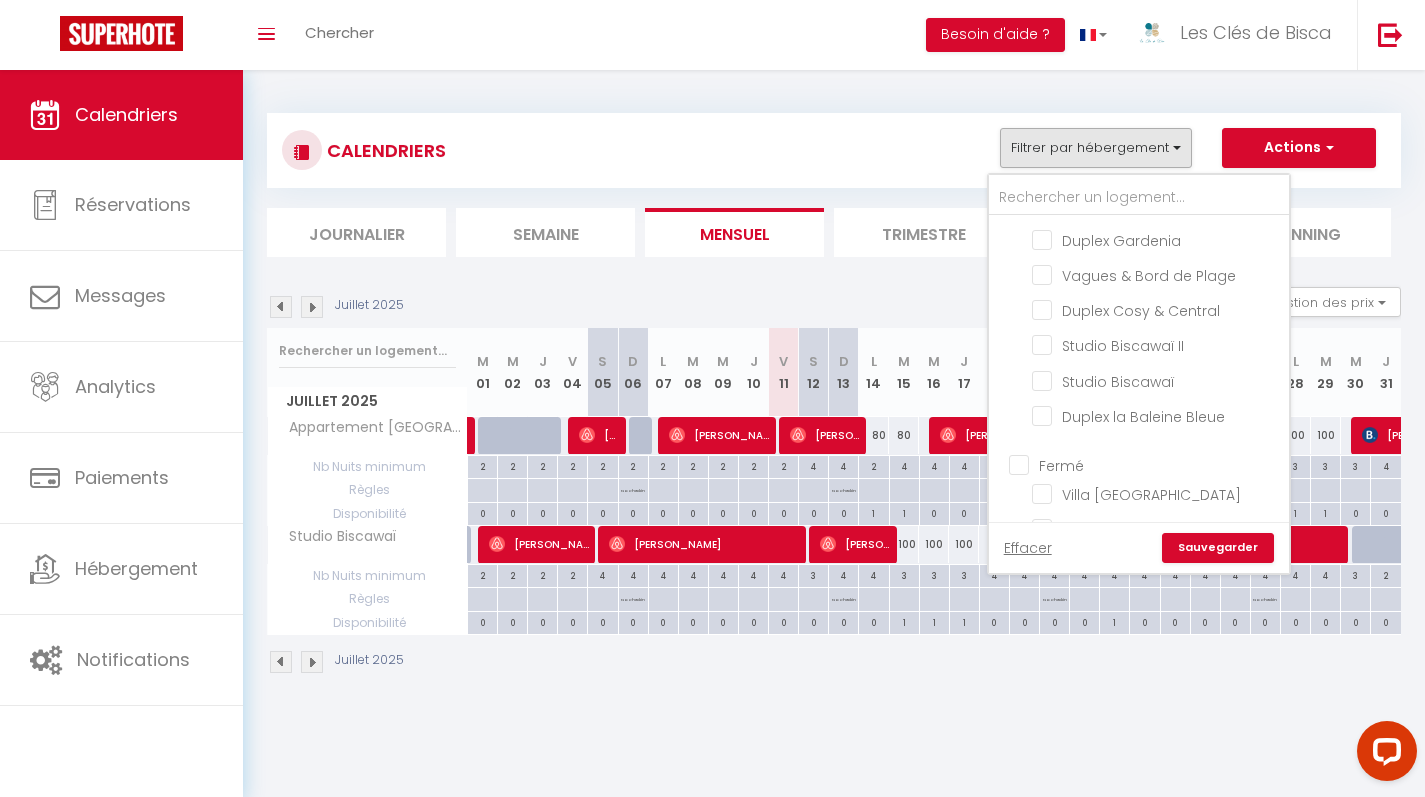 scroll, scrollTop: 463, scrollLeft: 0, axis: vertical 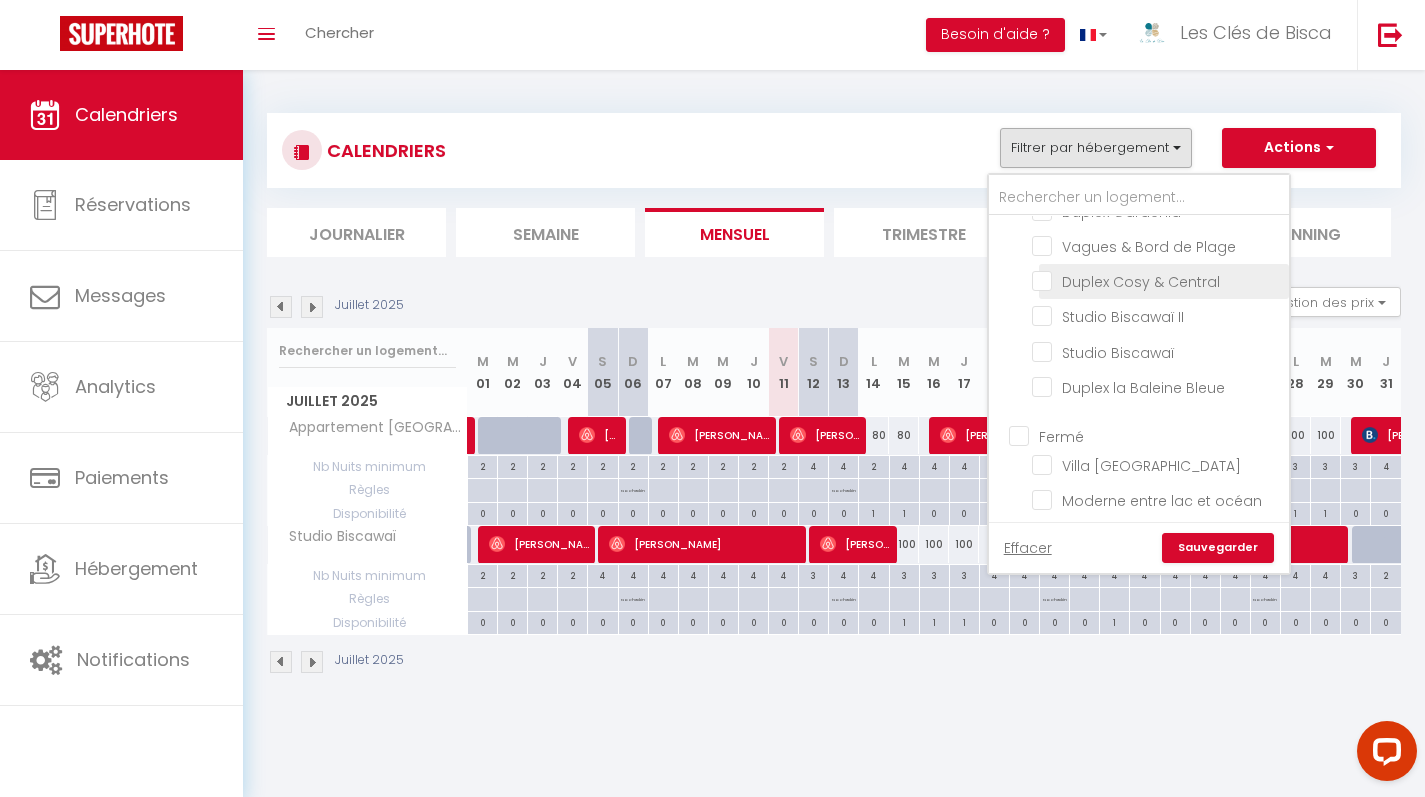 click on "Duplex Cosy & Central" at bounding box center (1157, 280) 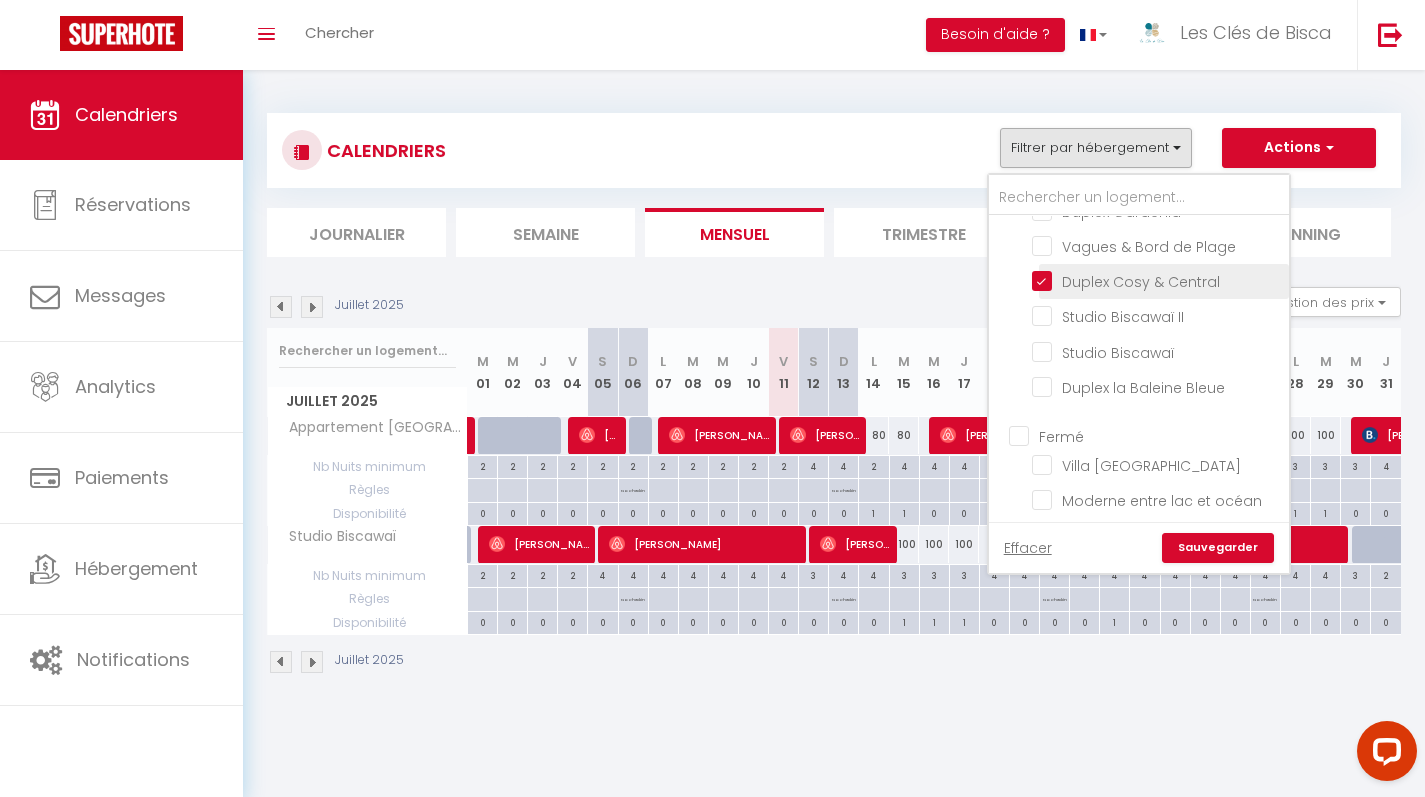 checkbox on "false" 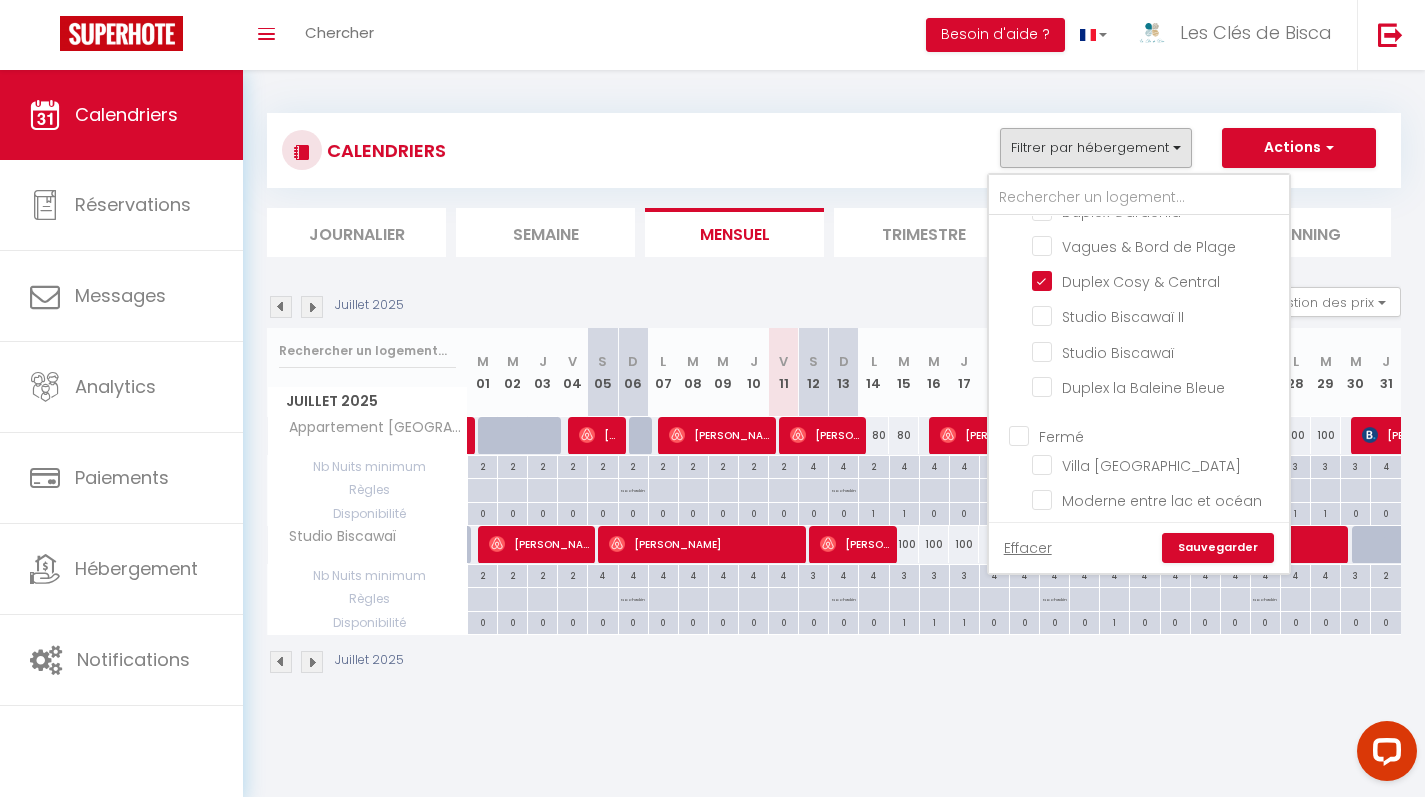 click on "Sauvegarder" at bounding box center [1218, 548] 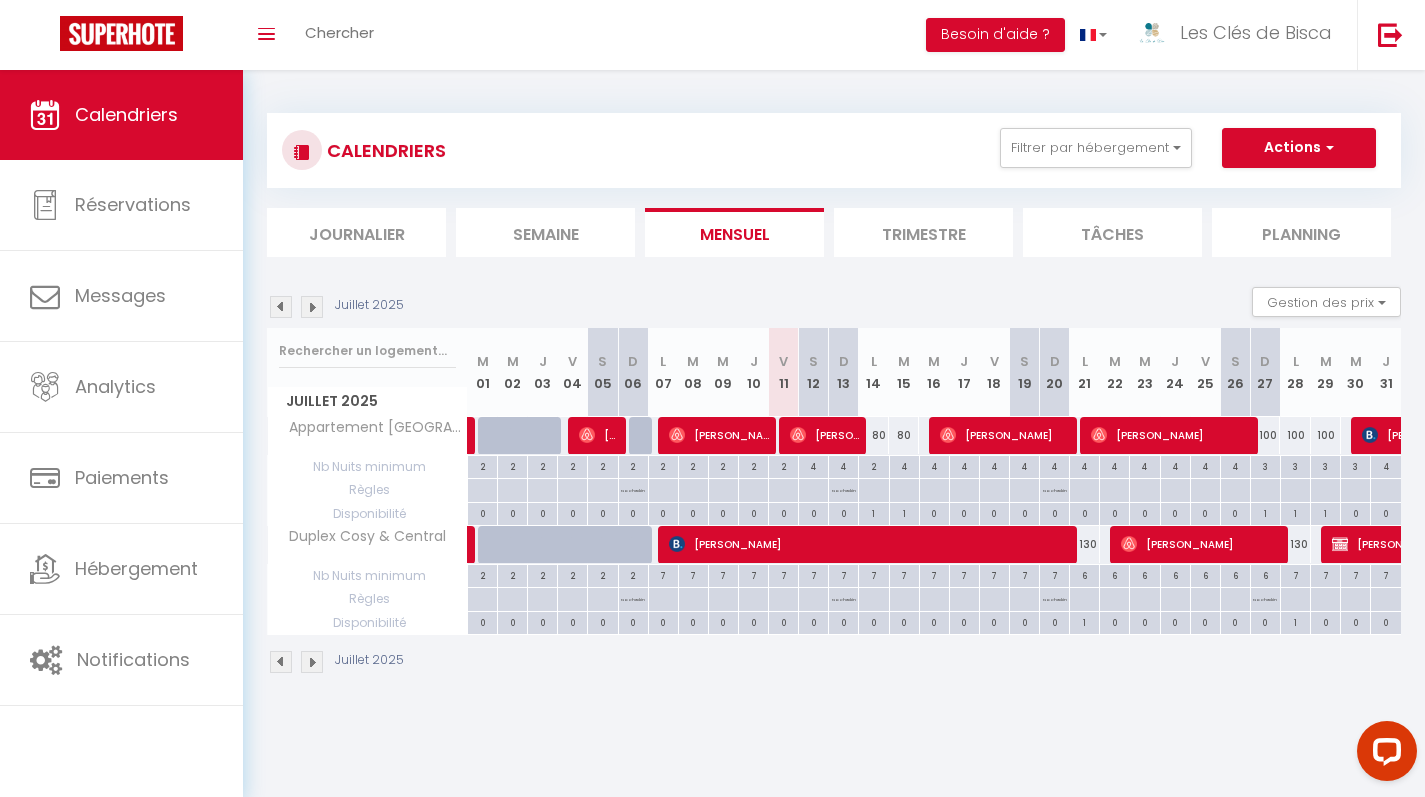 click at bounding box center [312, 662] 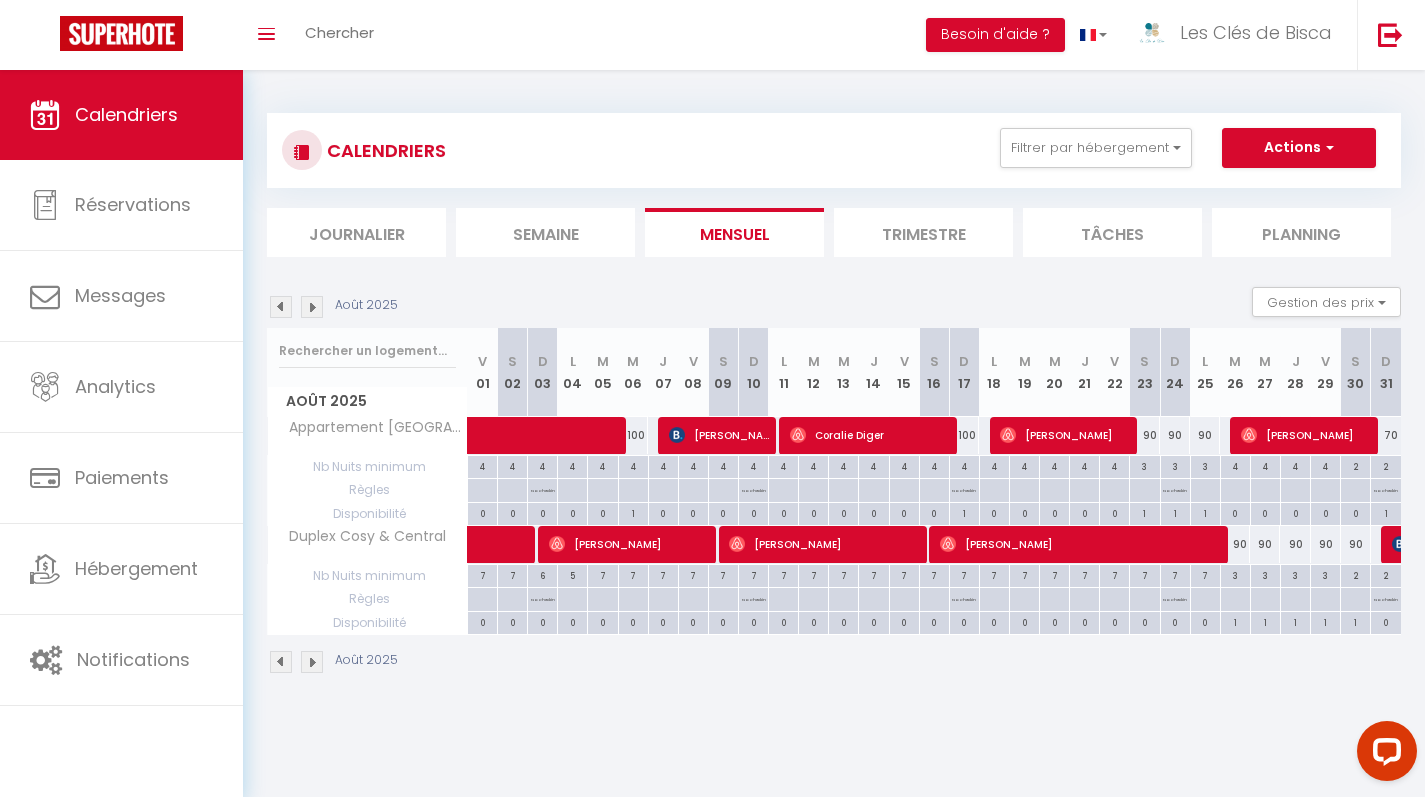 click at bounding box center [281, 662] 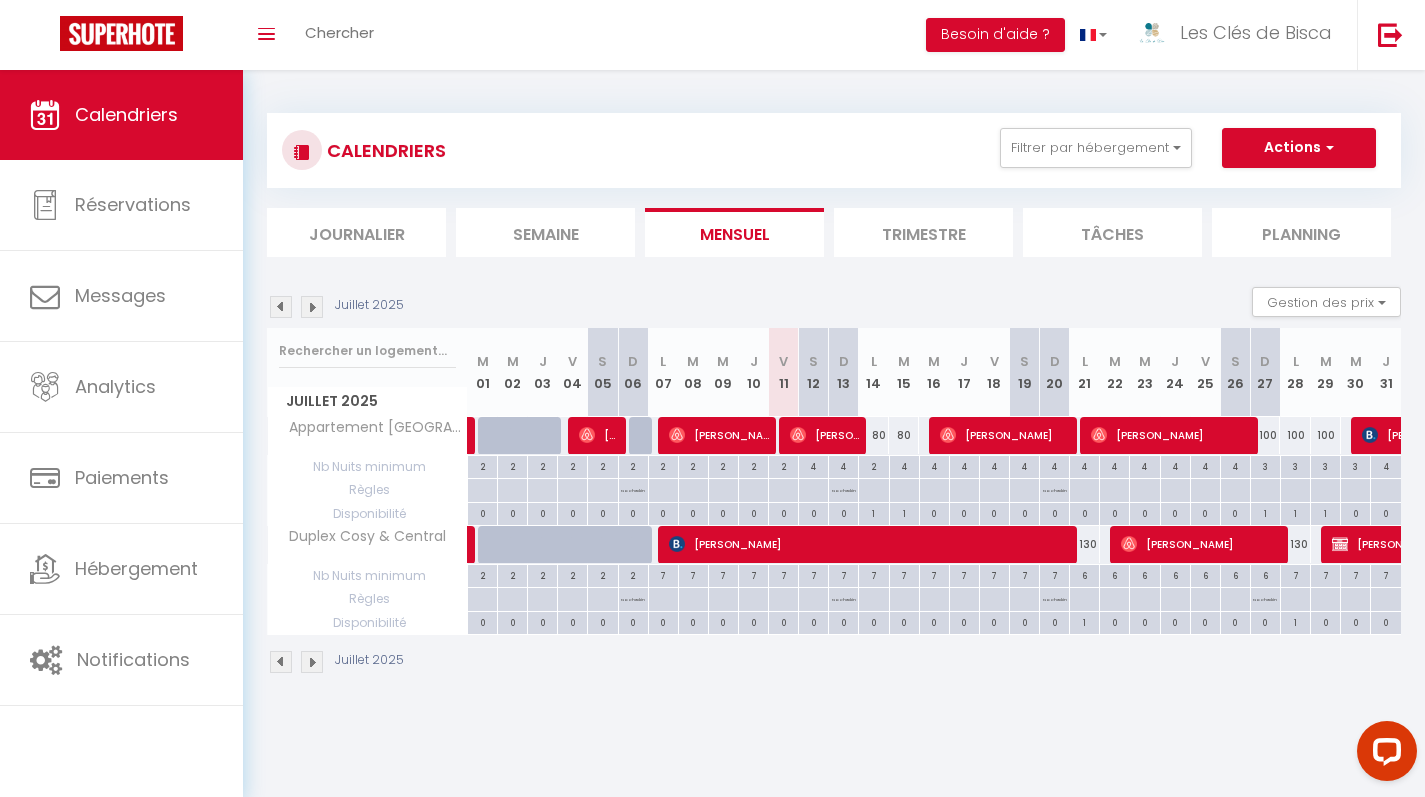 click on "Christoph Lubrich" at bounding box center [1447, 544] 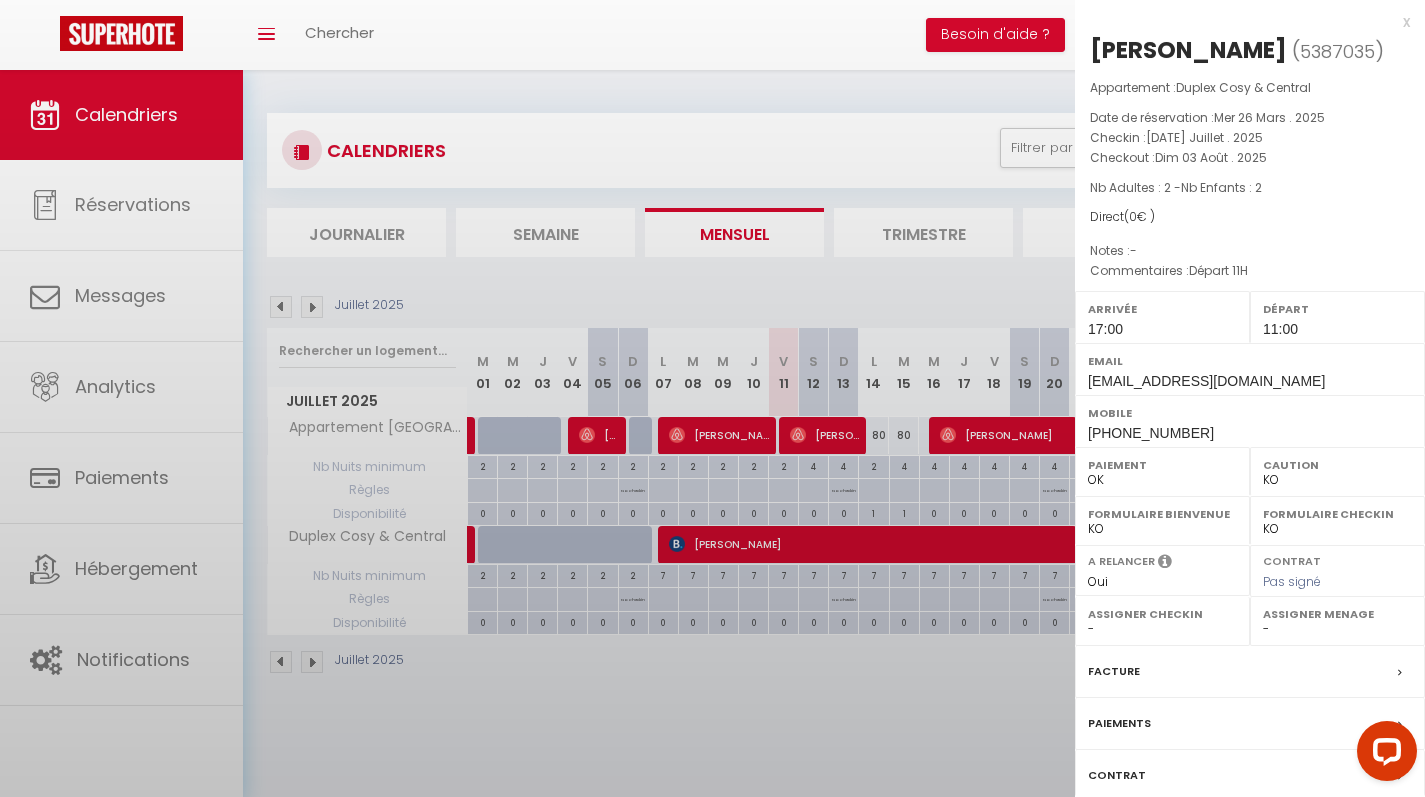 select on "39352" 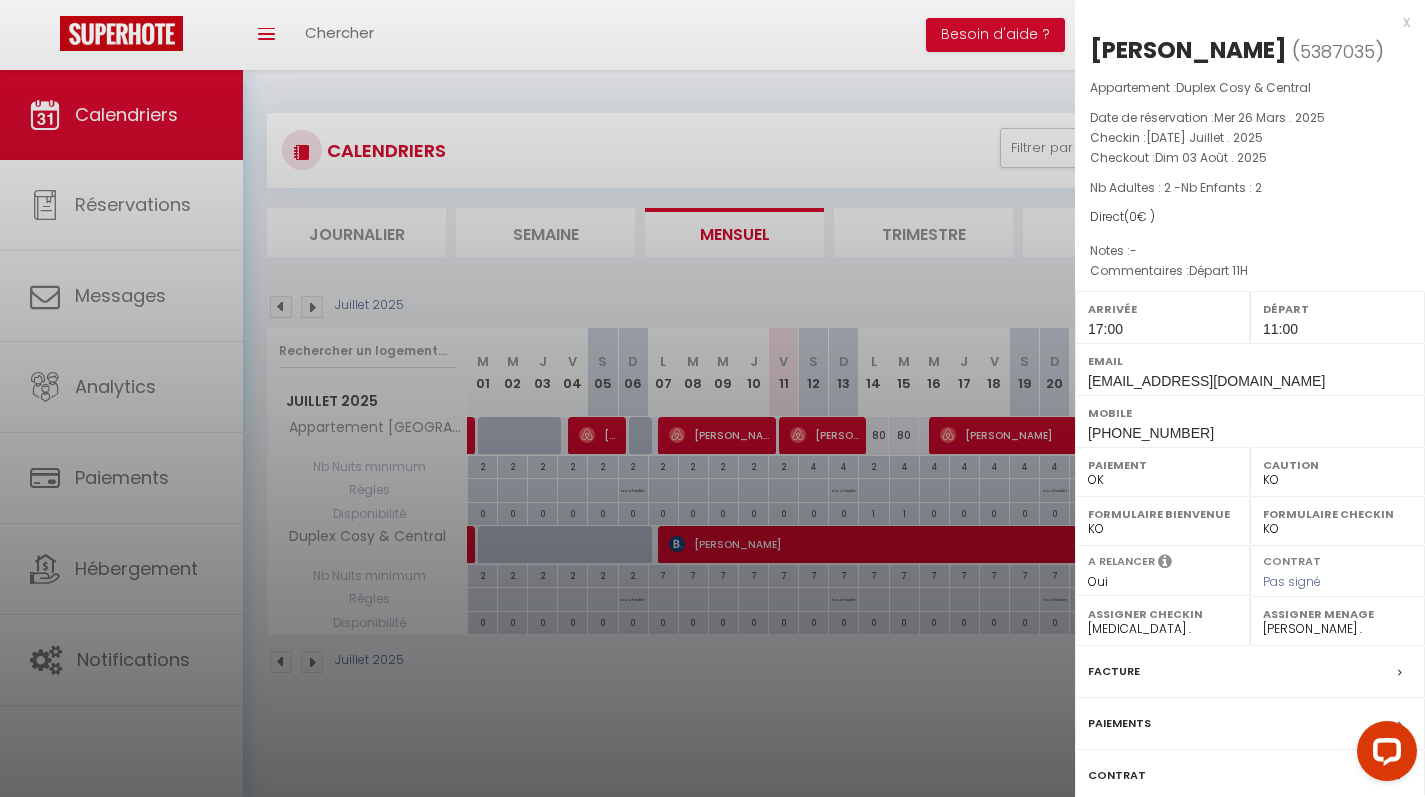 click on "x" at bounding box center [1242, 22] 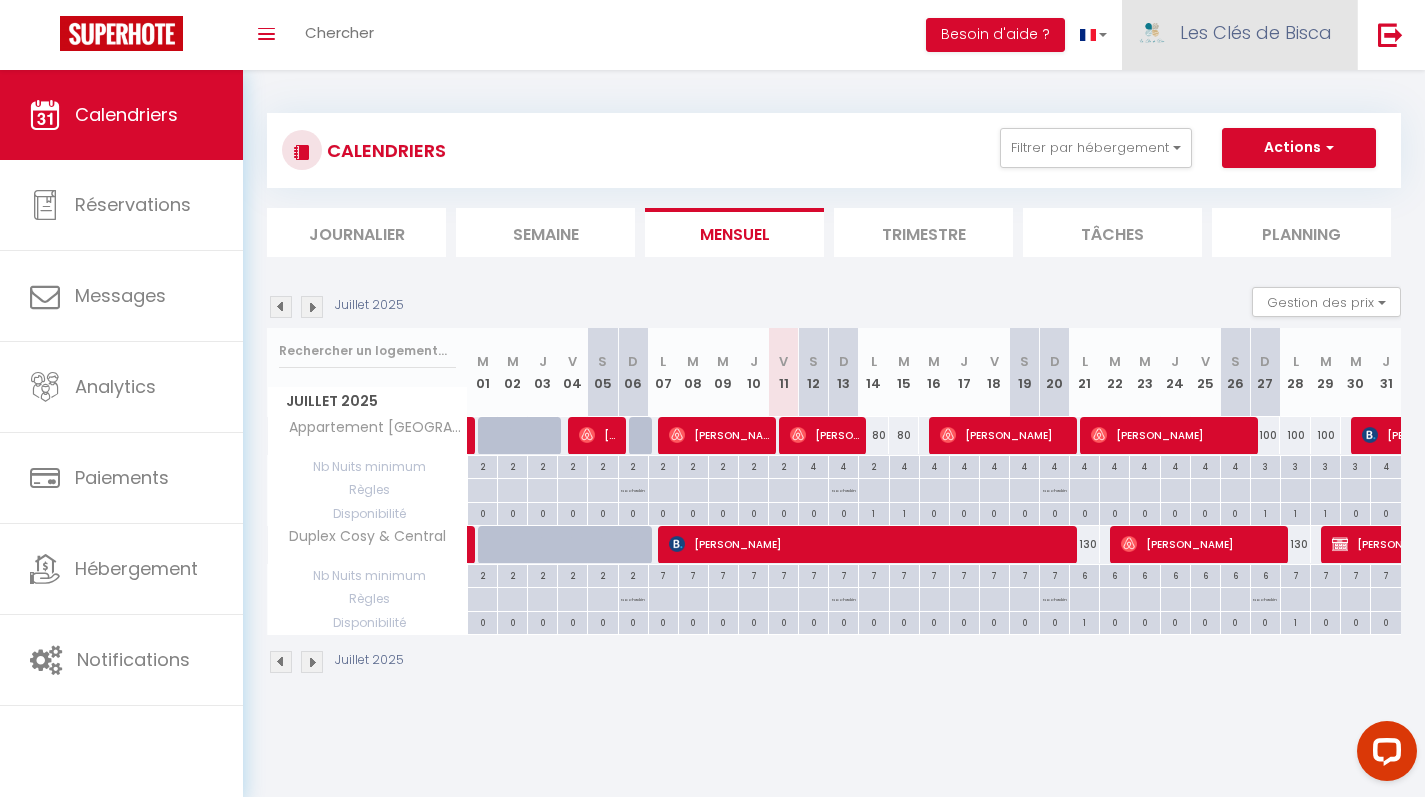 click on "Les Clés de Bisca" at bounding box center (1256, 32) 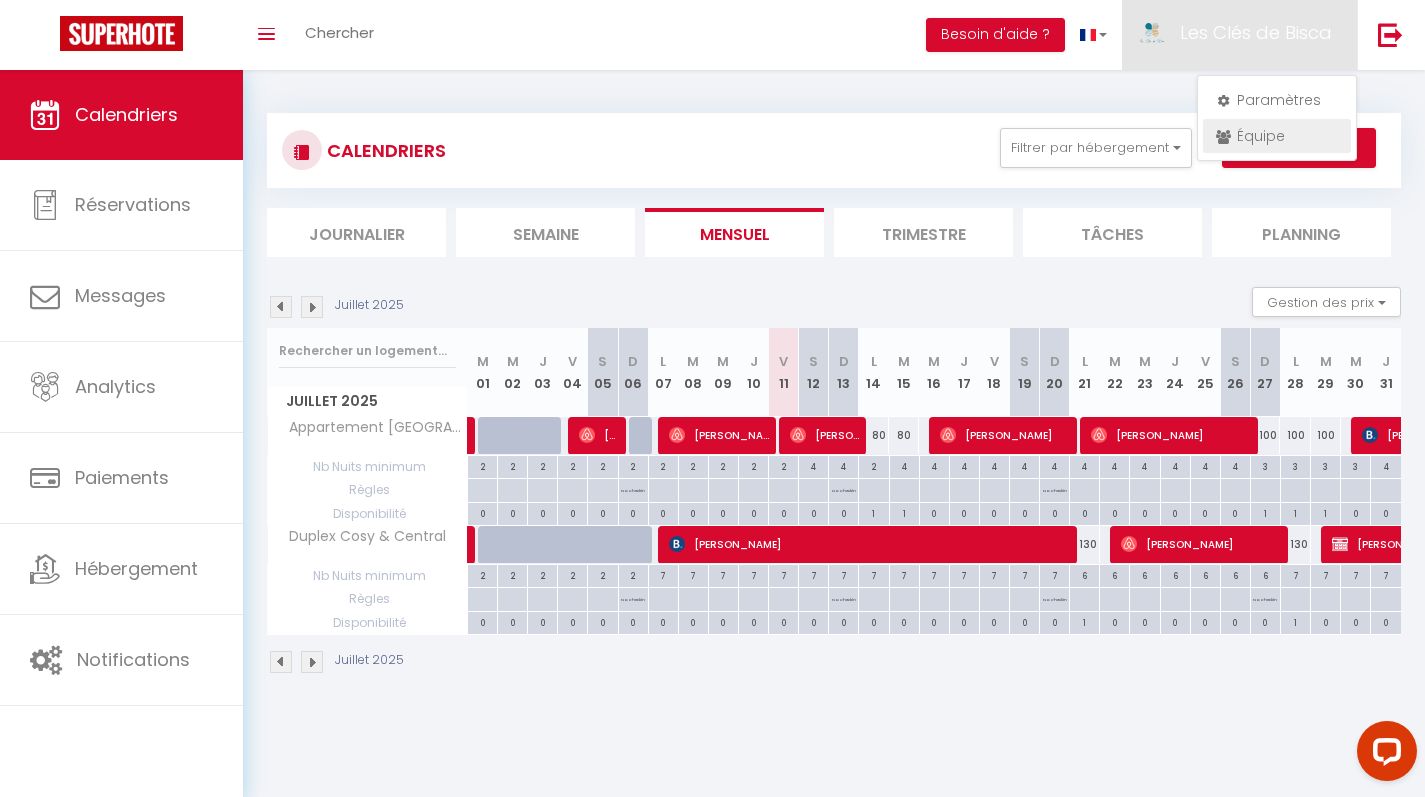 click on "Équipe" at bounding box center [1277, 136] 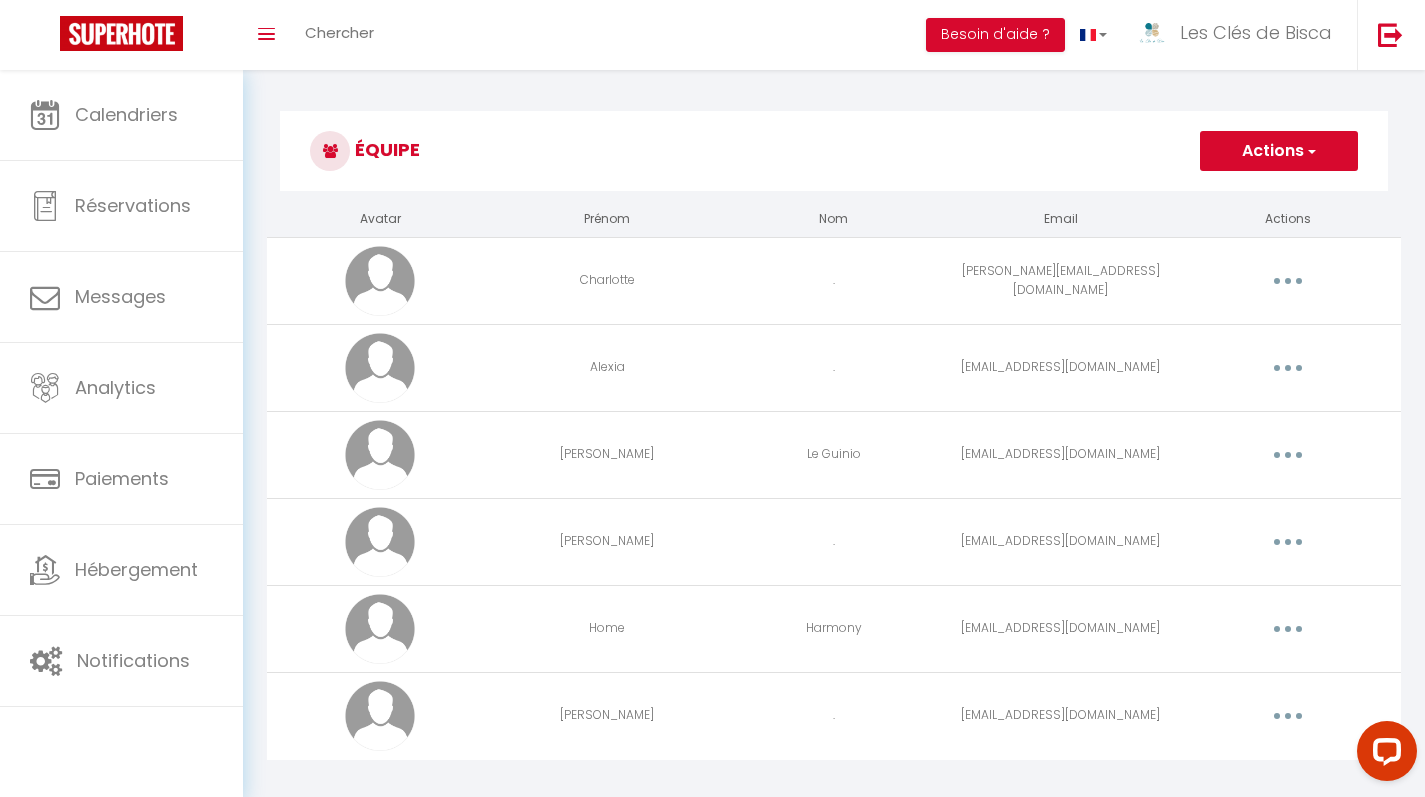 click at bounding box center [1288, 716] 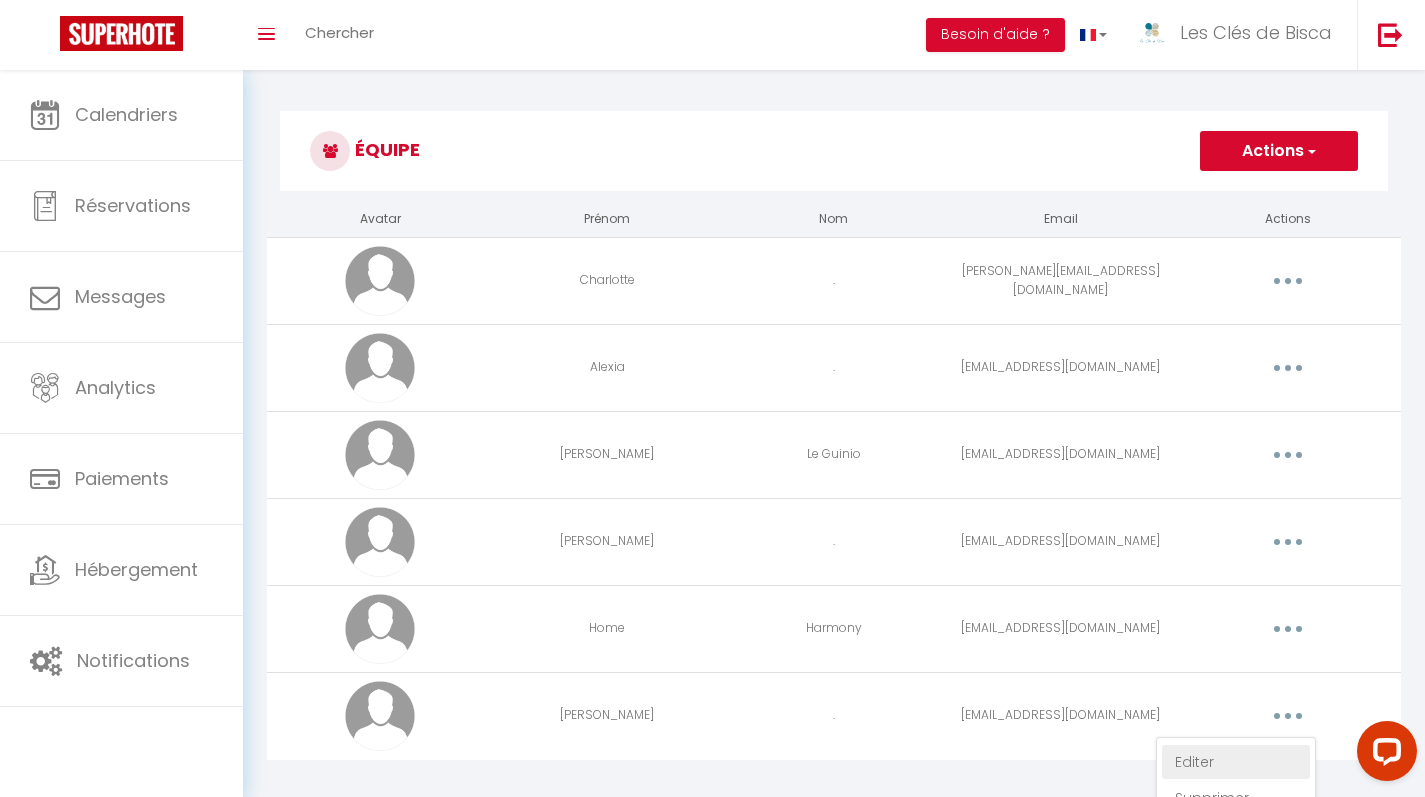 click on "Editer" at bounding box center [1236, 762] 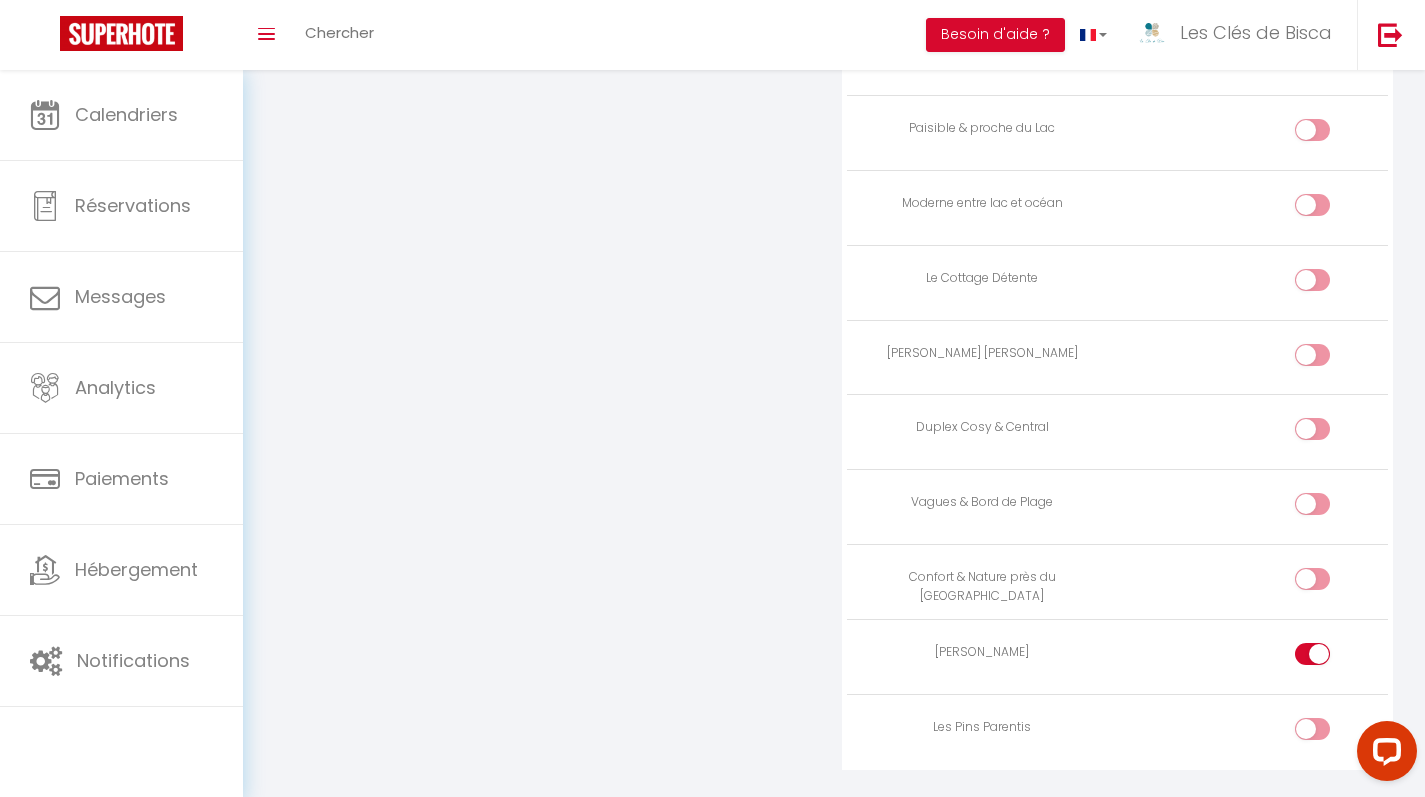 scroll, scrollTop: 2155, scrollLeft: 0, axis: vertical 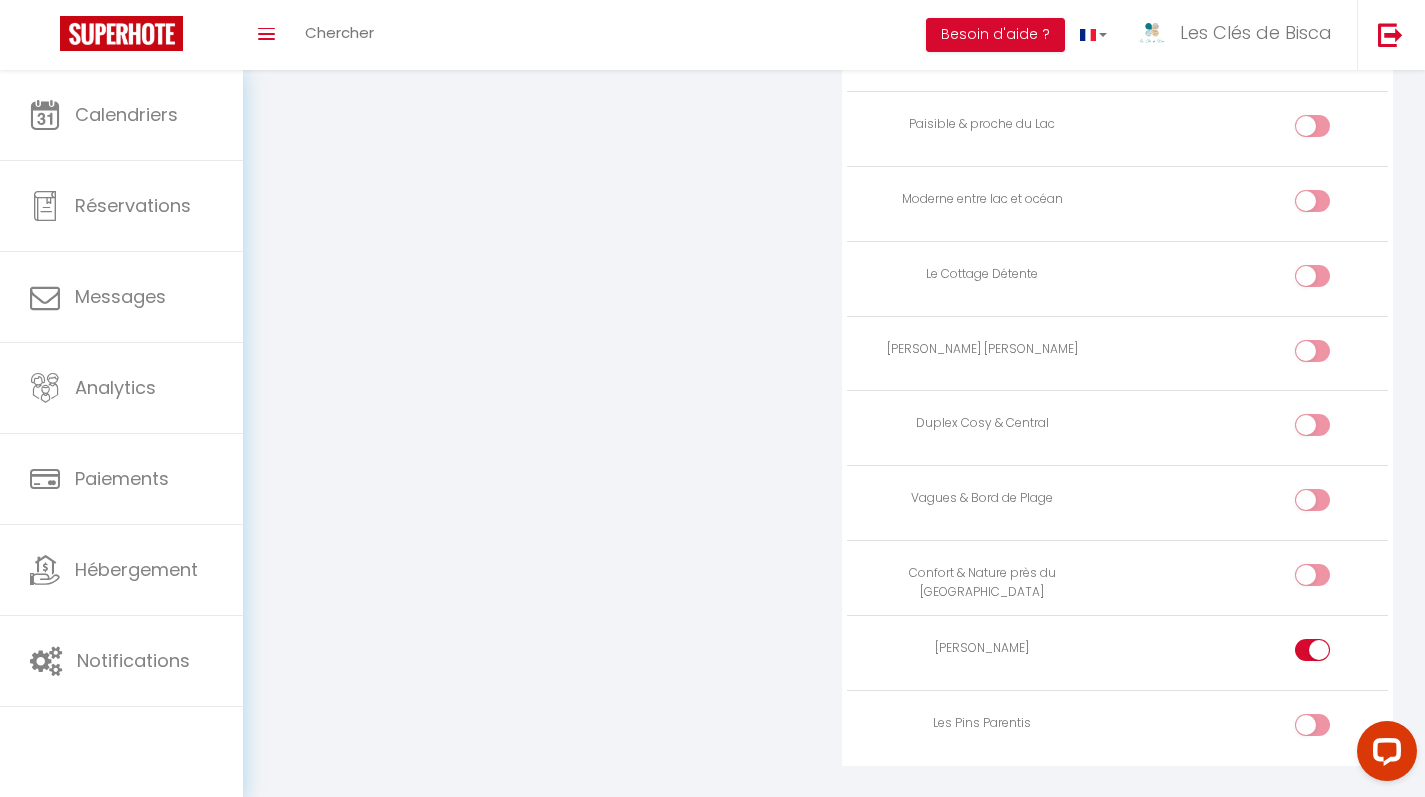 click at bounding box center (1329, 729) 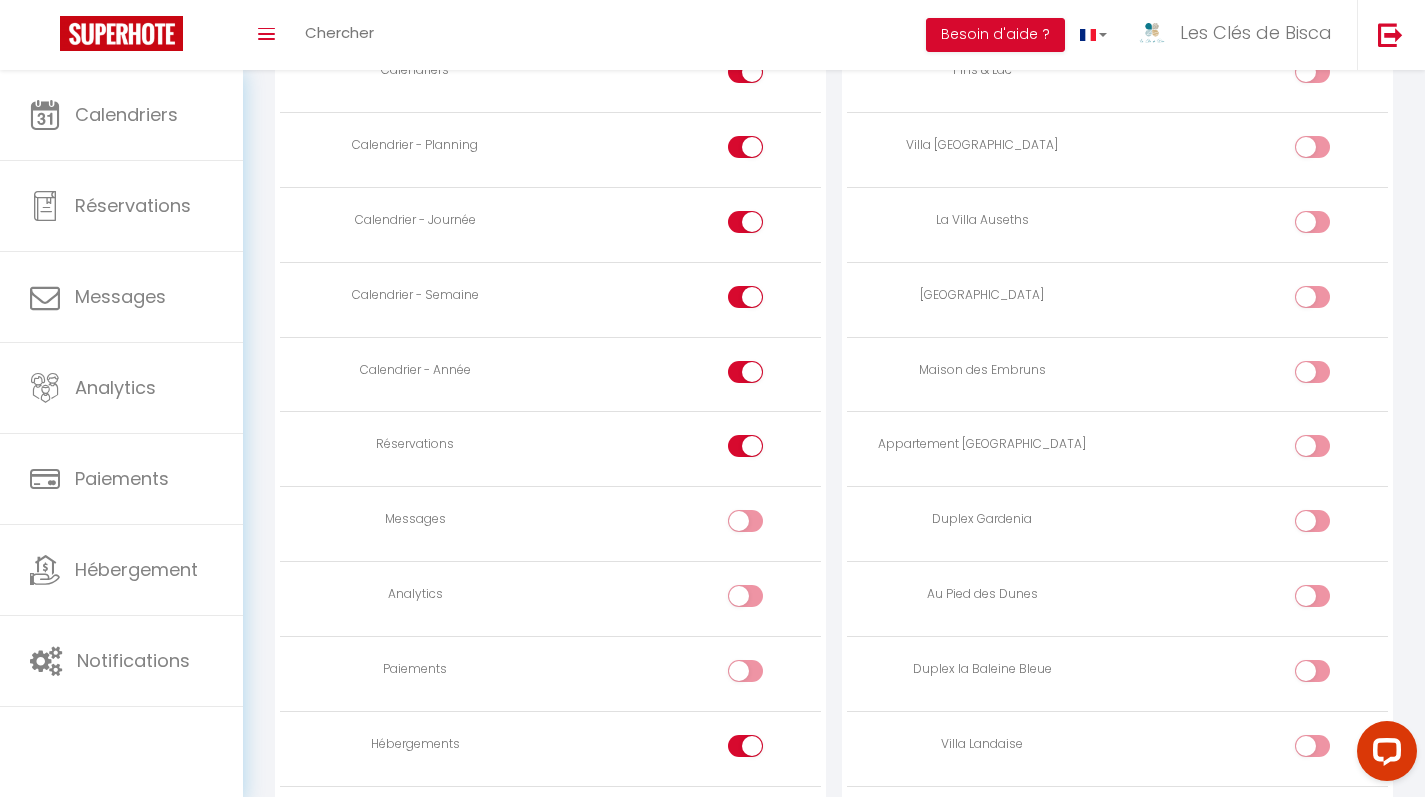 scroll, scrollTop: 0, scrollLeft: 0, axis: both 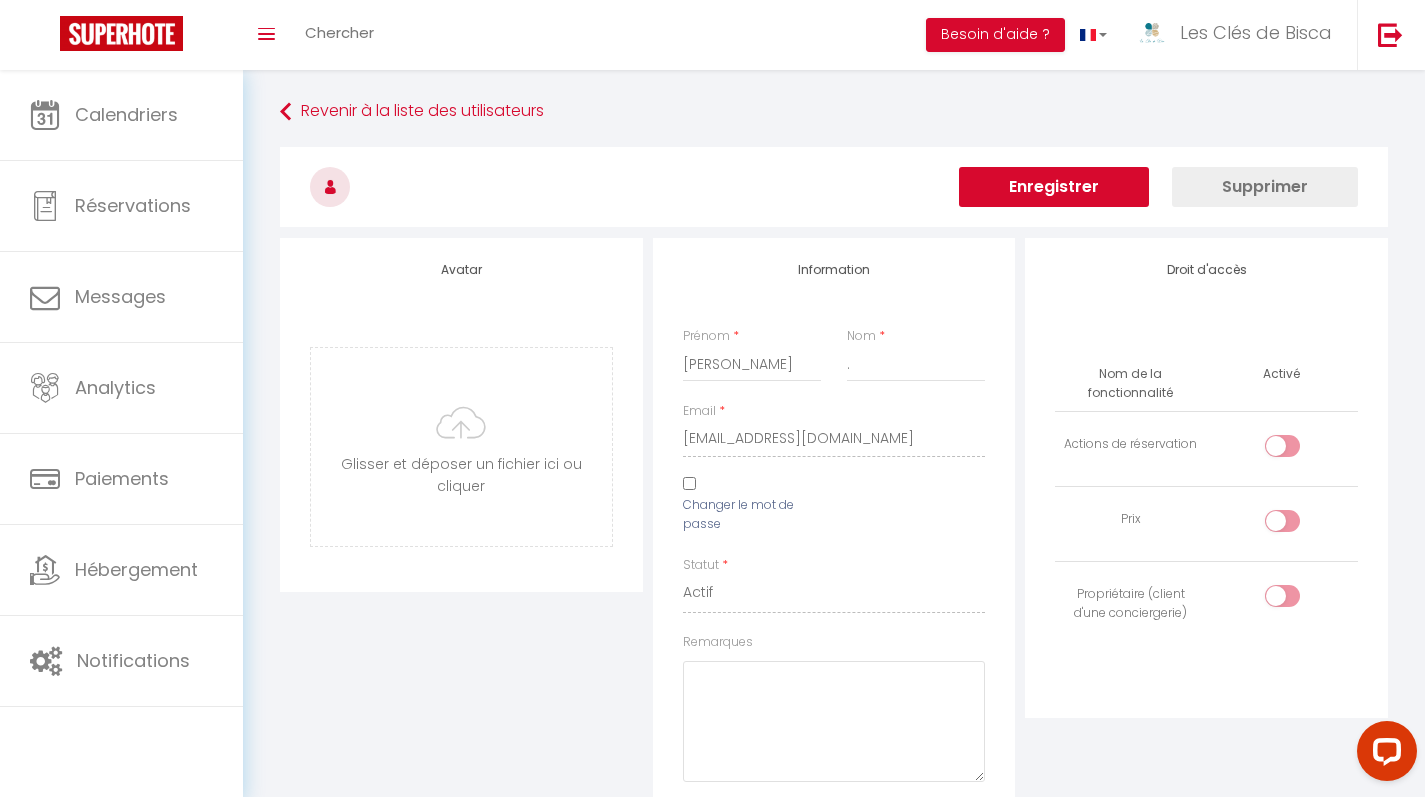 click on "Enregistrer" at bounding box center (1054, 187) 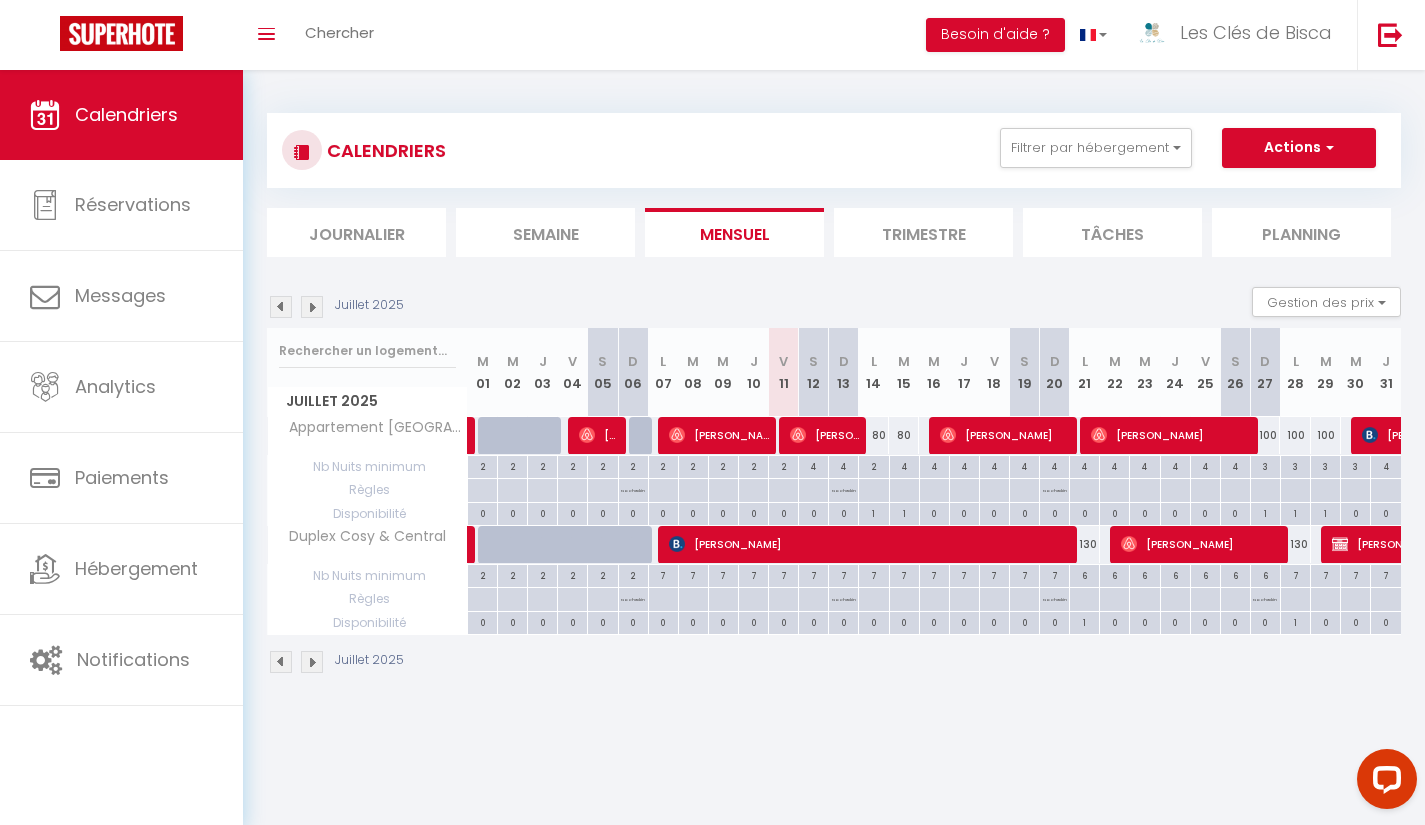 scroll, scrollTop: 0, scrollLeft: 0, axis: both 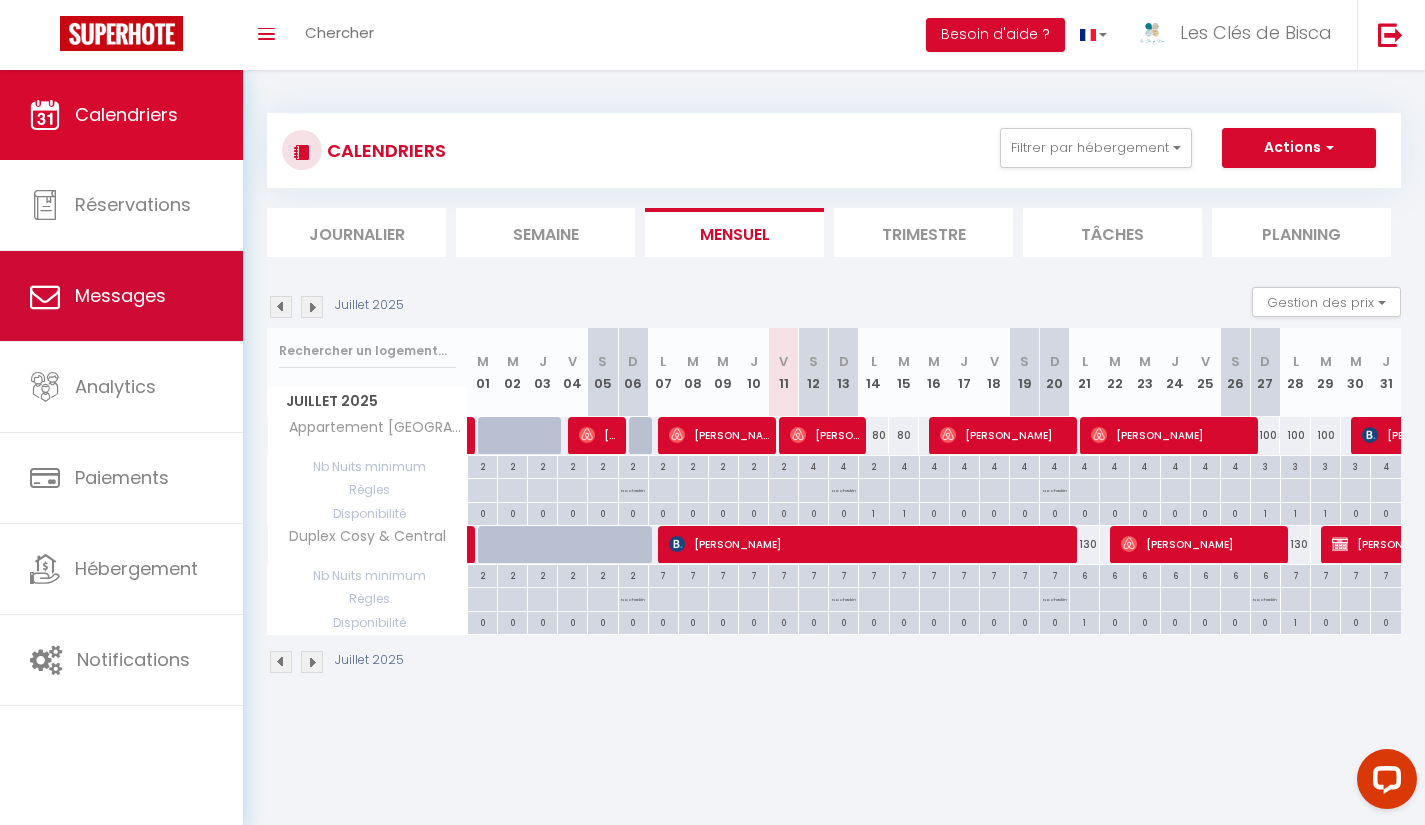 click on "Messages" at bounding box center (121, 296) 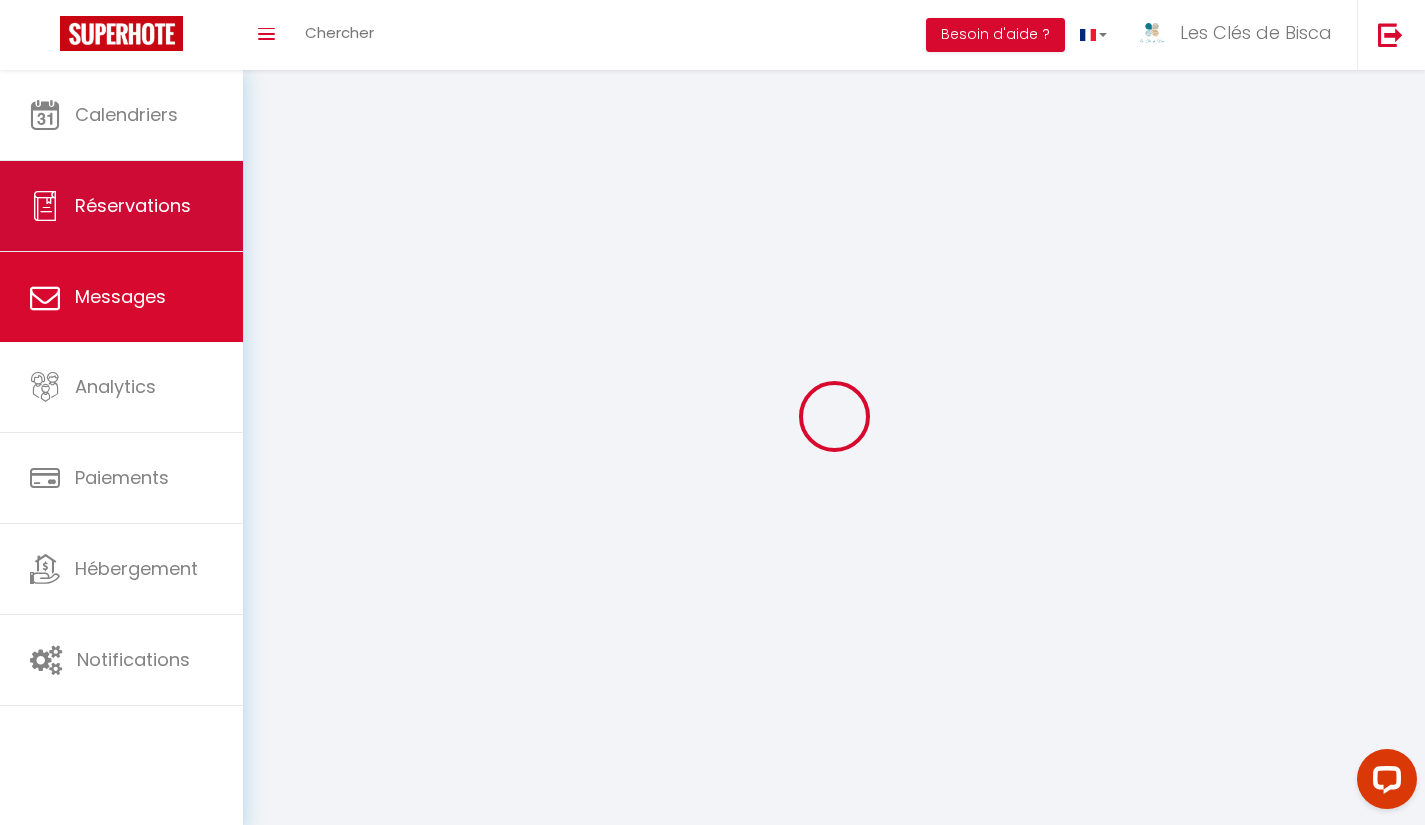 click on "Réservations" at bounding box center [121, 206] 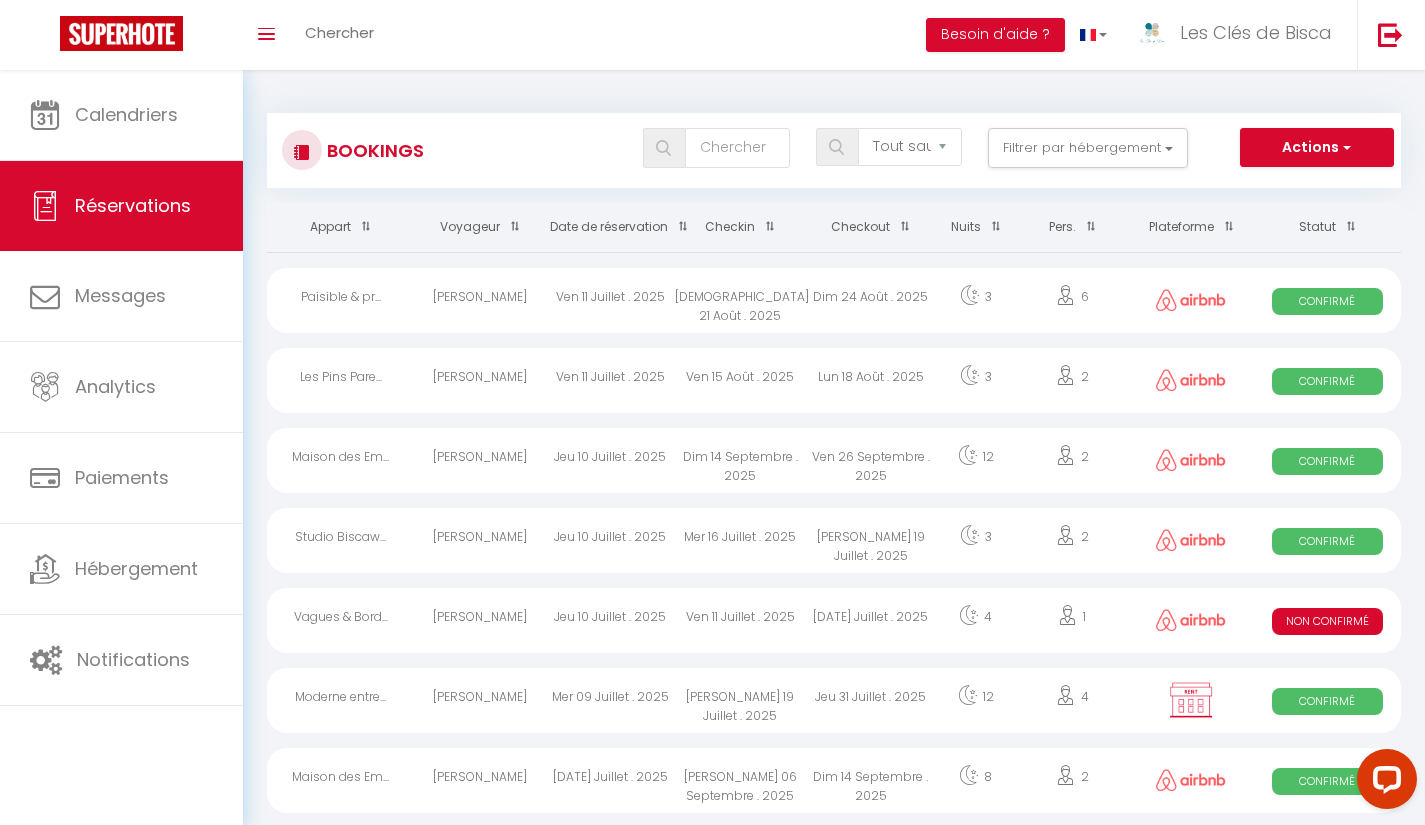 click on "Date de réservation" at bounding box center (610, 227) 